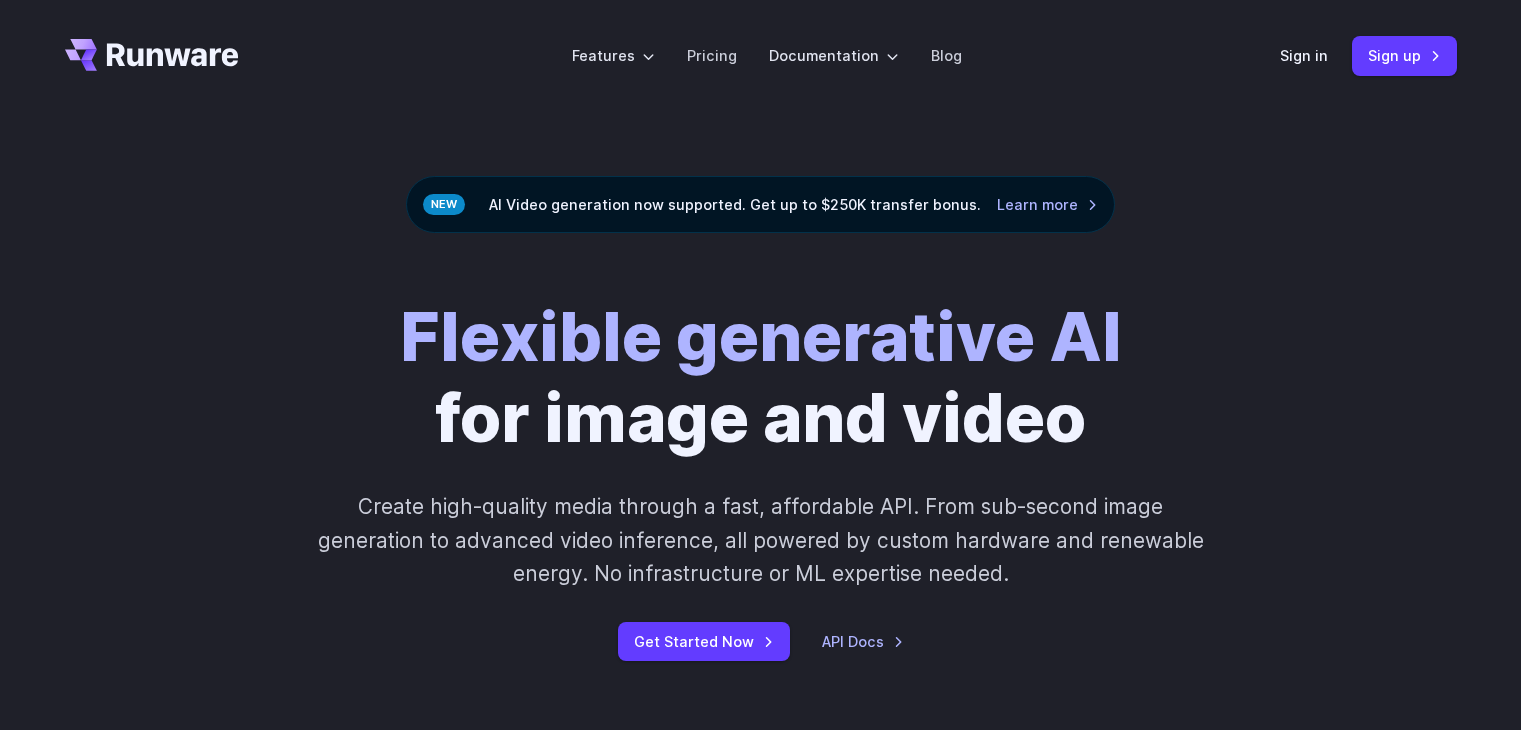 scroll, scrollTop: 0, scrollLeft: 0, axis: both 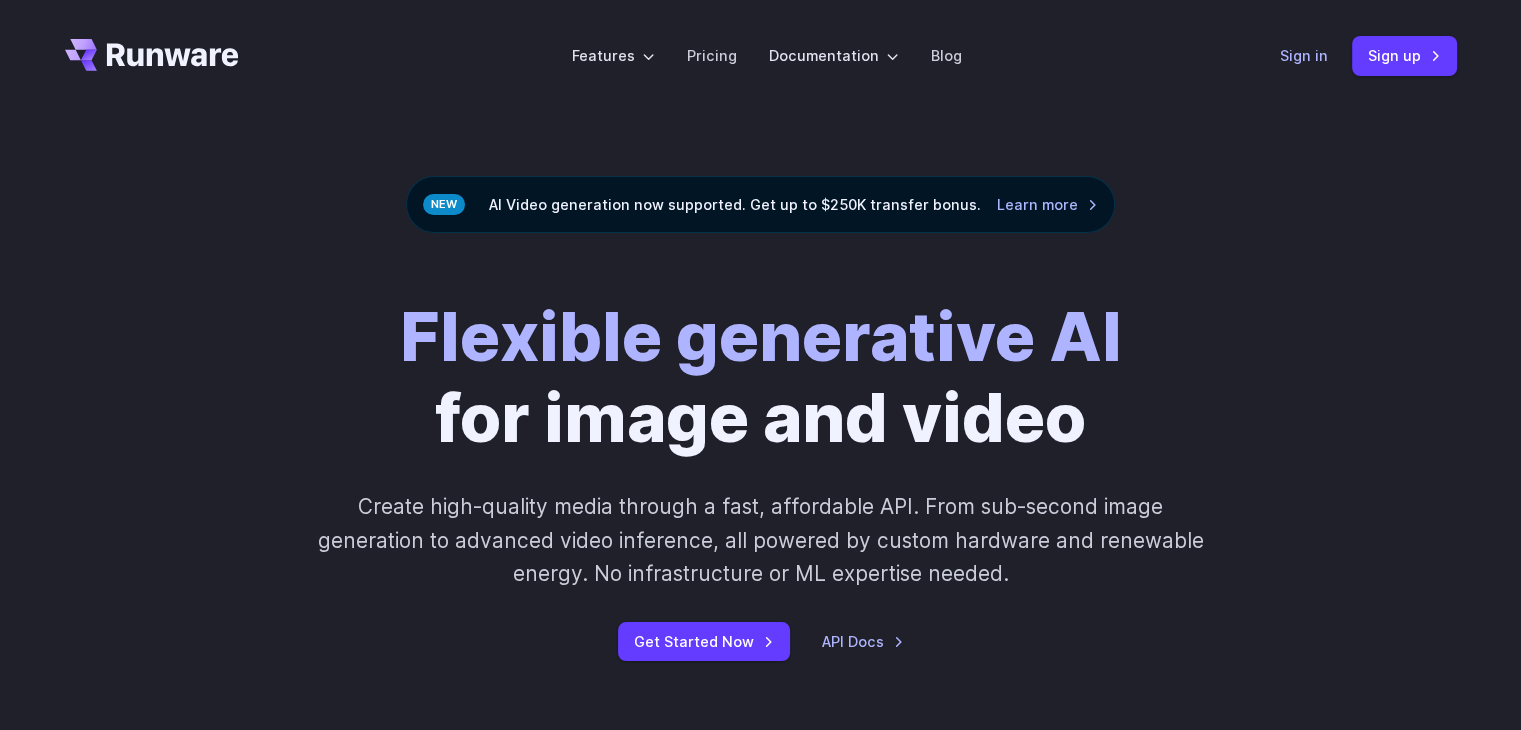 click on "Sign in" at bounding box center (1304, 55) 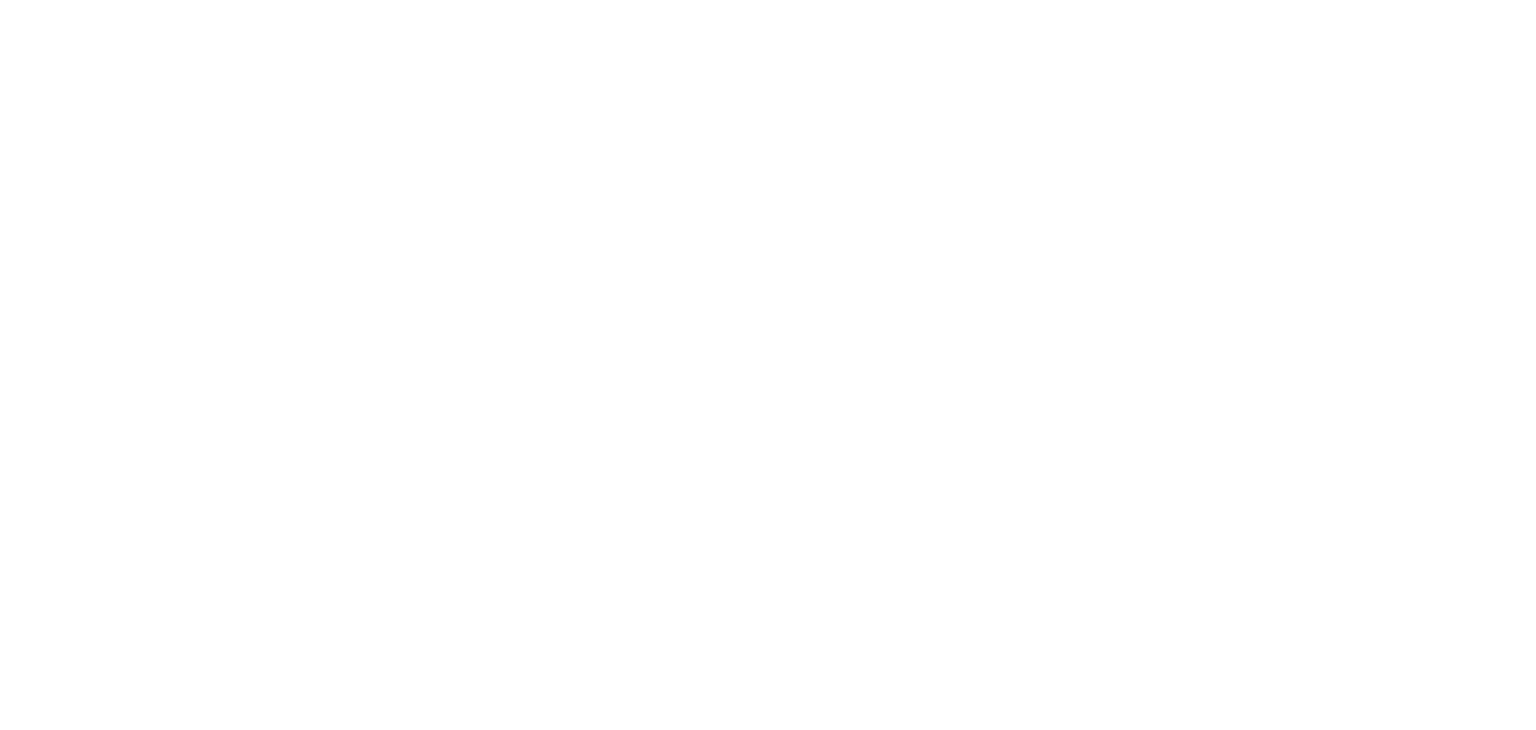 scroll, scrollTop: 0, scrollLeft: 0, axis: both 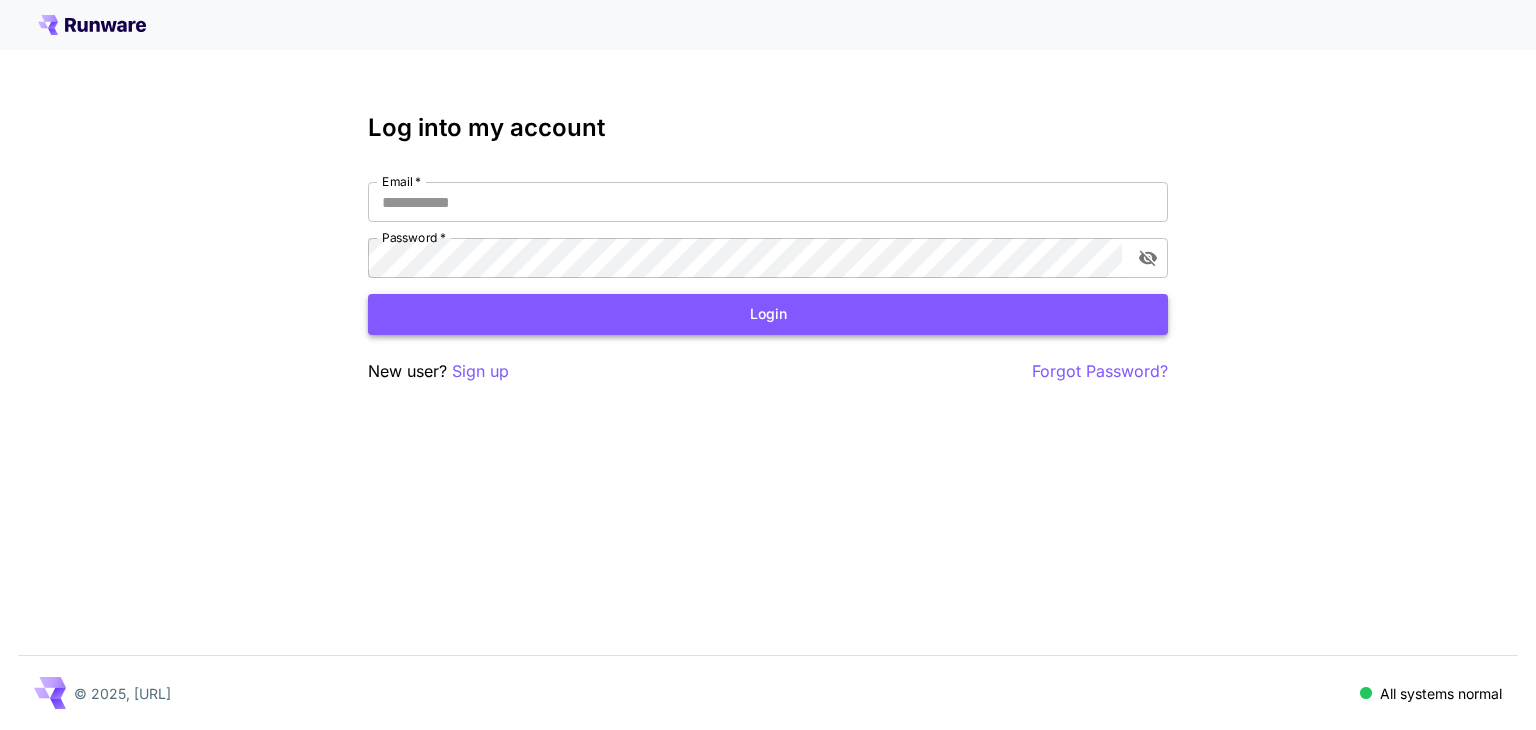 type on "**********" 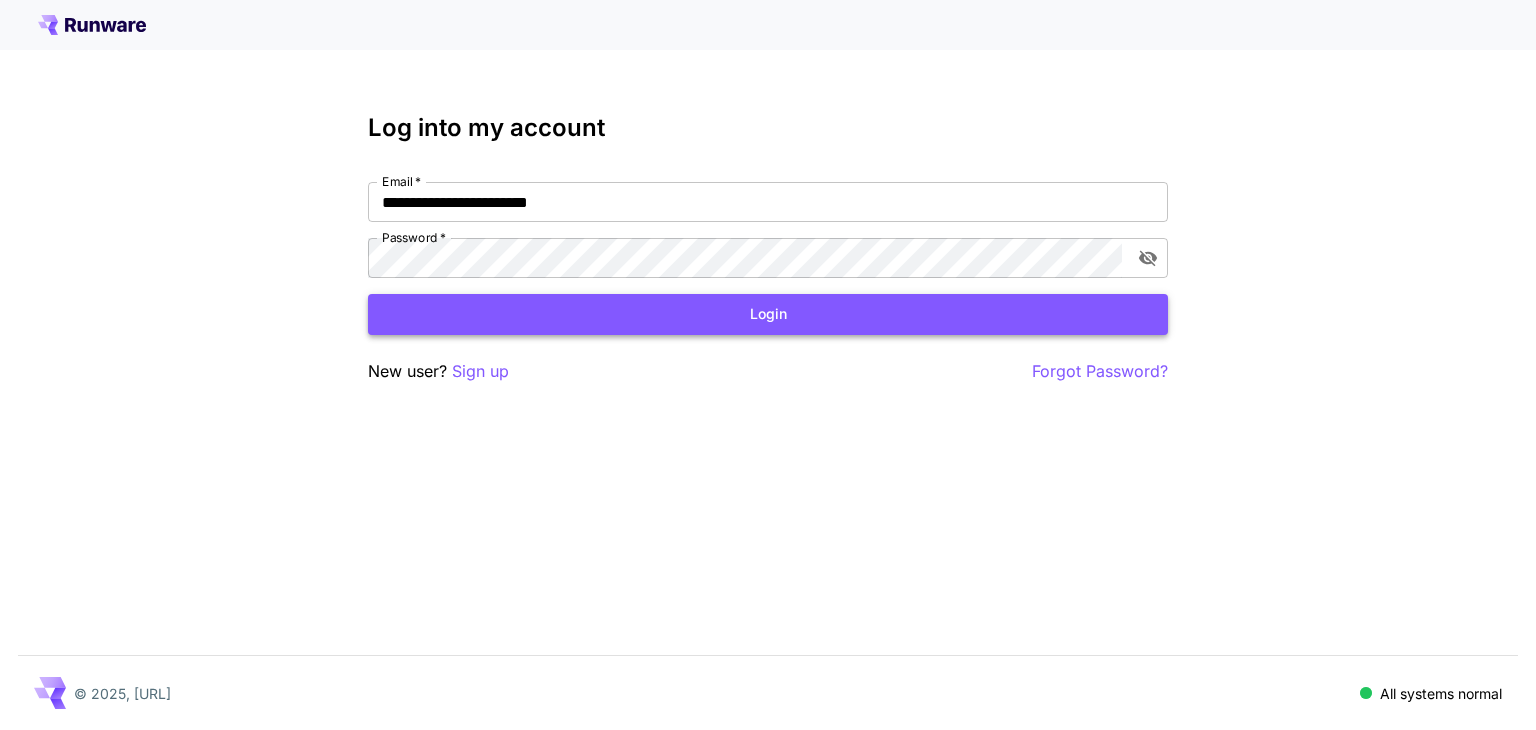 click on "Login" at bounding box center (768, 314) 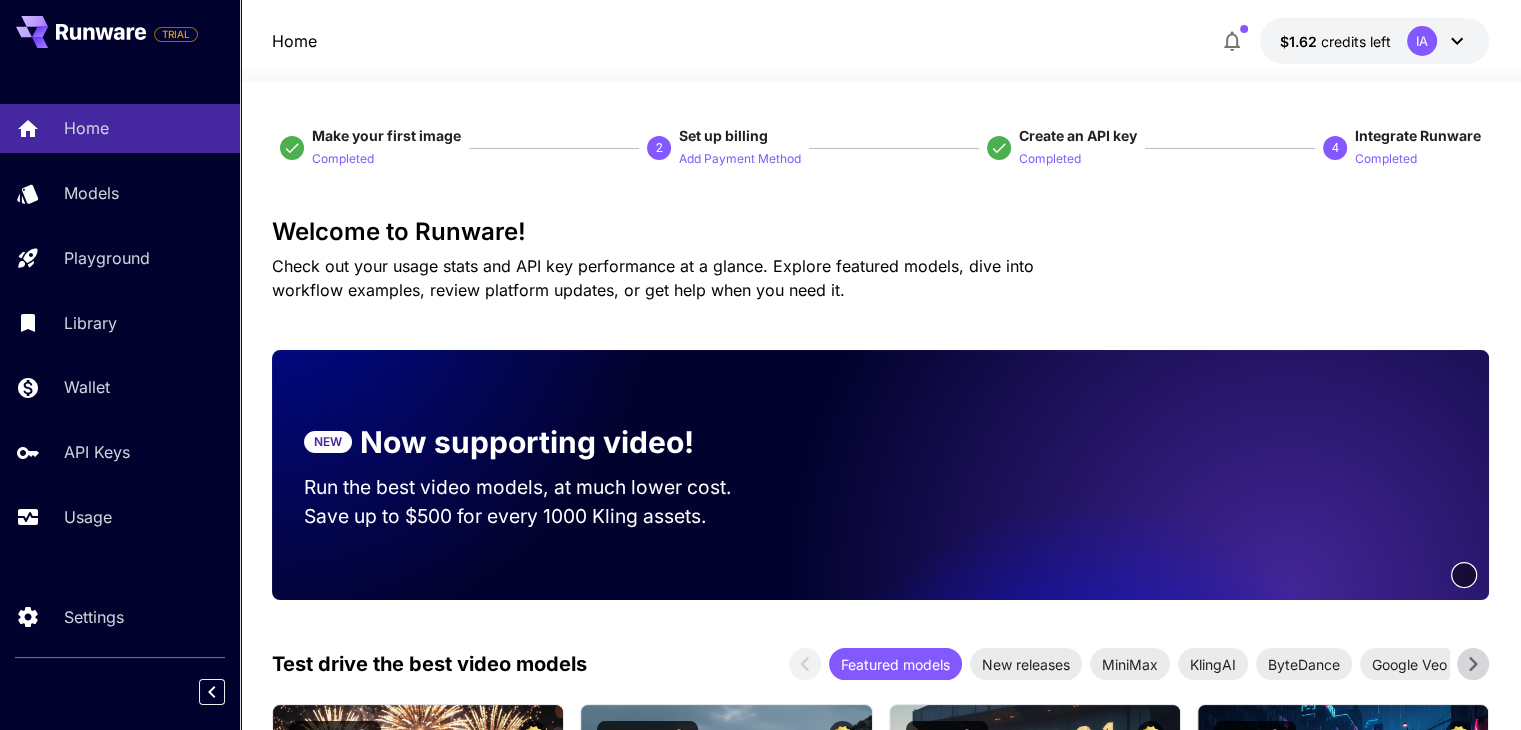 click on "Run the best video models, at much lower cost." at bounding box center [537, 487] 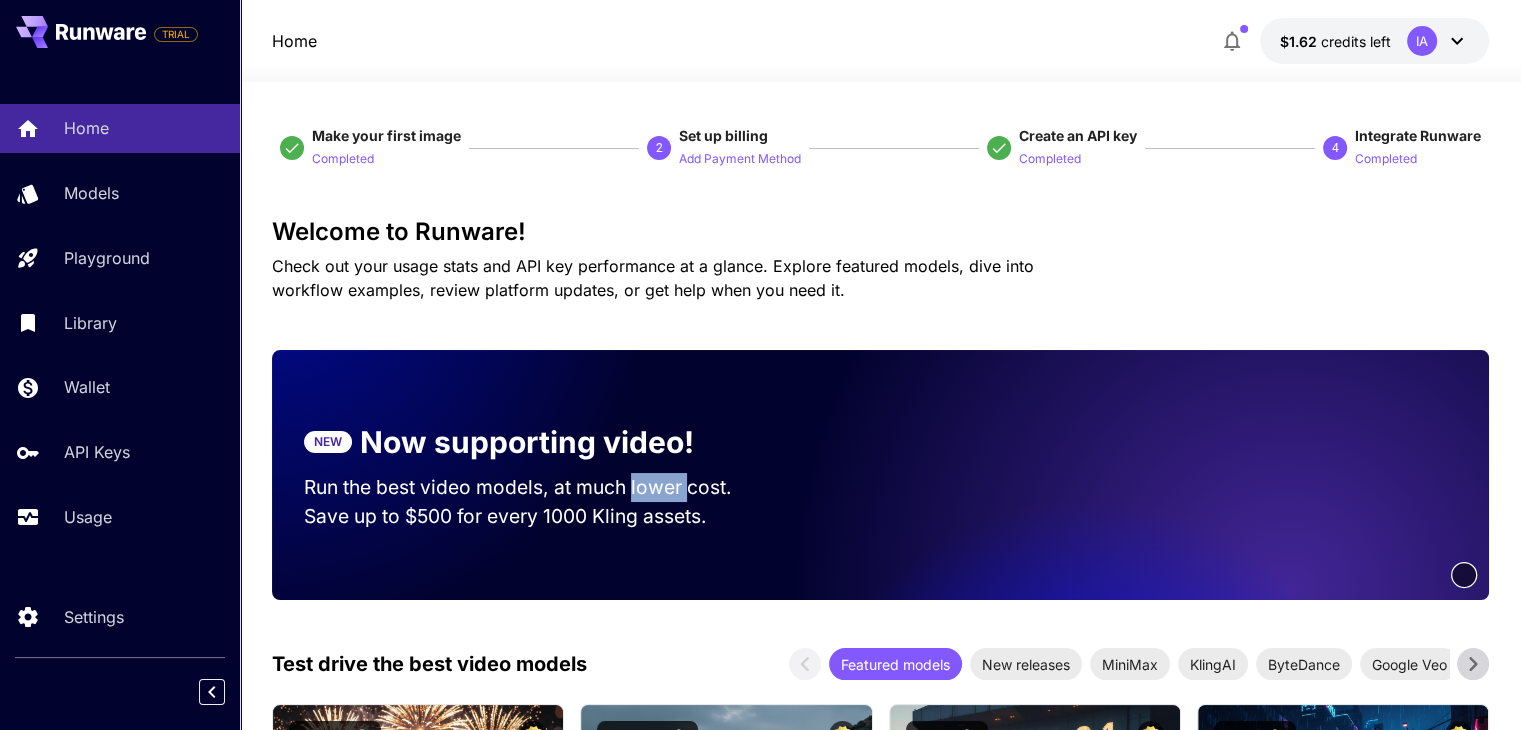 click on "Run the best video models, at much lower cost." at bounding box center [537, 487] 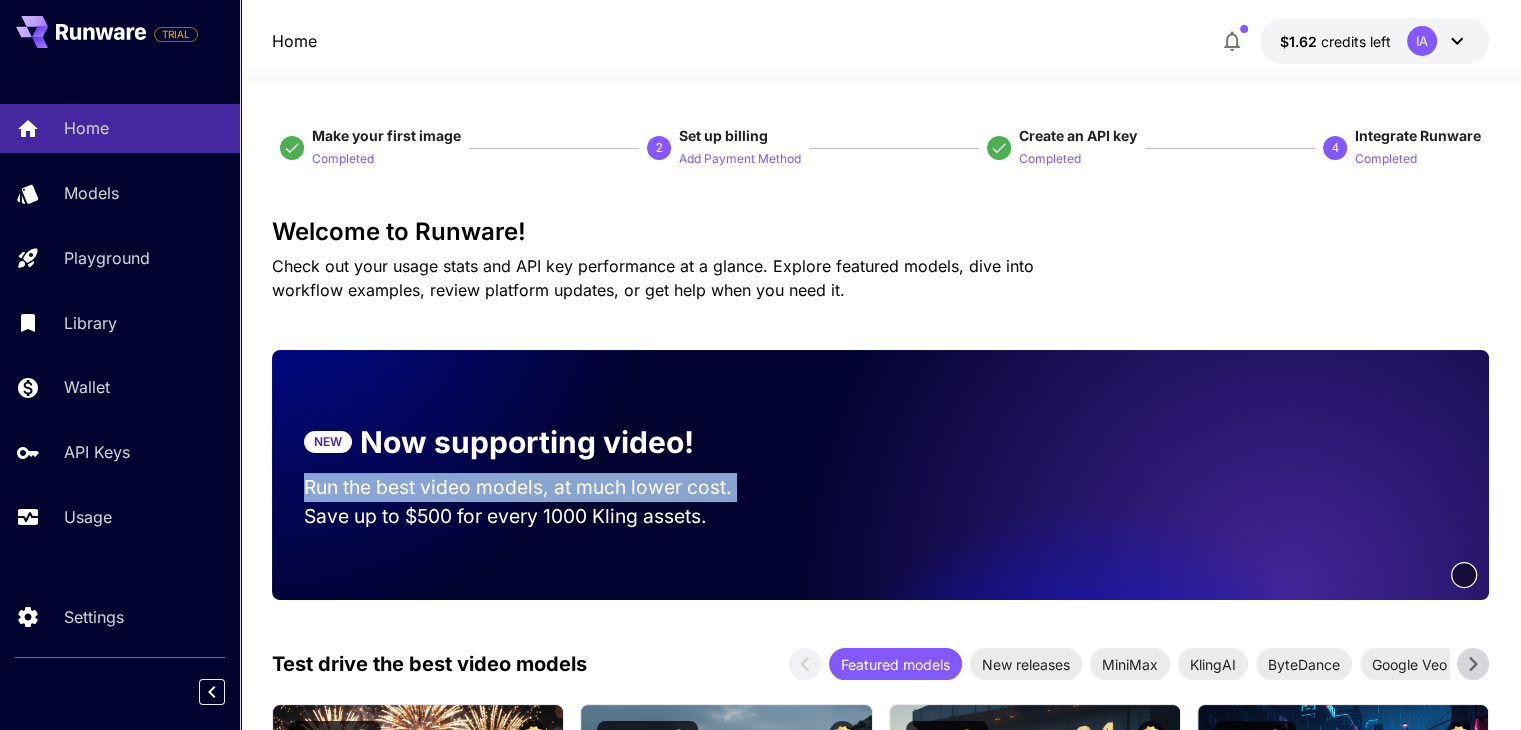 click on "Run the best video models, at much lower cost." at bounding box center [537, 487] 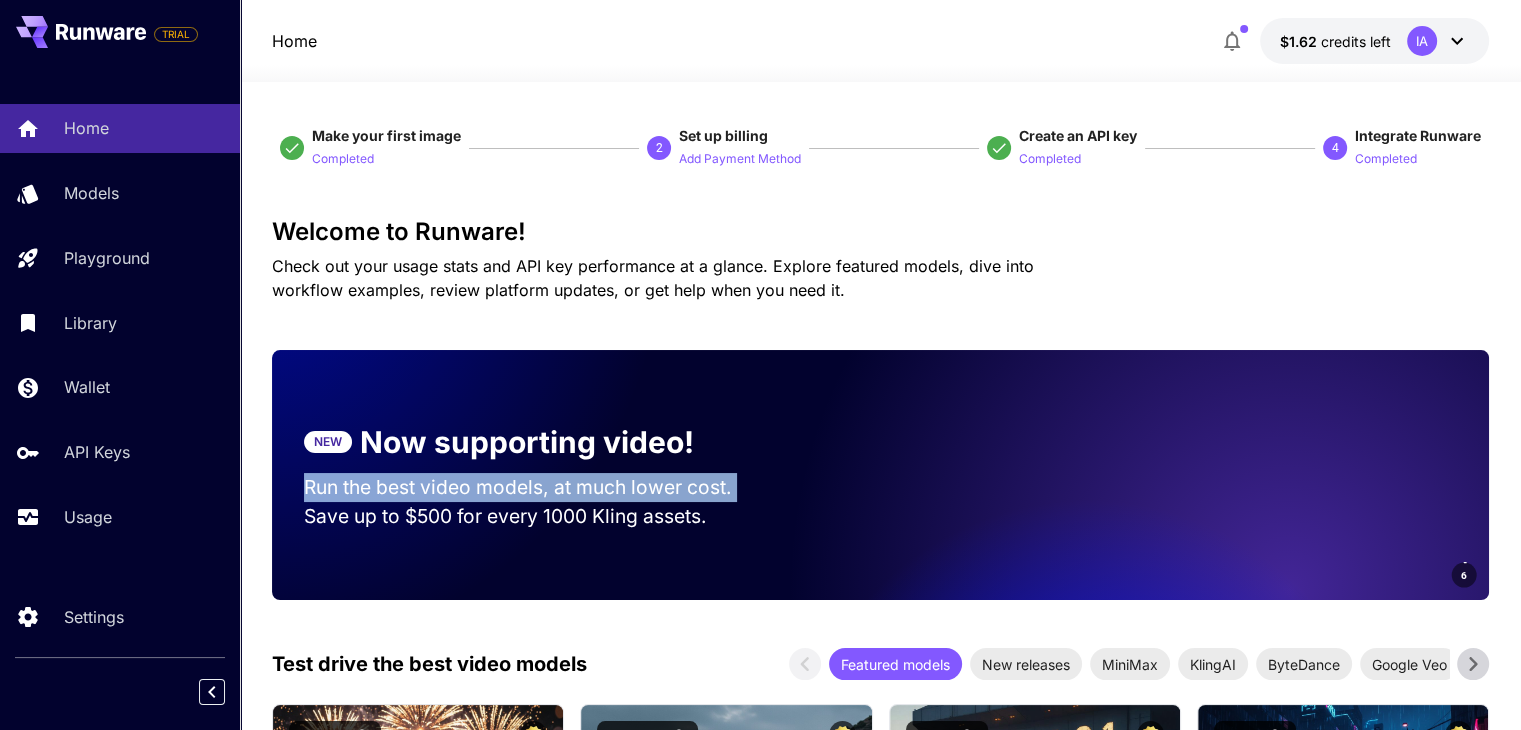 click on "Save up to $500 for every 1000 Kling assets." at bounding box center (537, 516) 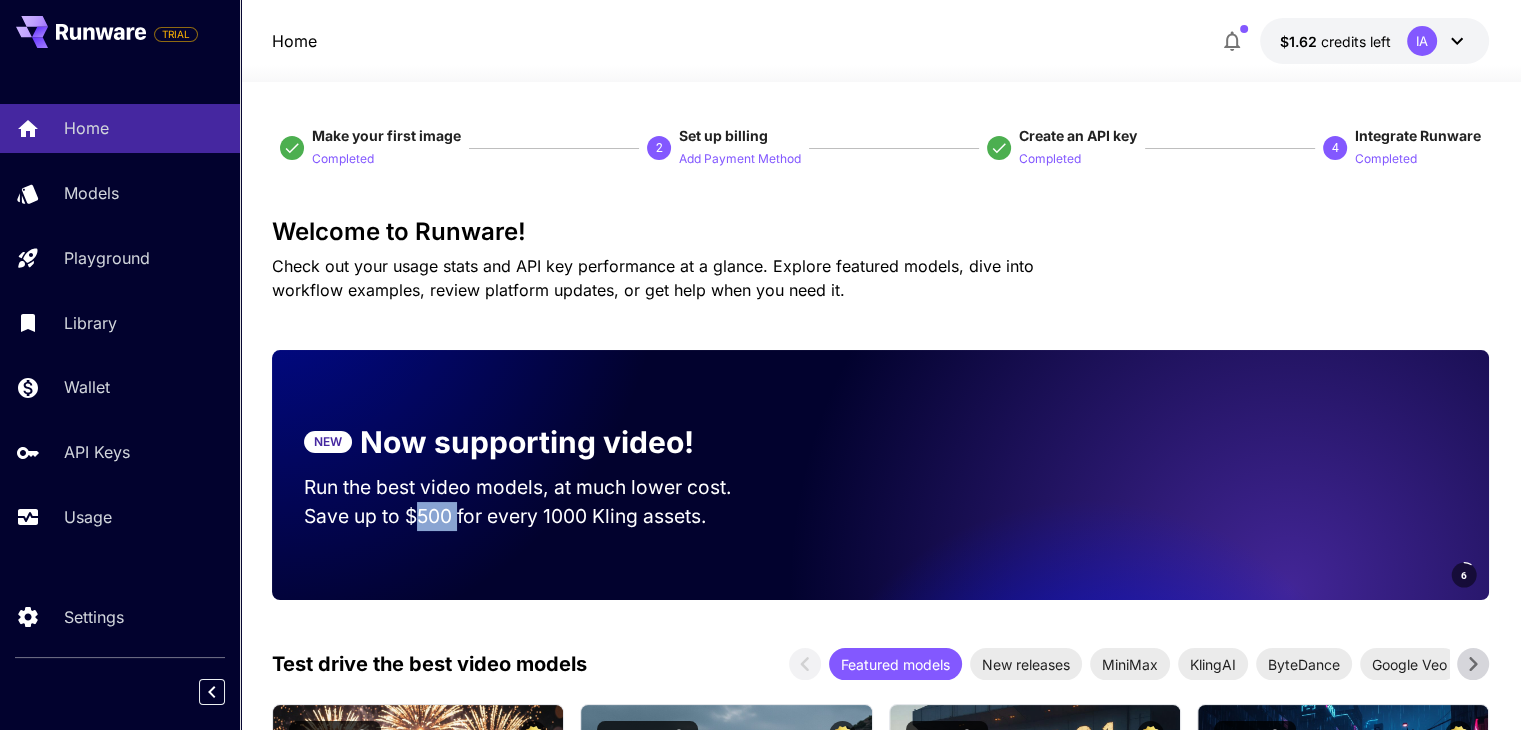click on "Save up to $500 for every 1000 Kling assets." at bounding box center (537, 516) 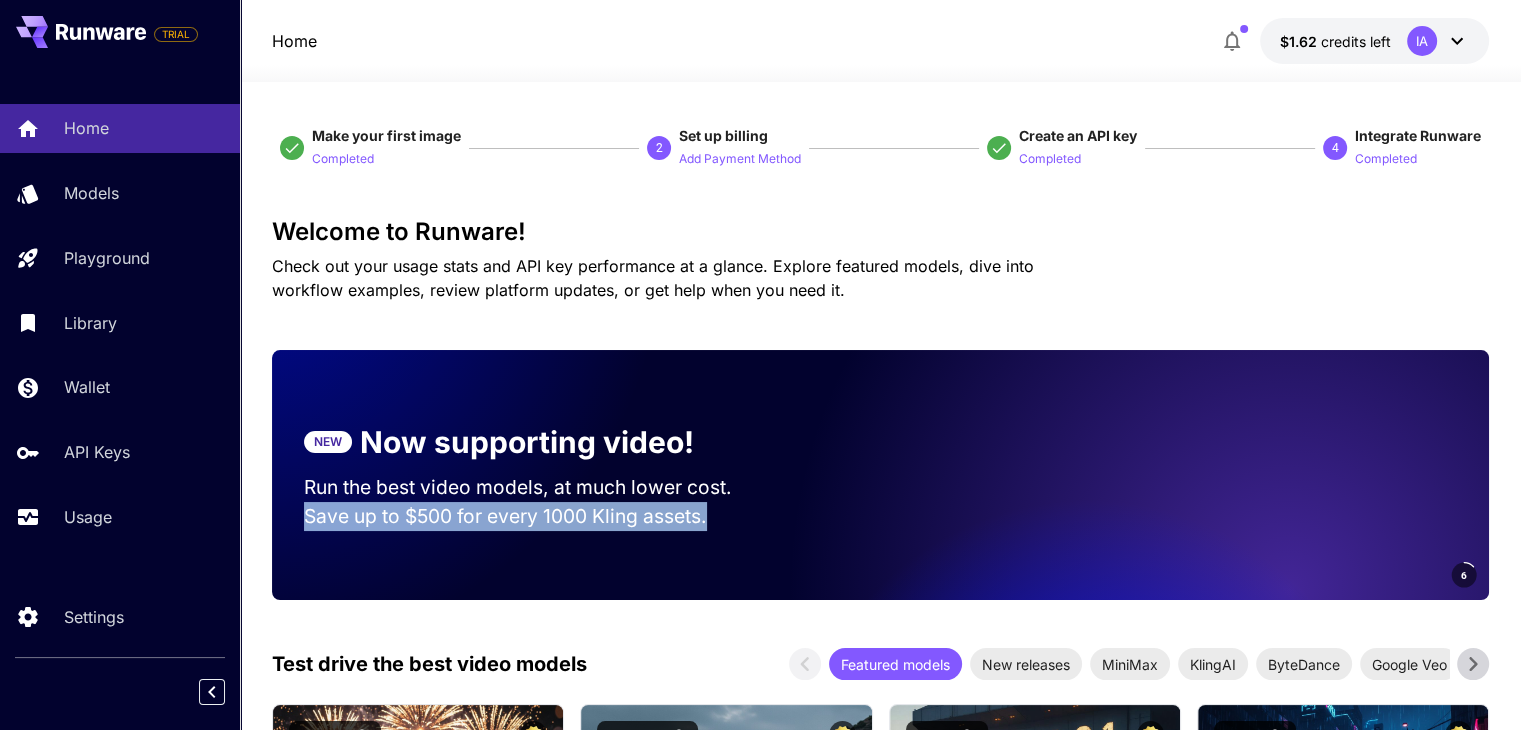 click on "Save up to $500 for every 1000 Kling assets." at bounding box center [537, 516] 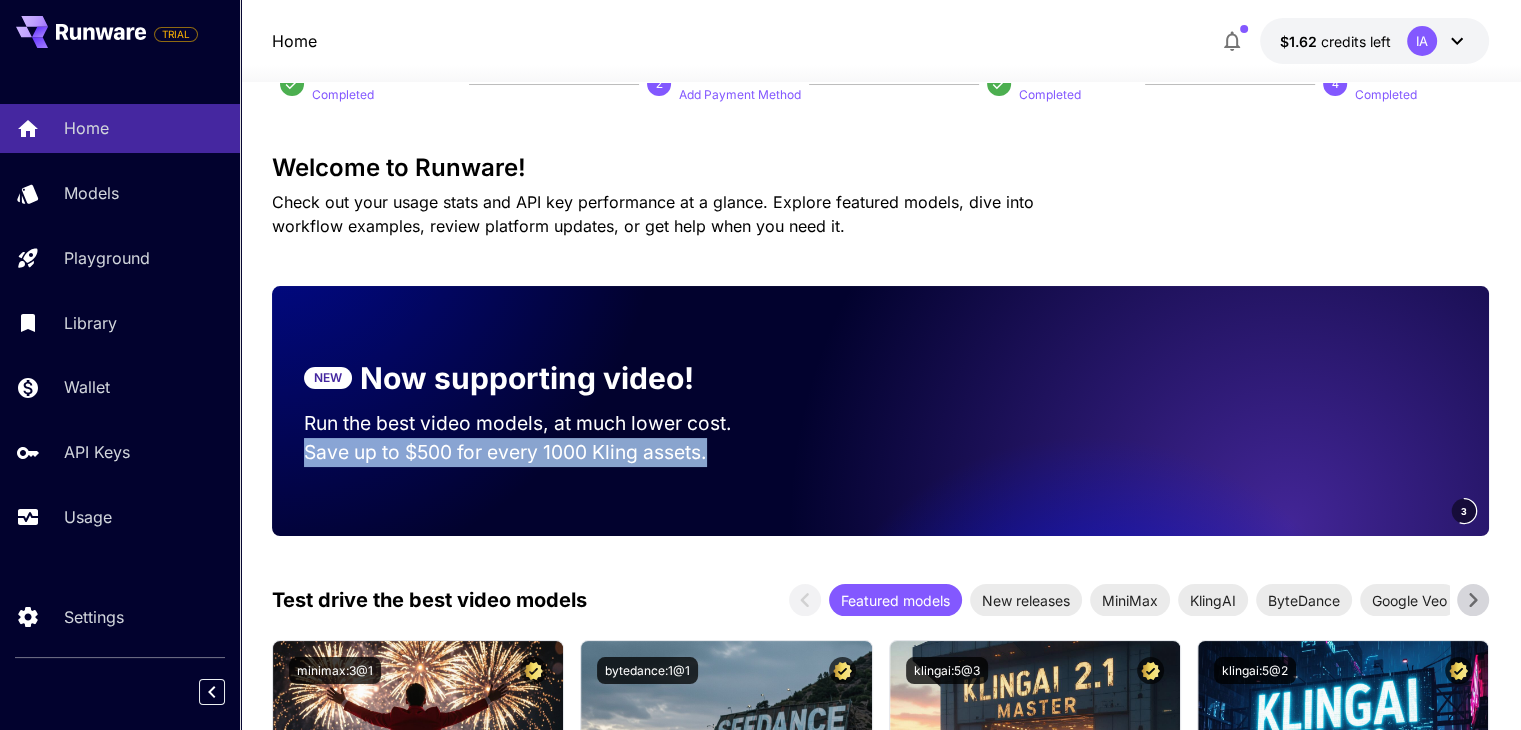 scroll, scrollTop: 100, scrollLeft: 0, axis: vertical 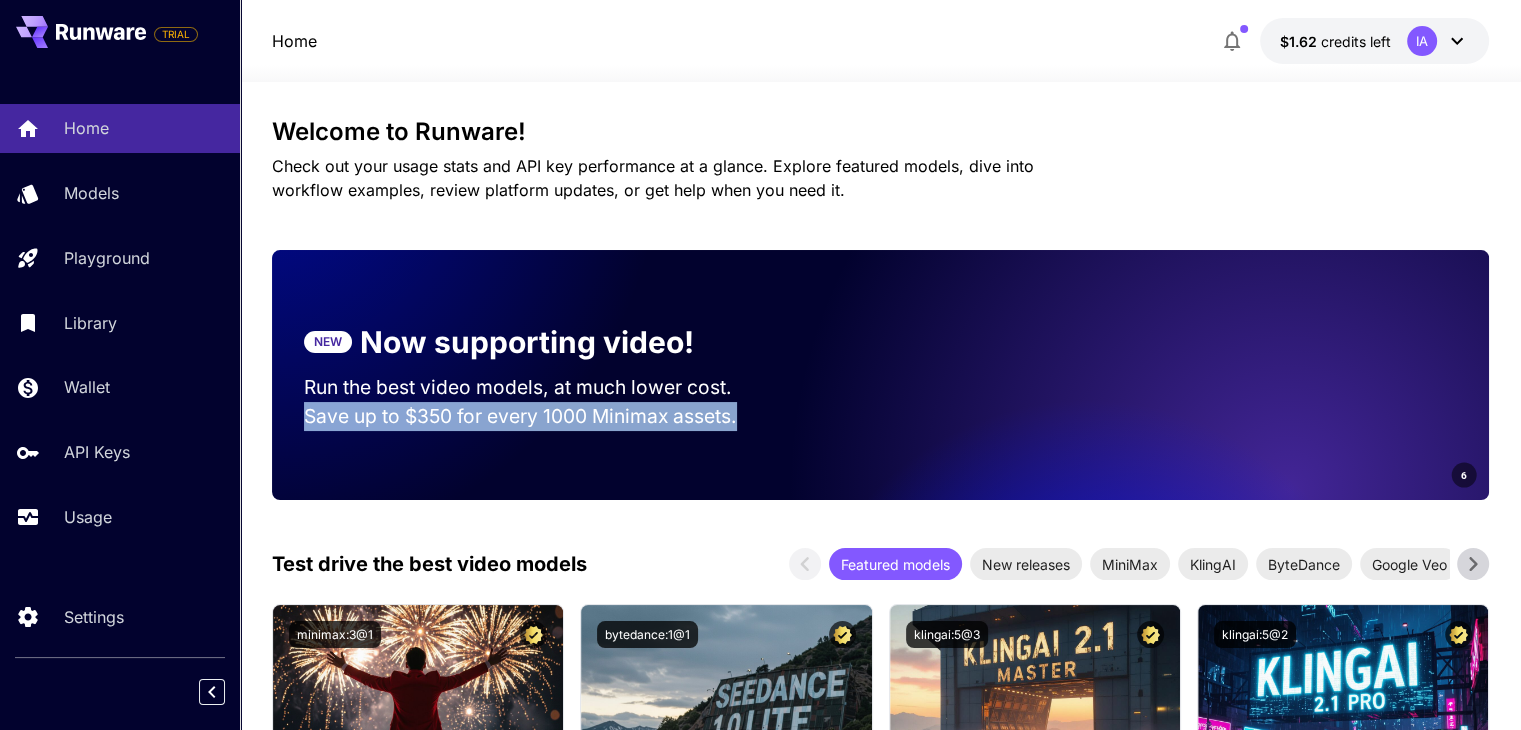 click on "Save up to $350 for every 1000 Minimax assets." at bounding box center [537, 416] 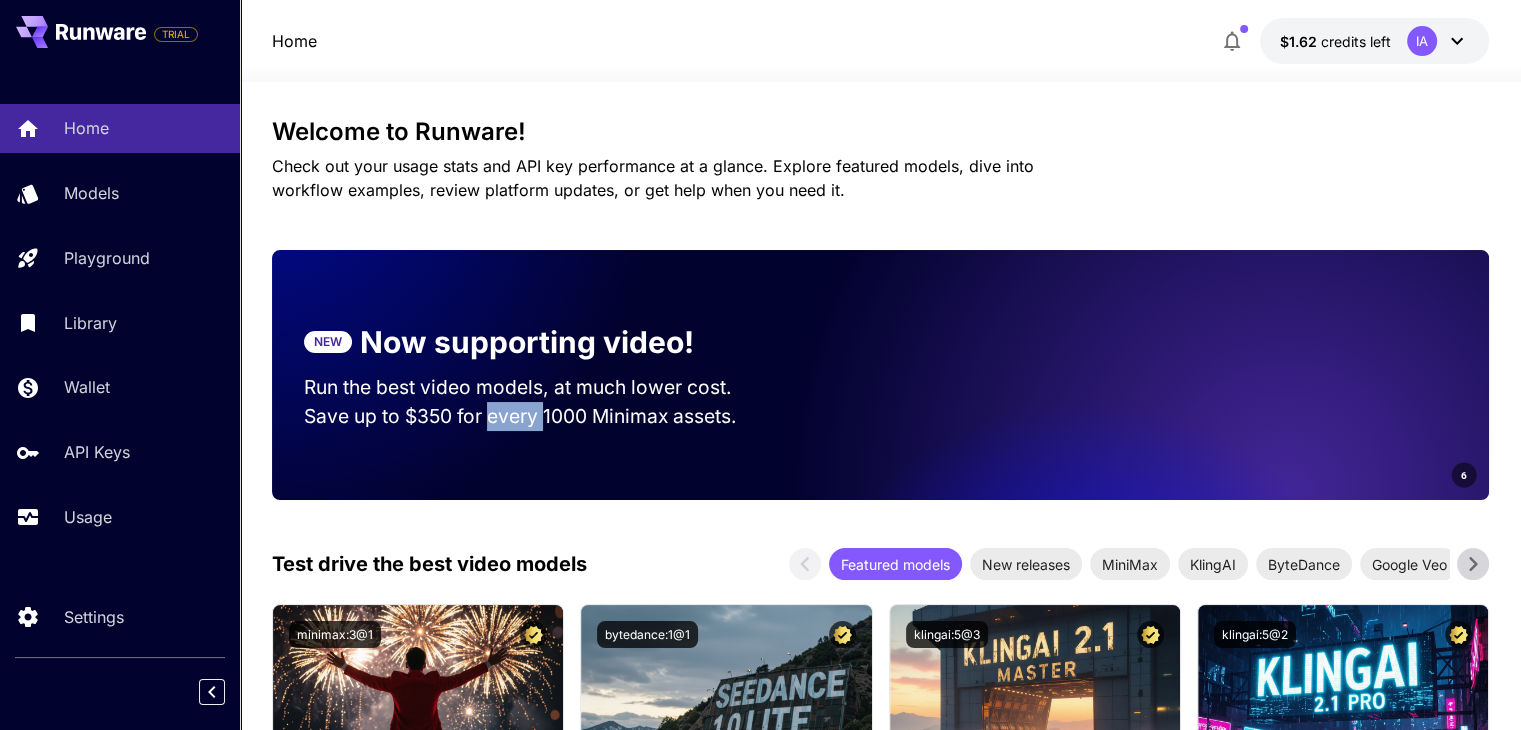 click on "Save up to $350 for every 1000 Minimax assets." at bounding box center (537, 416) 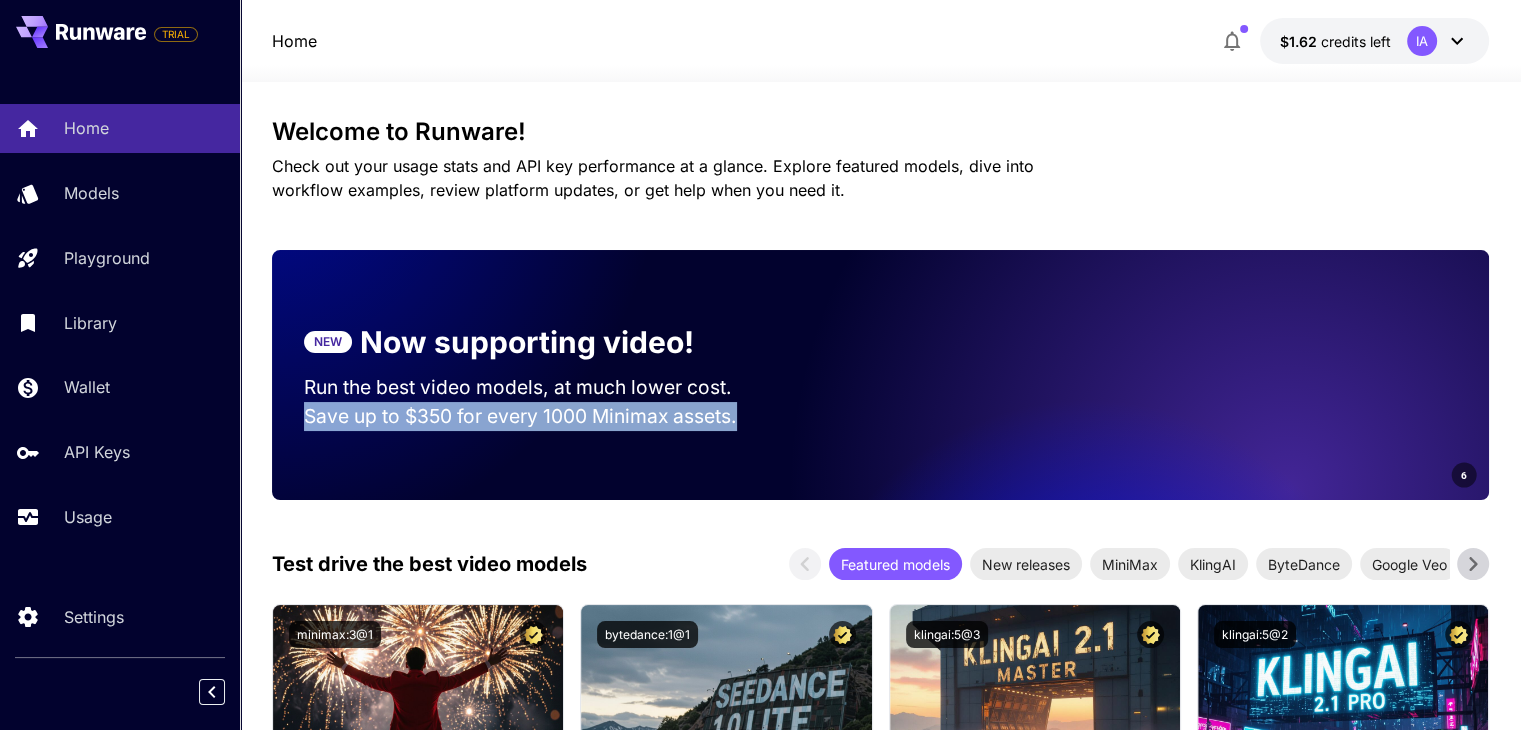click on "Save up to $350 for every 1000 Minimax assets." at bounding box center [537, 416] 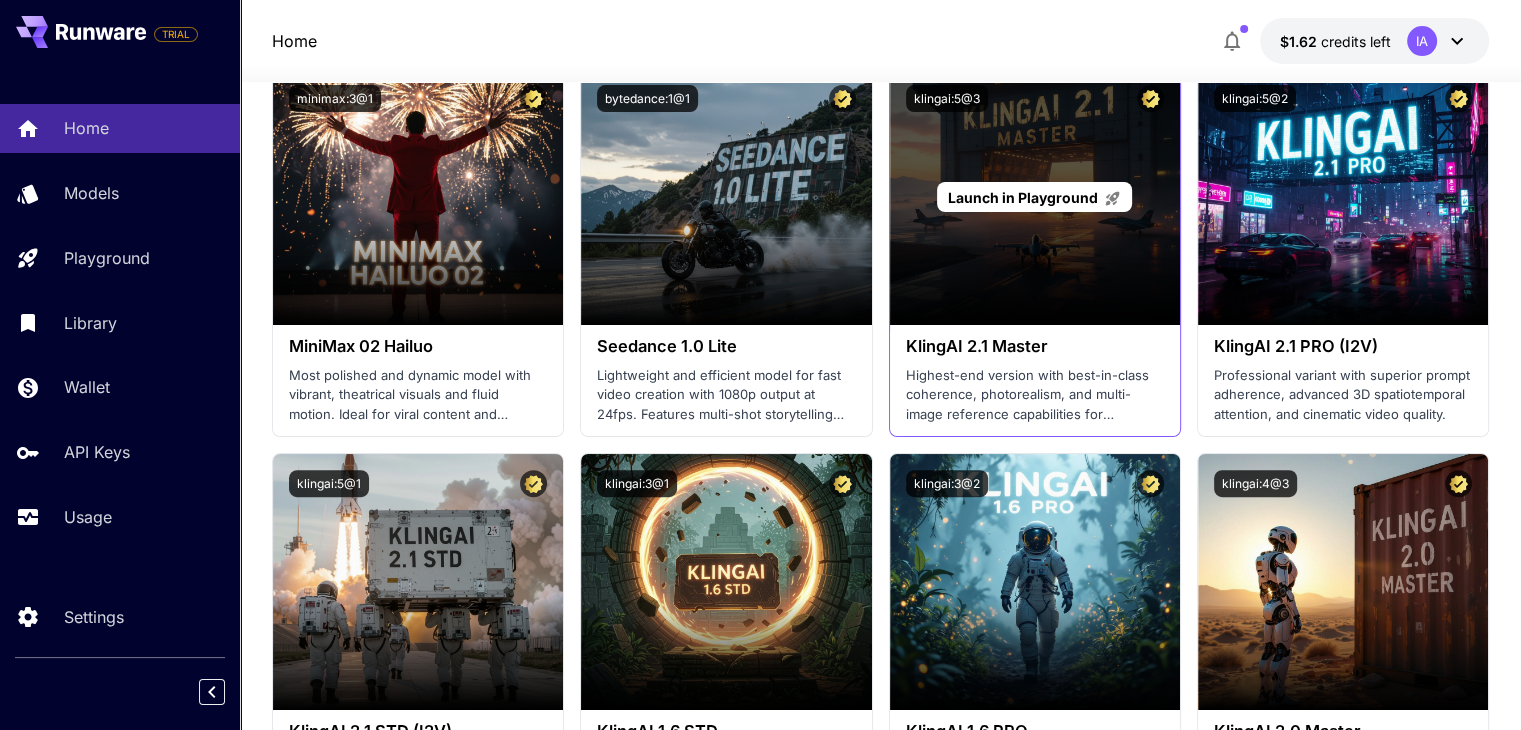 scroll, scrollTop: 600, scrollLeft: 0, axis: vertical 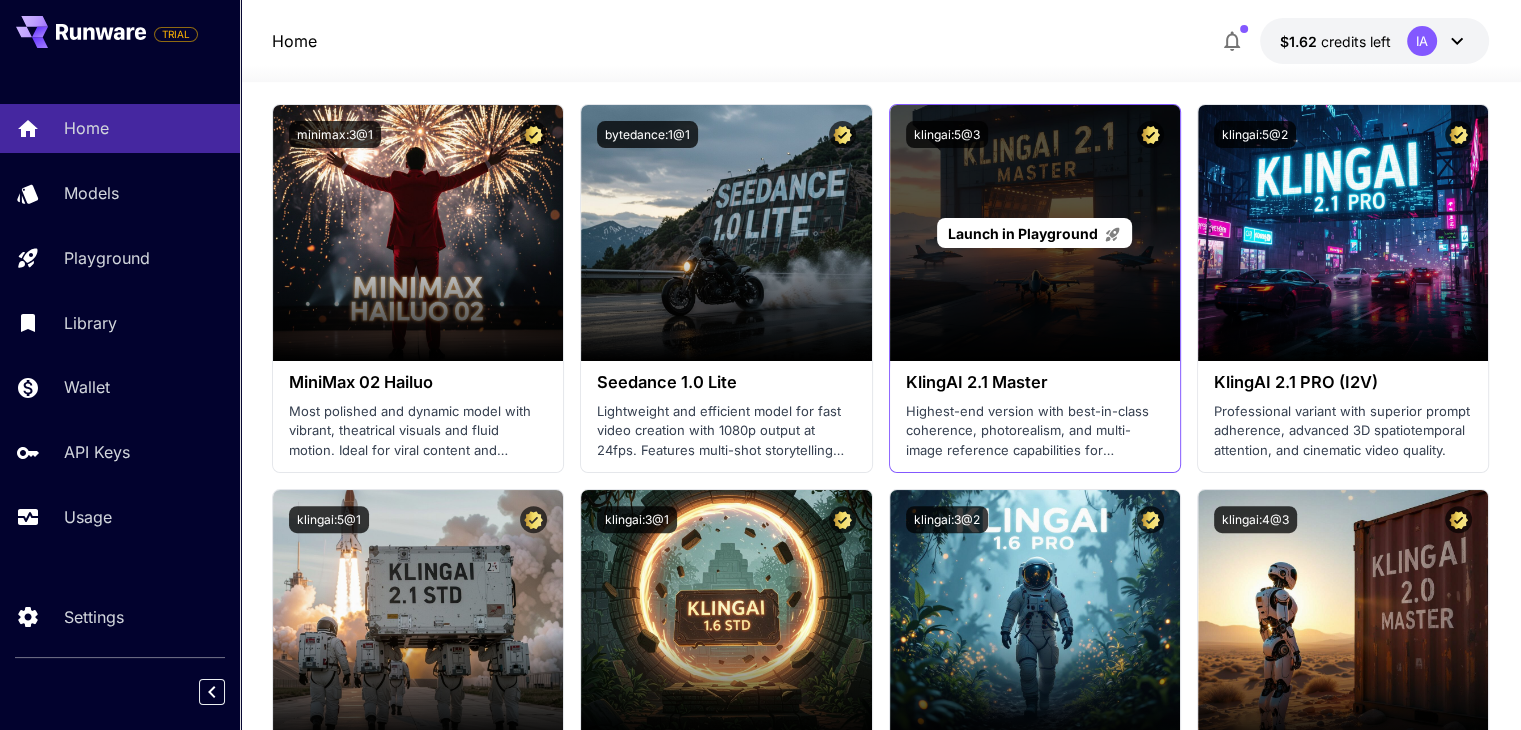 click on "Launch in Playground" at bounding box center (1023, 233) 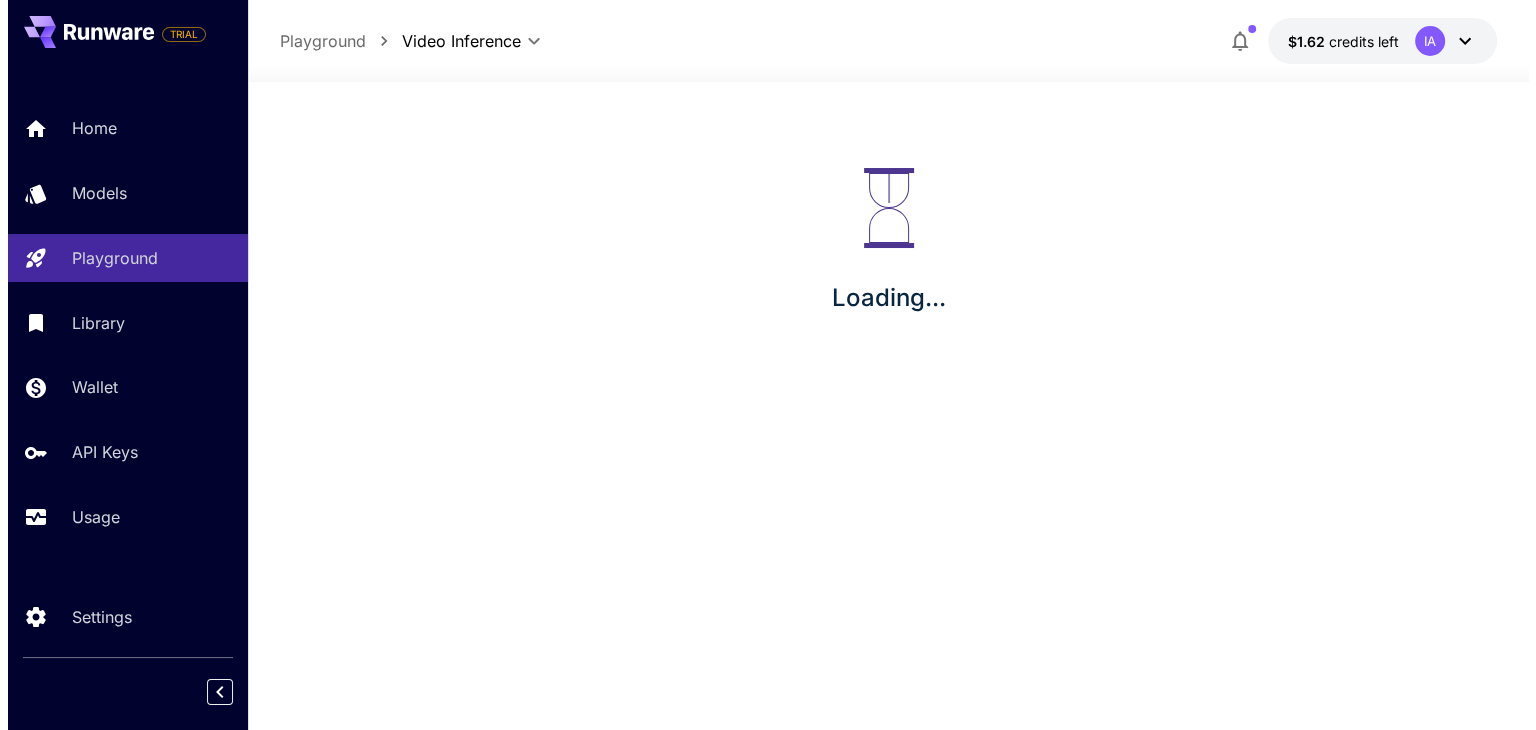 scroll, scrollTop: 0, scrollLeft: 0, axis: both 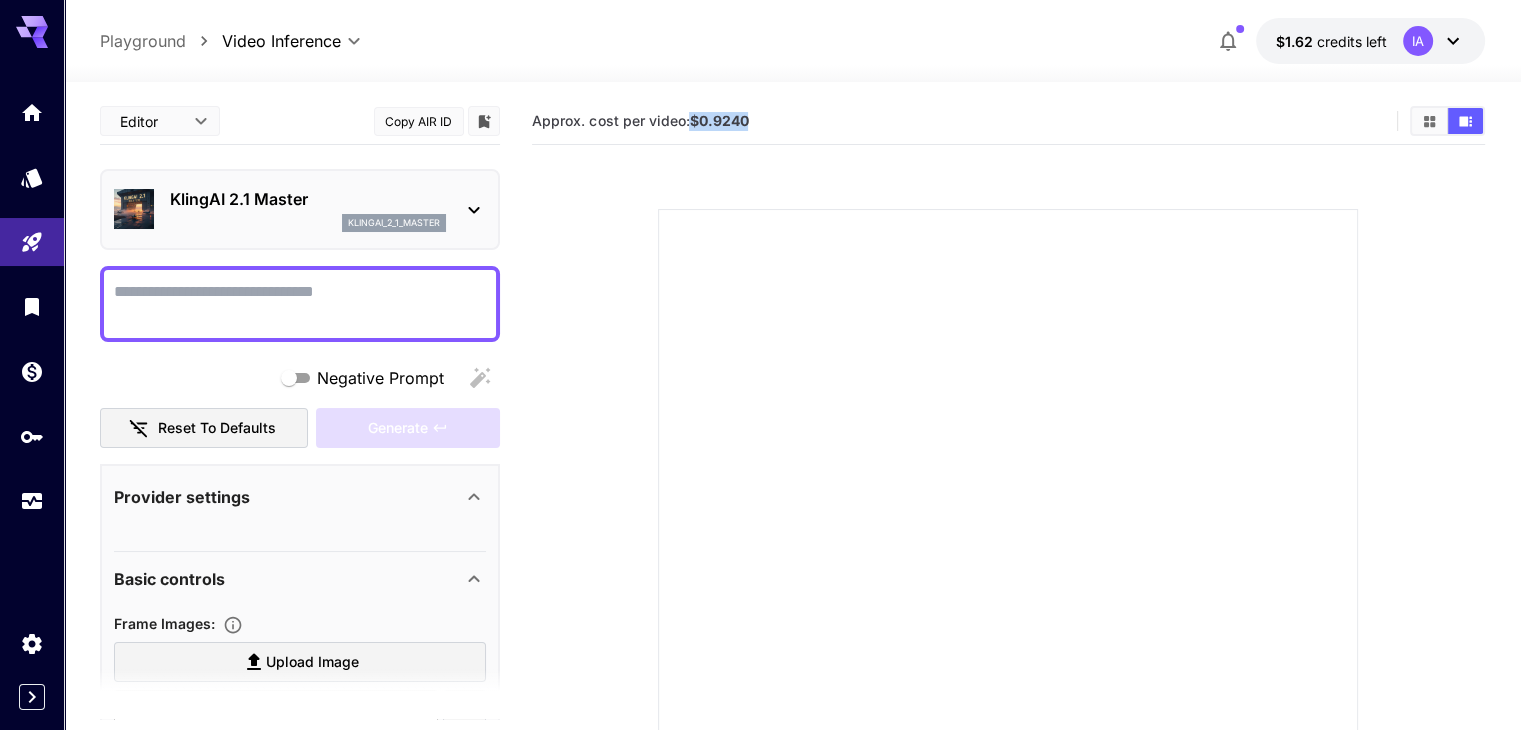 drag, startPoint x: 767, startPoint y: 114, endPoint x: 696, endPoint y: 116, distance: 71.02816 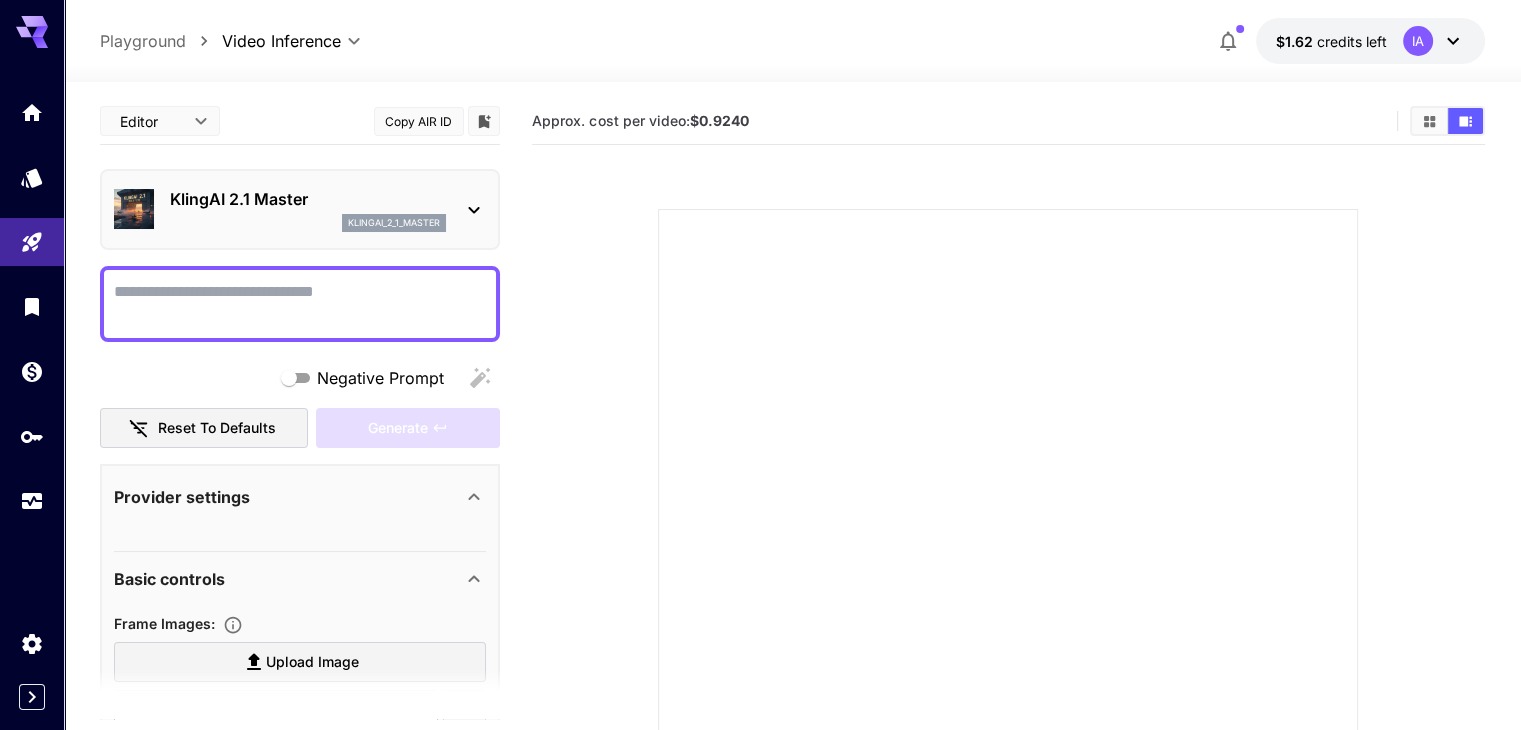 click on "KlingAI 2.1 Master klingai_2_1_master" at bounding box center (300, 209) 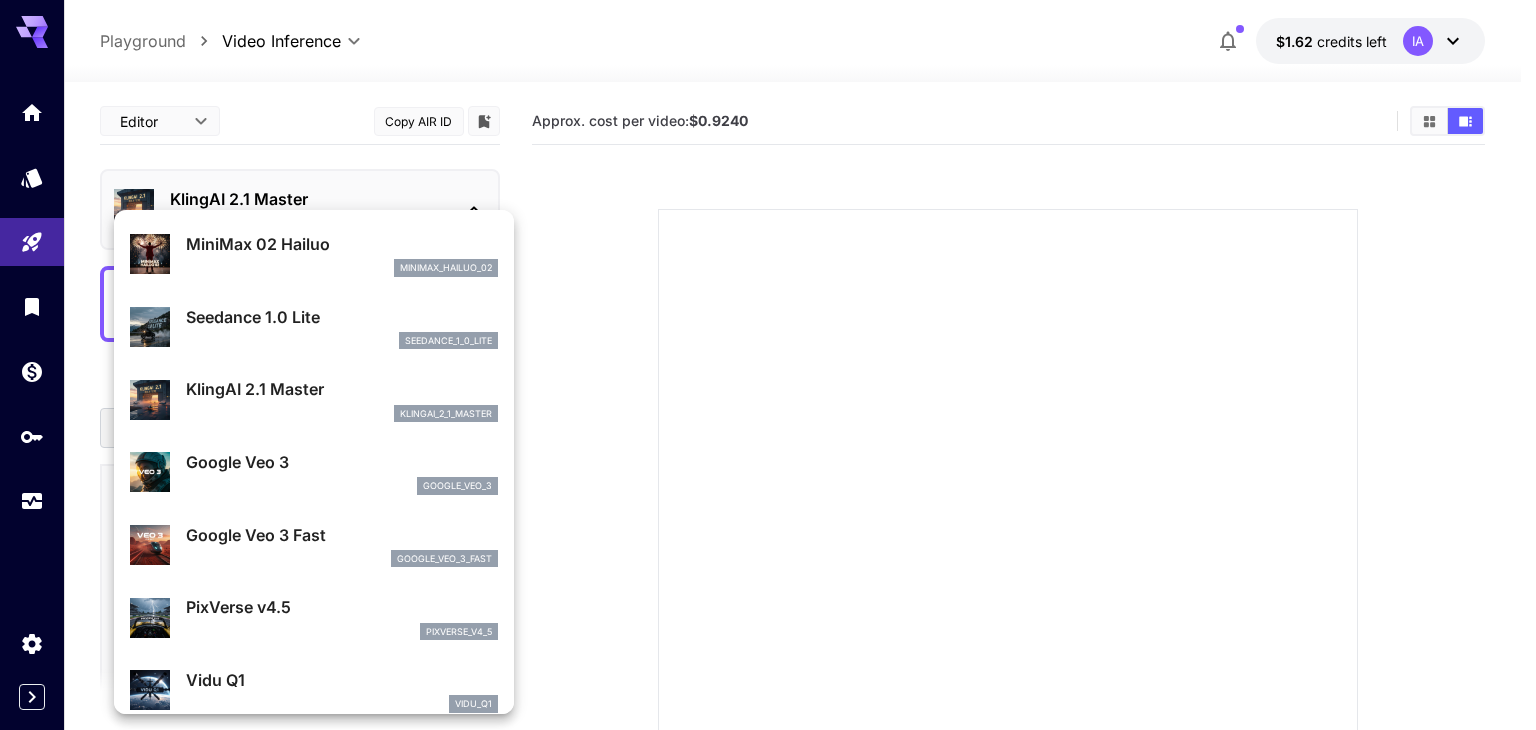 click at bounding box center (768, 365) 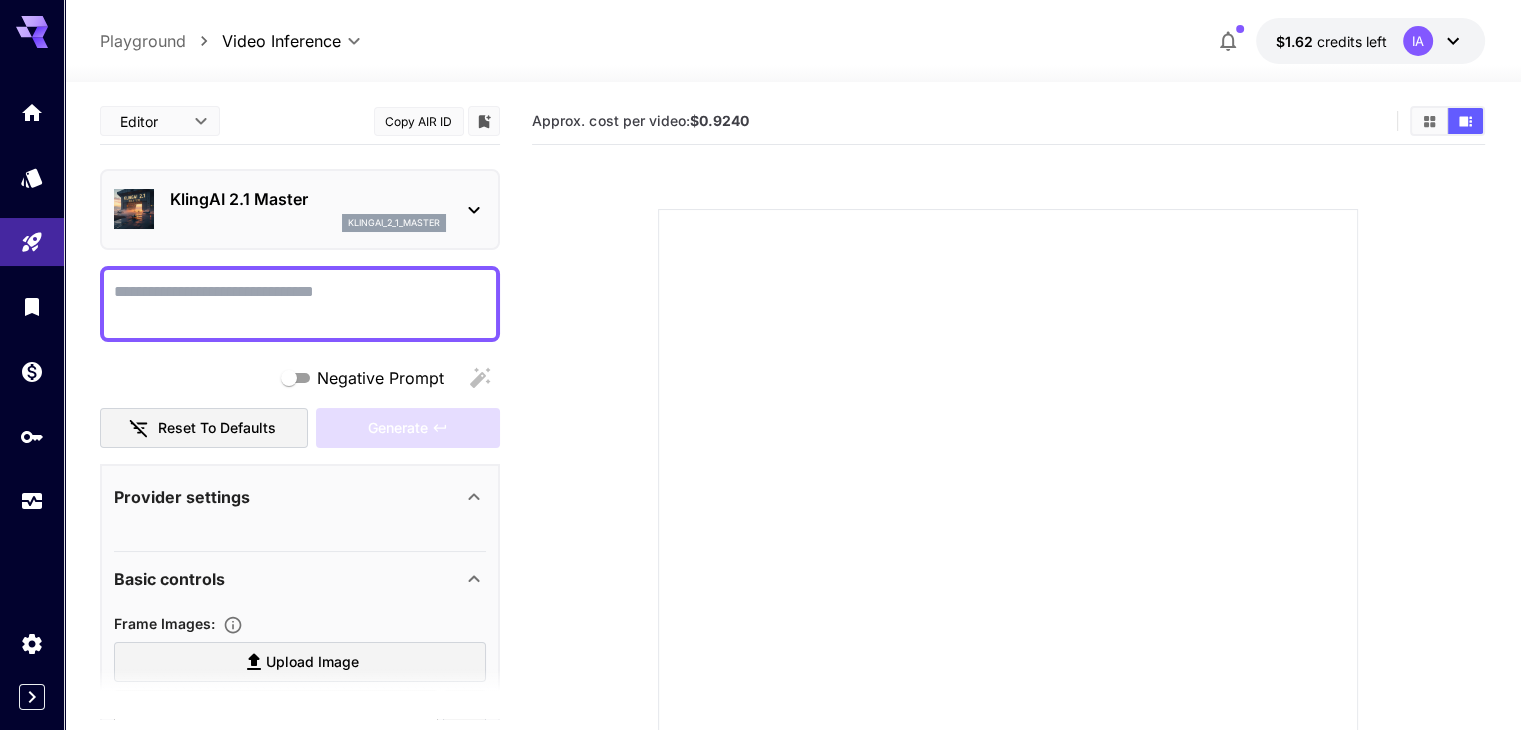 click 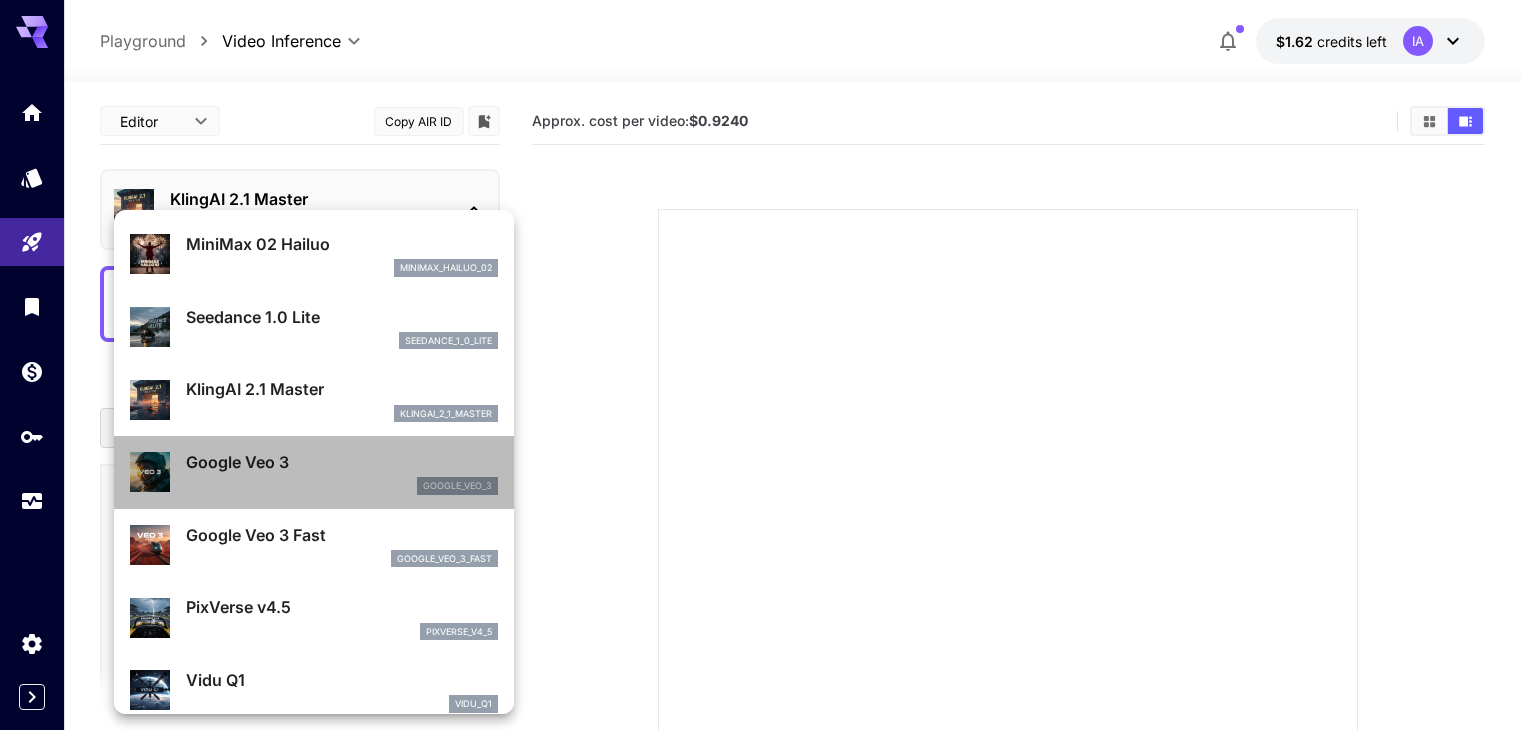 click on "Google Veo 3" at bounding box center [342, 462] 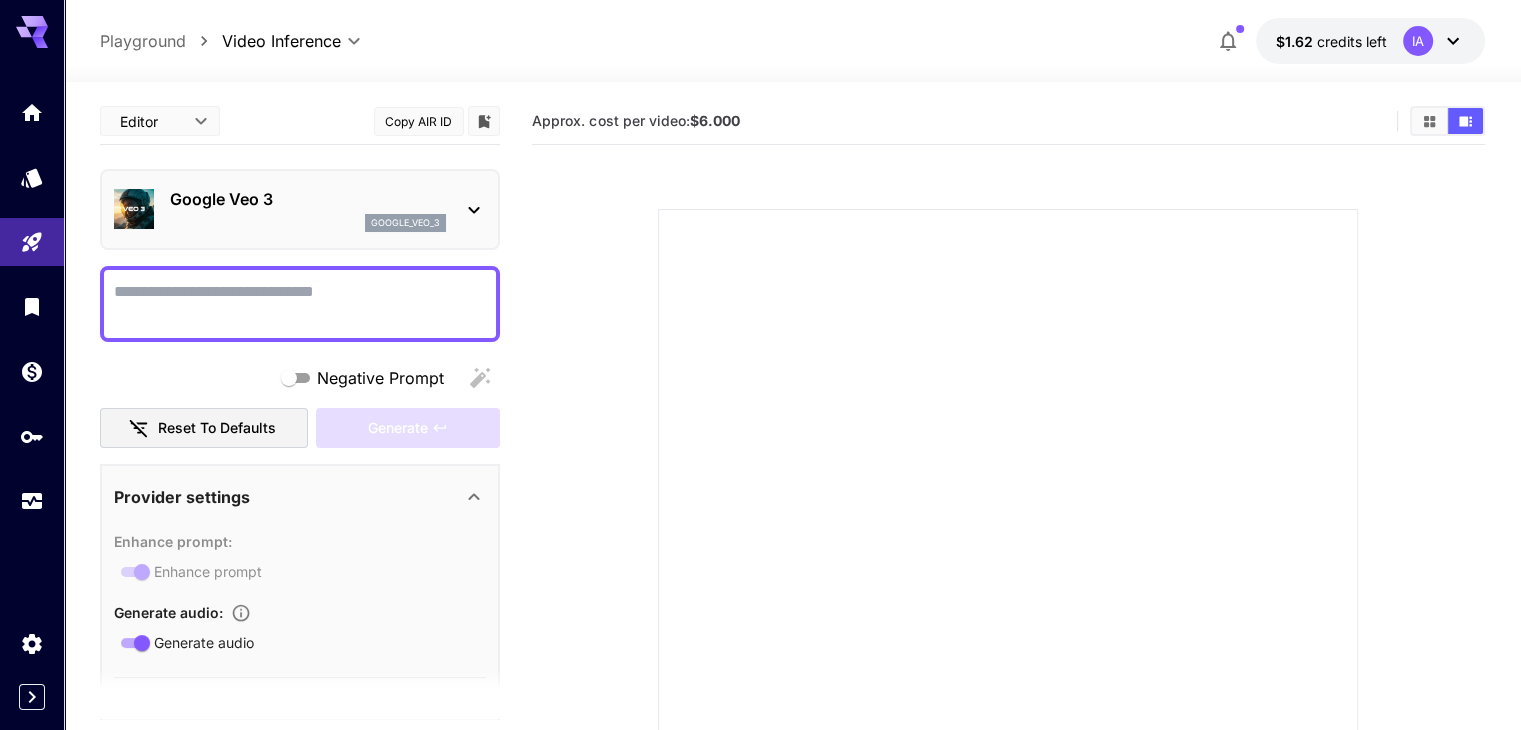 click on "Google Veo 3 google_veo_3" at bounding box center (300, 209) 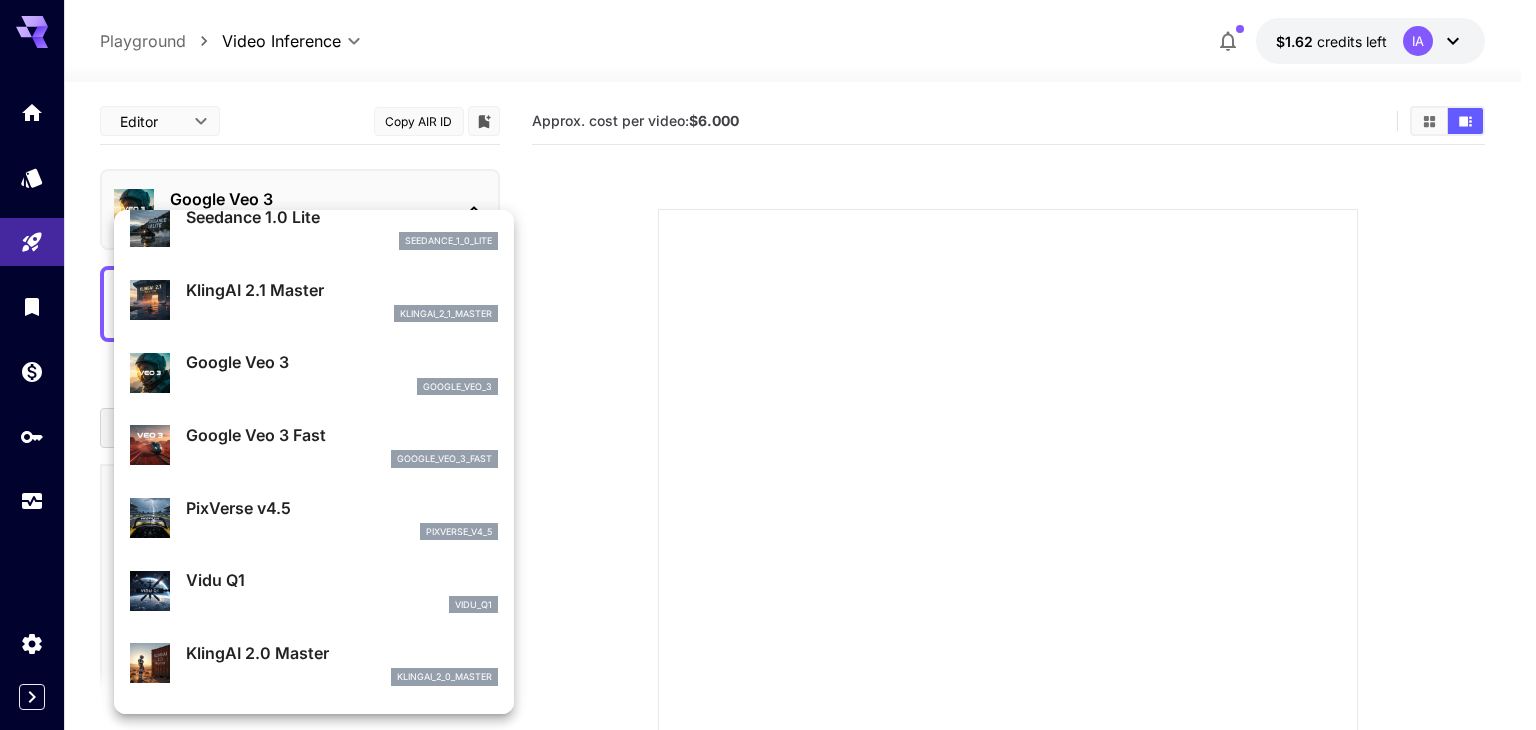 scroll, scrollTop: 100, scrollLeft: 0, axis: vertical 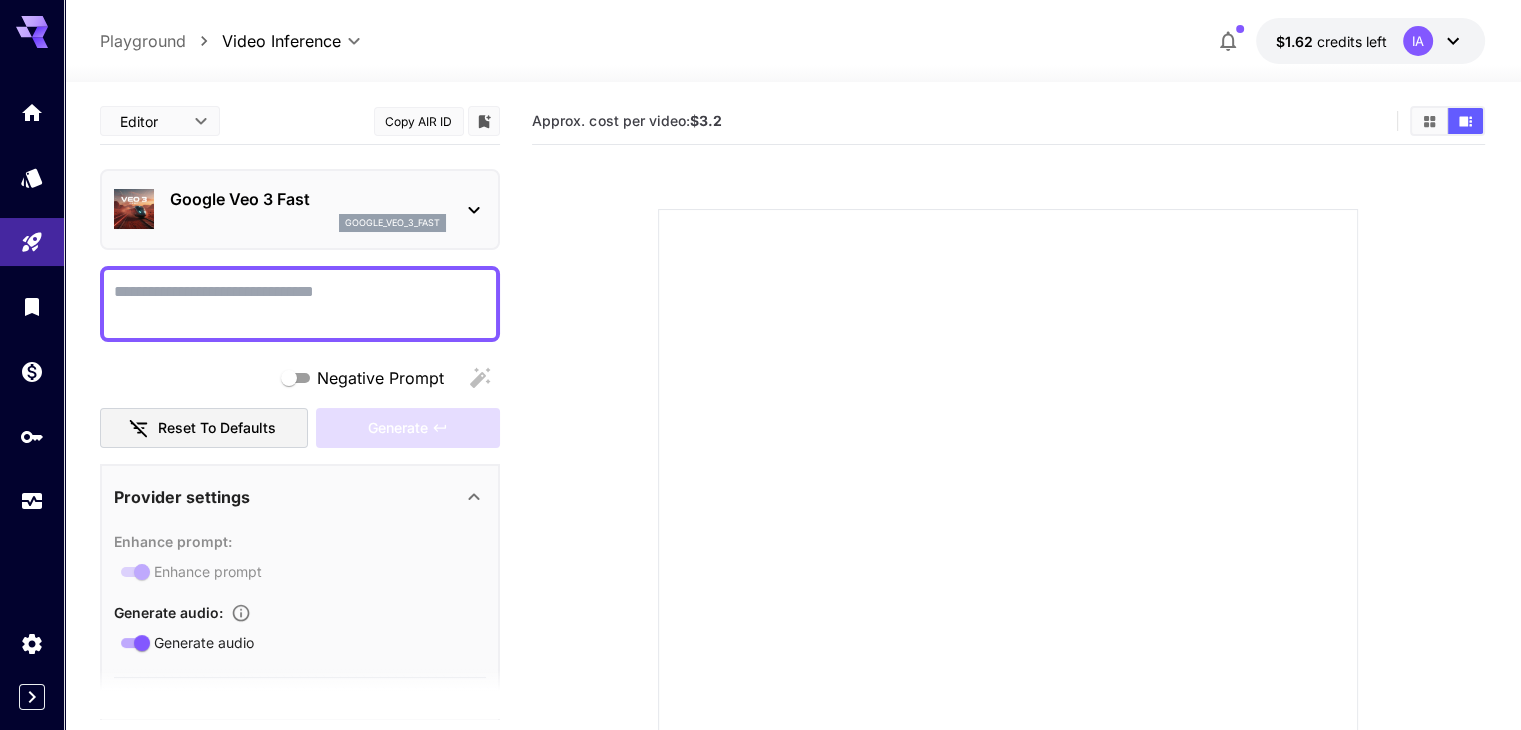 click 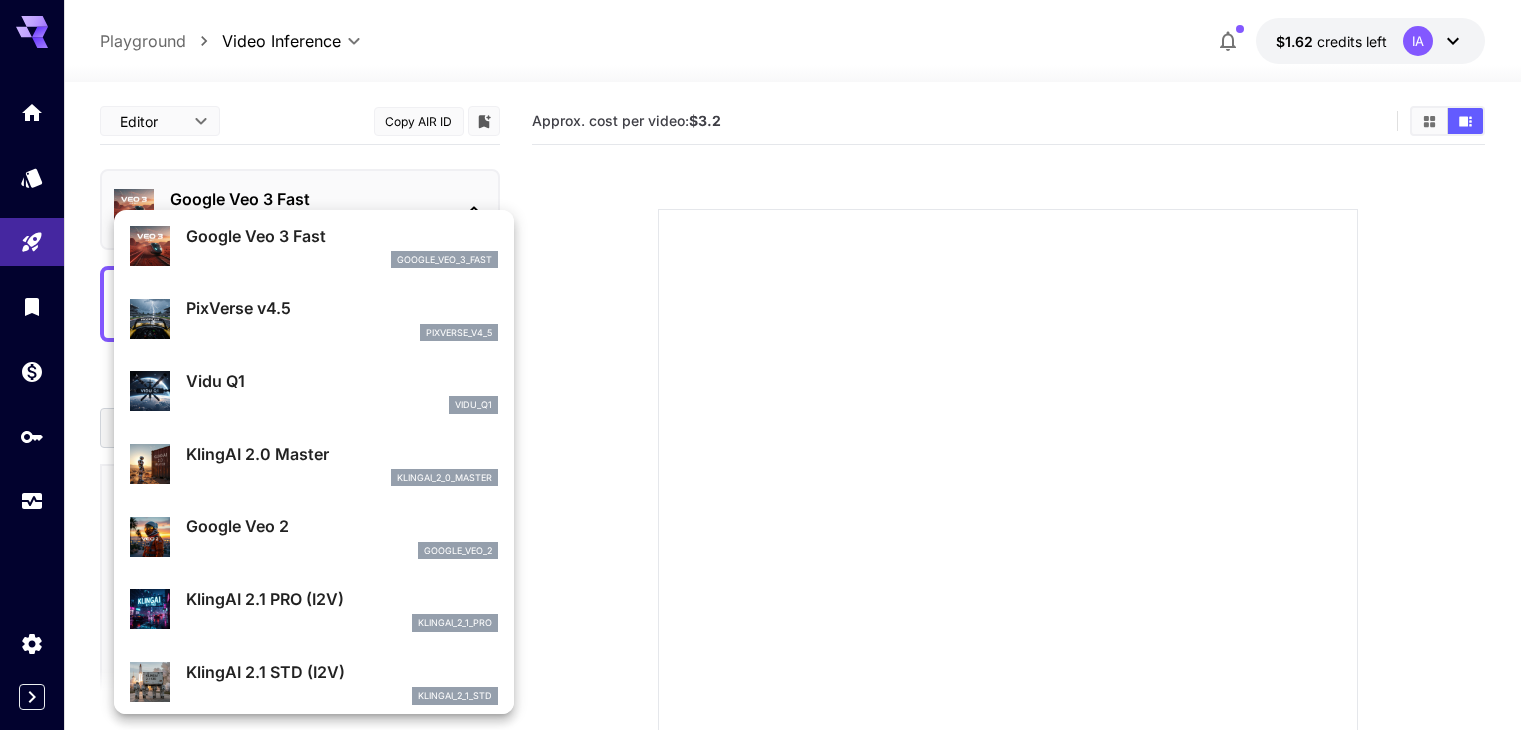 scroll, scrollTop: 301, scrollLeft: 0, axis: vertical 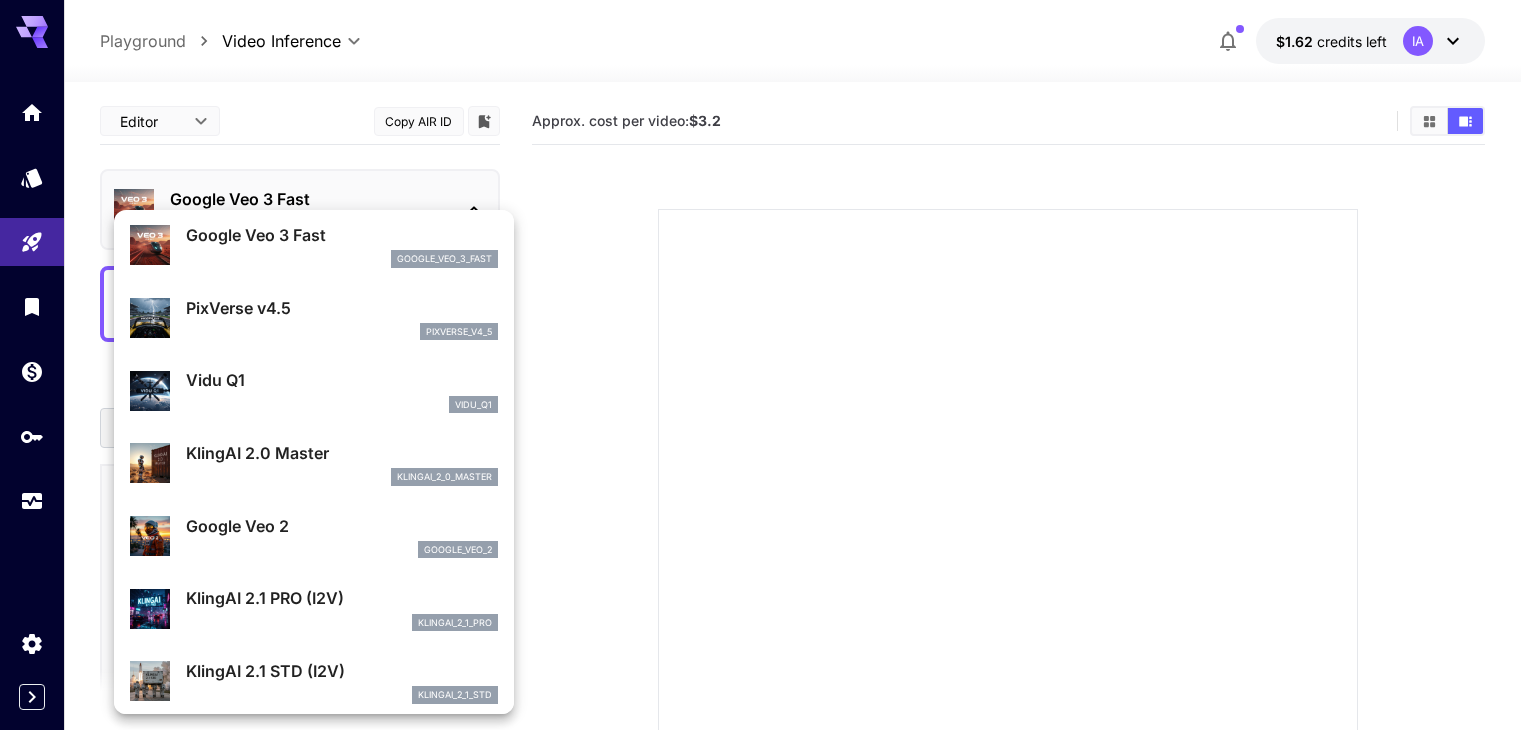 click on "KlingAI 2.0 Master" at bounding box center [342, 453] 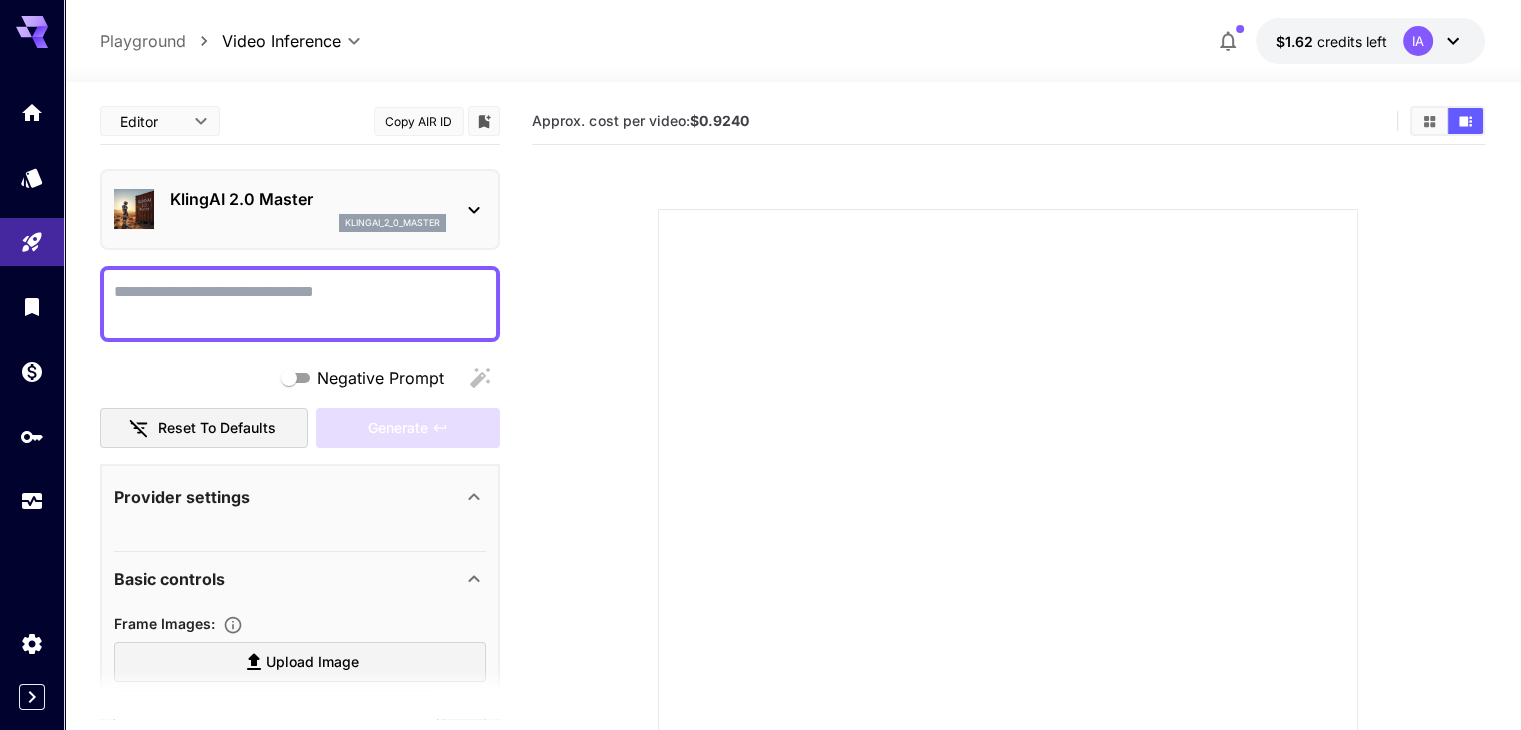 click 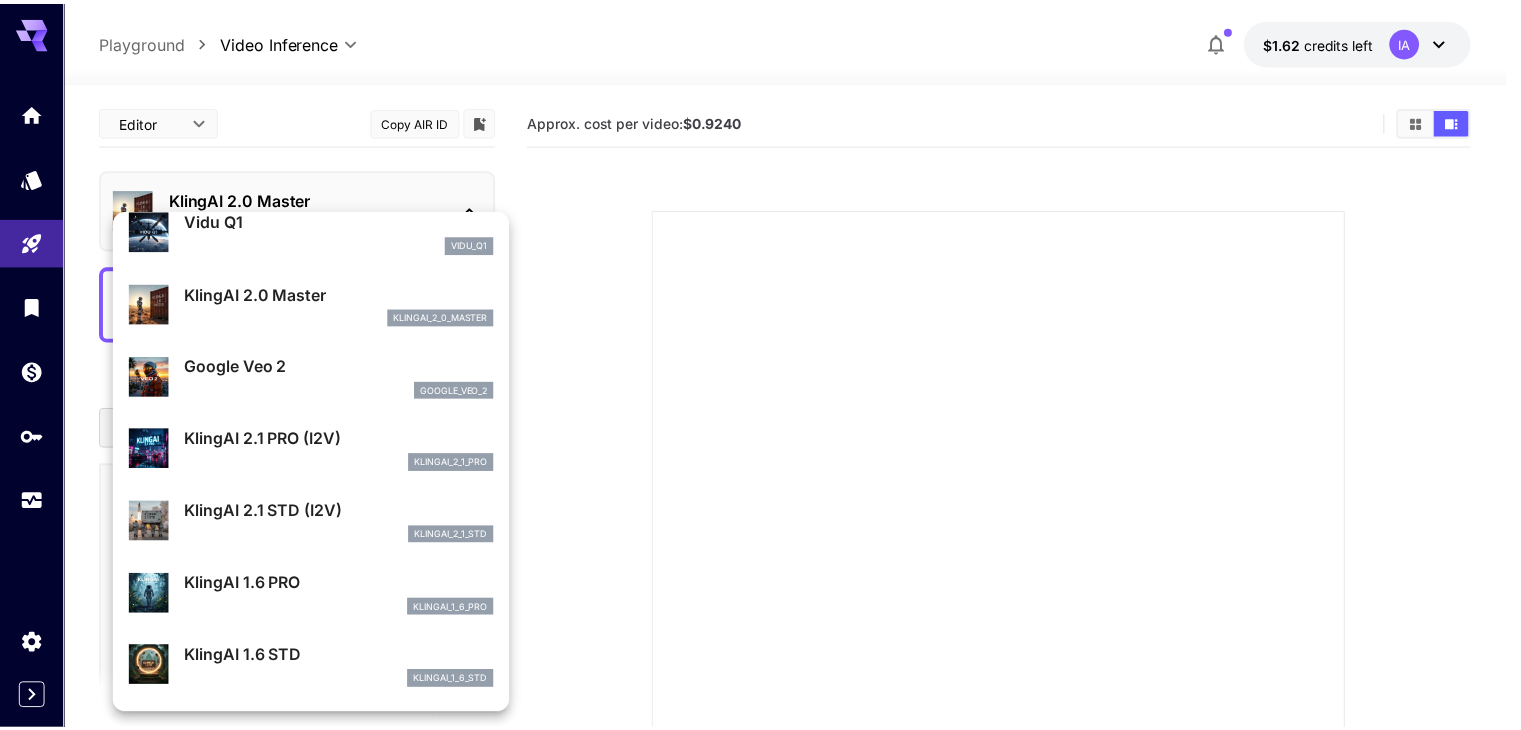 scroll, scrollTop: 0, scrollLeft: 0, axis: both 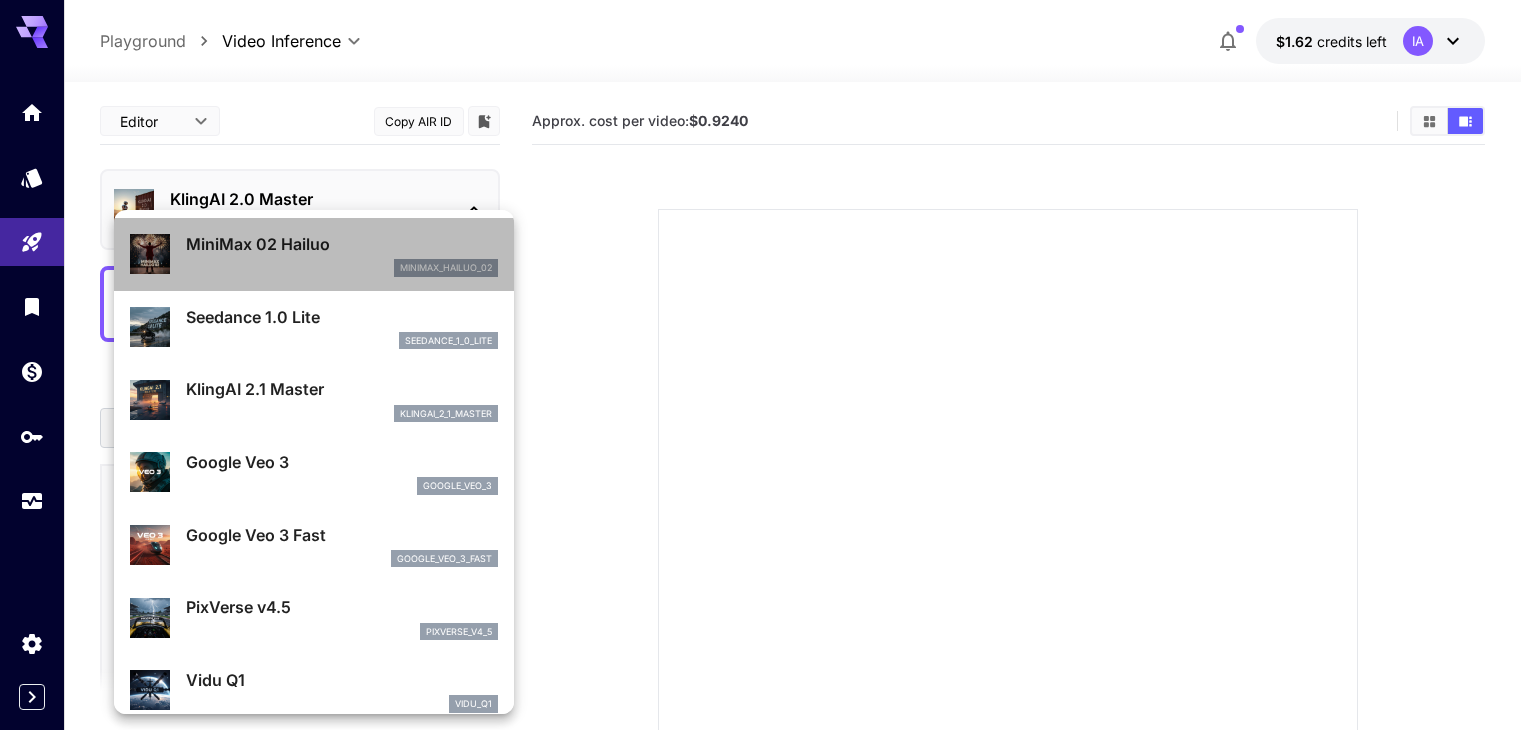 click on "minimax_hailuo_02" at bounding box center [342, 268] 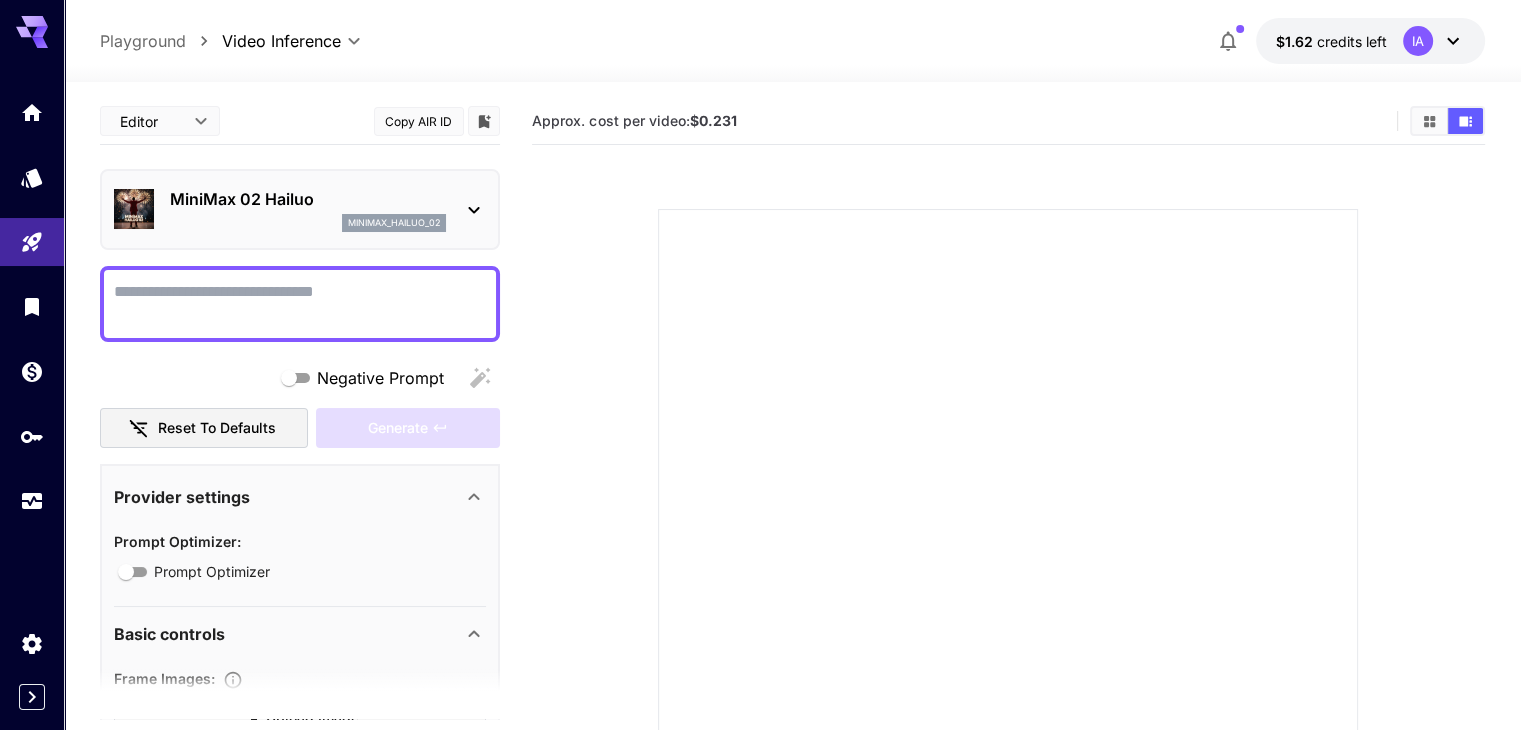 click 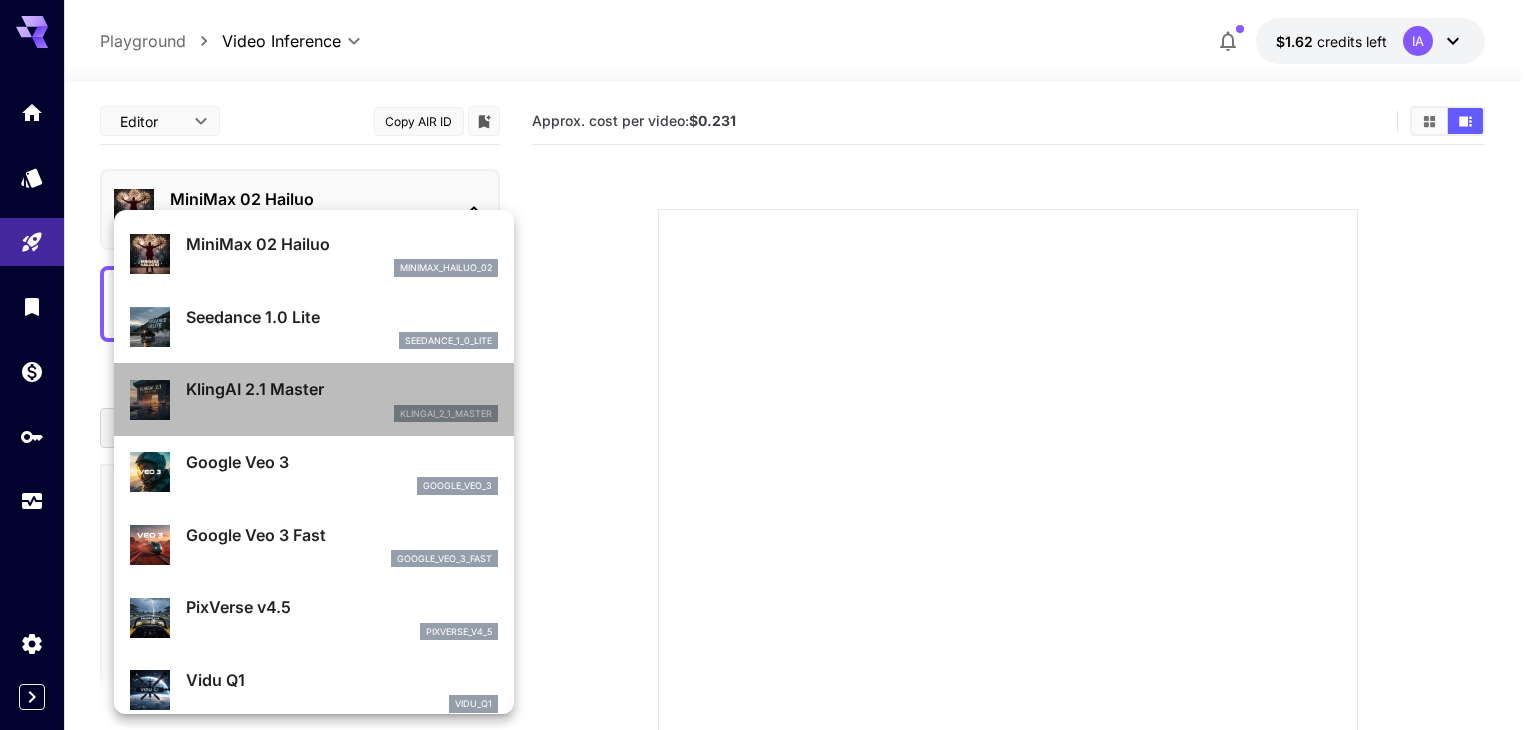 click on "KlingAI 2.1 Master" at bounding box center (342, 389) 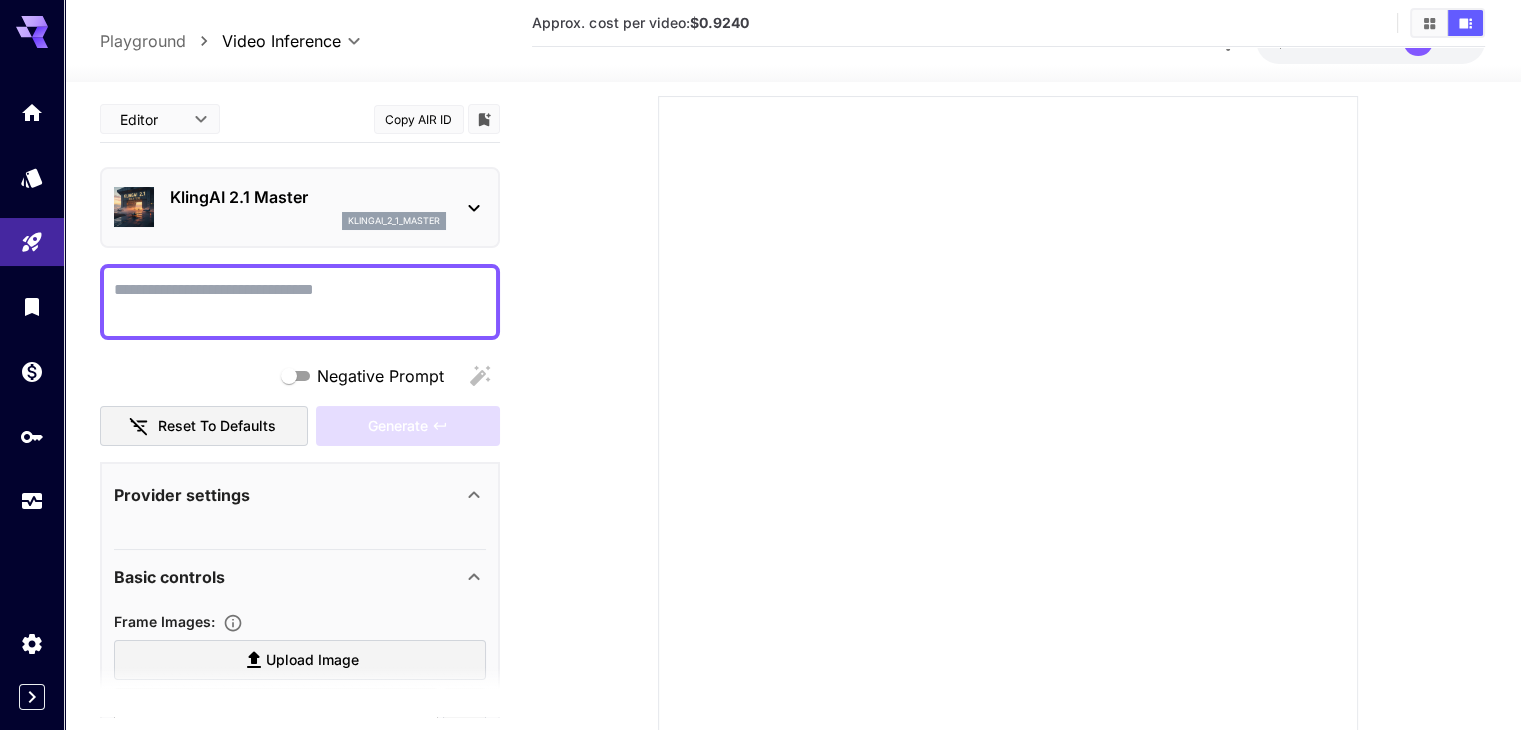 scroll, scrollTop: 239, scrollLeft: 0, axis: vertical 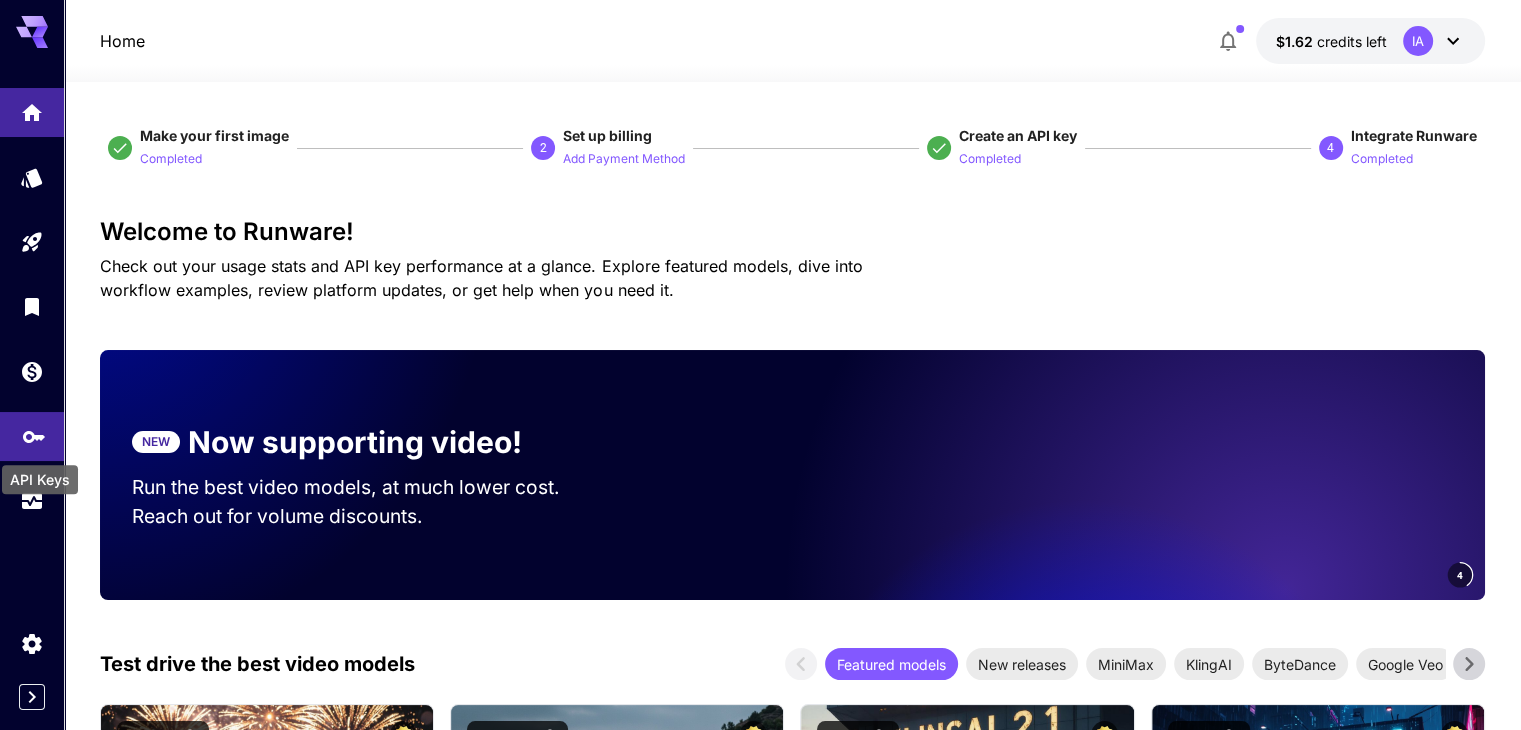 click on "API Keys" at bounding box center (40, 473) 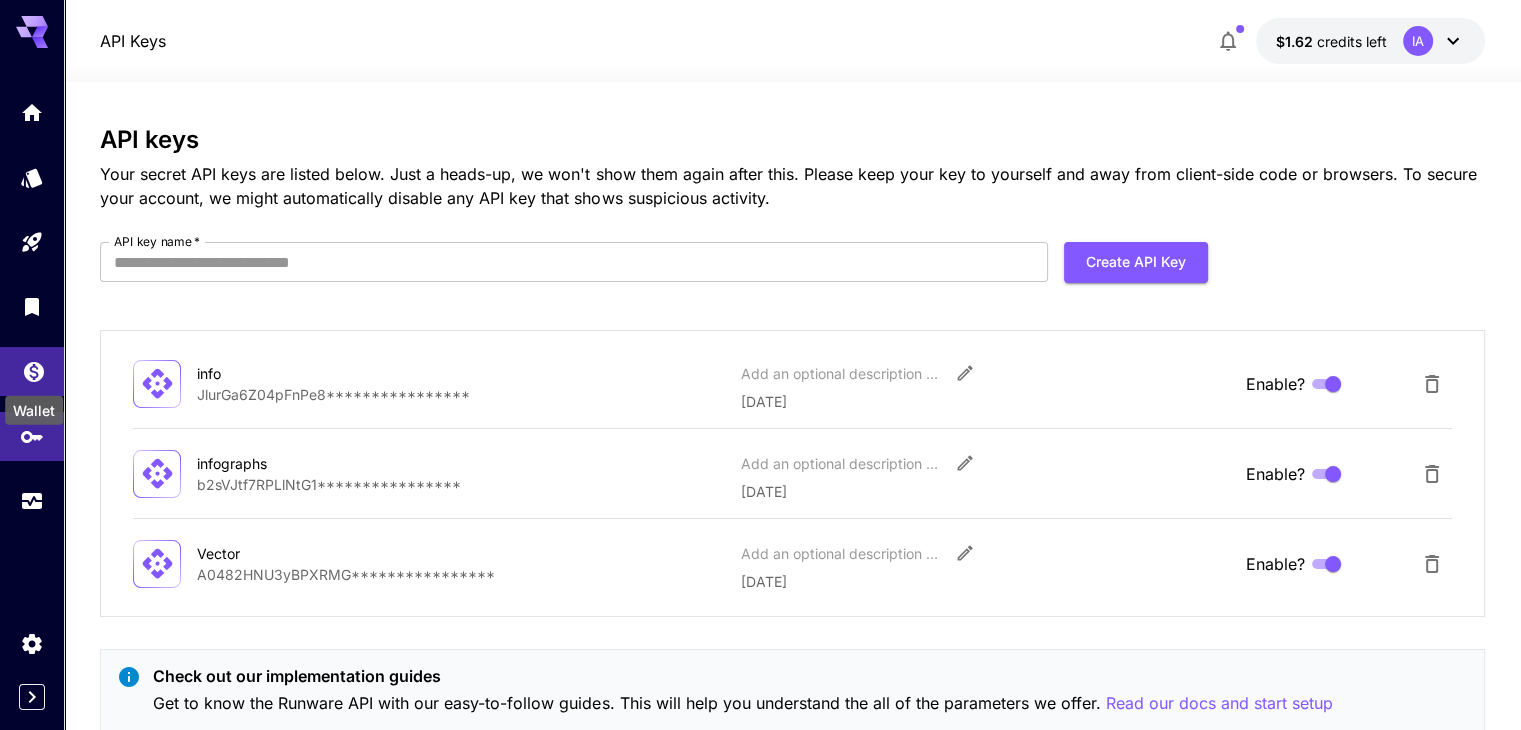 click on "**********" at bounding box center [760, 395] 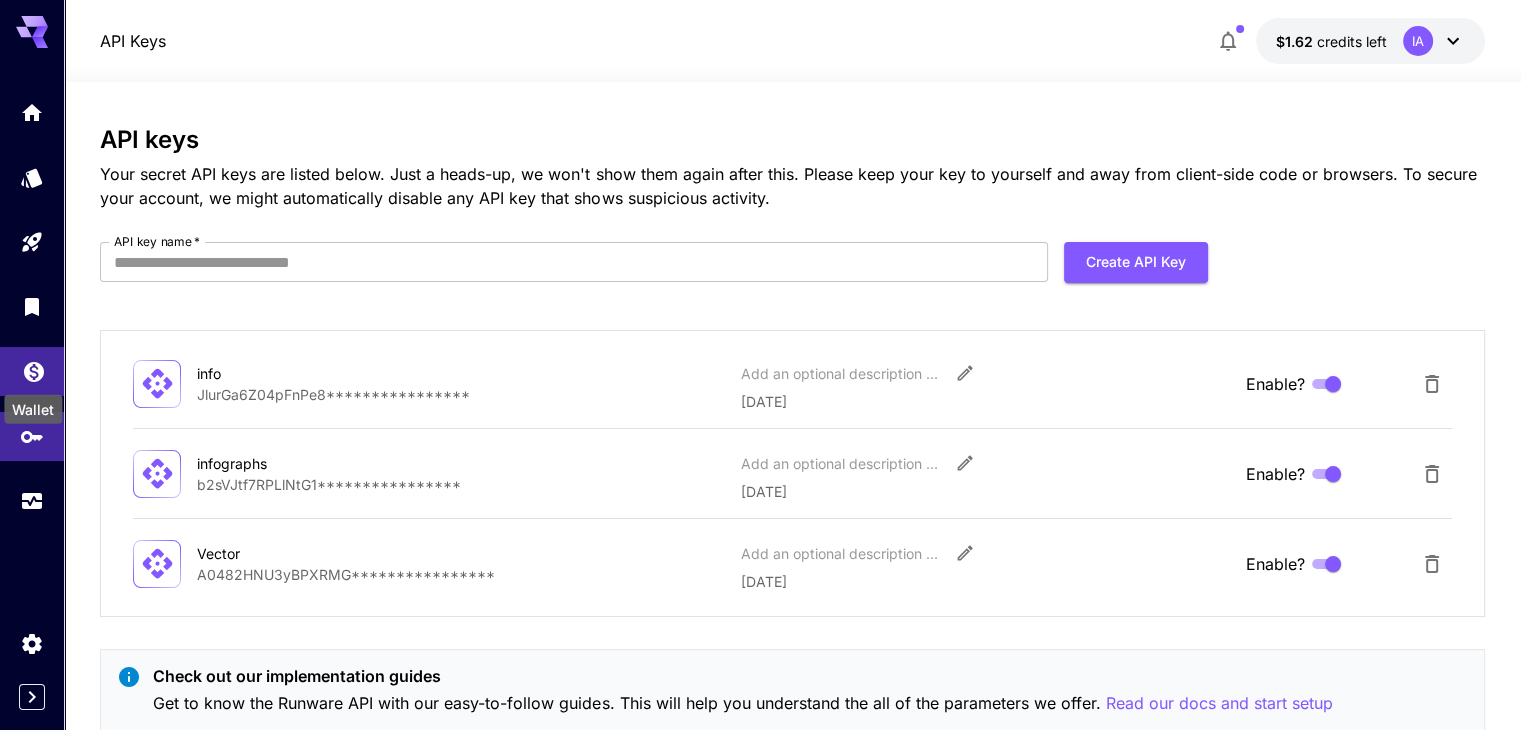 click 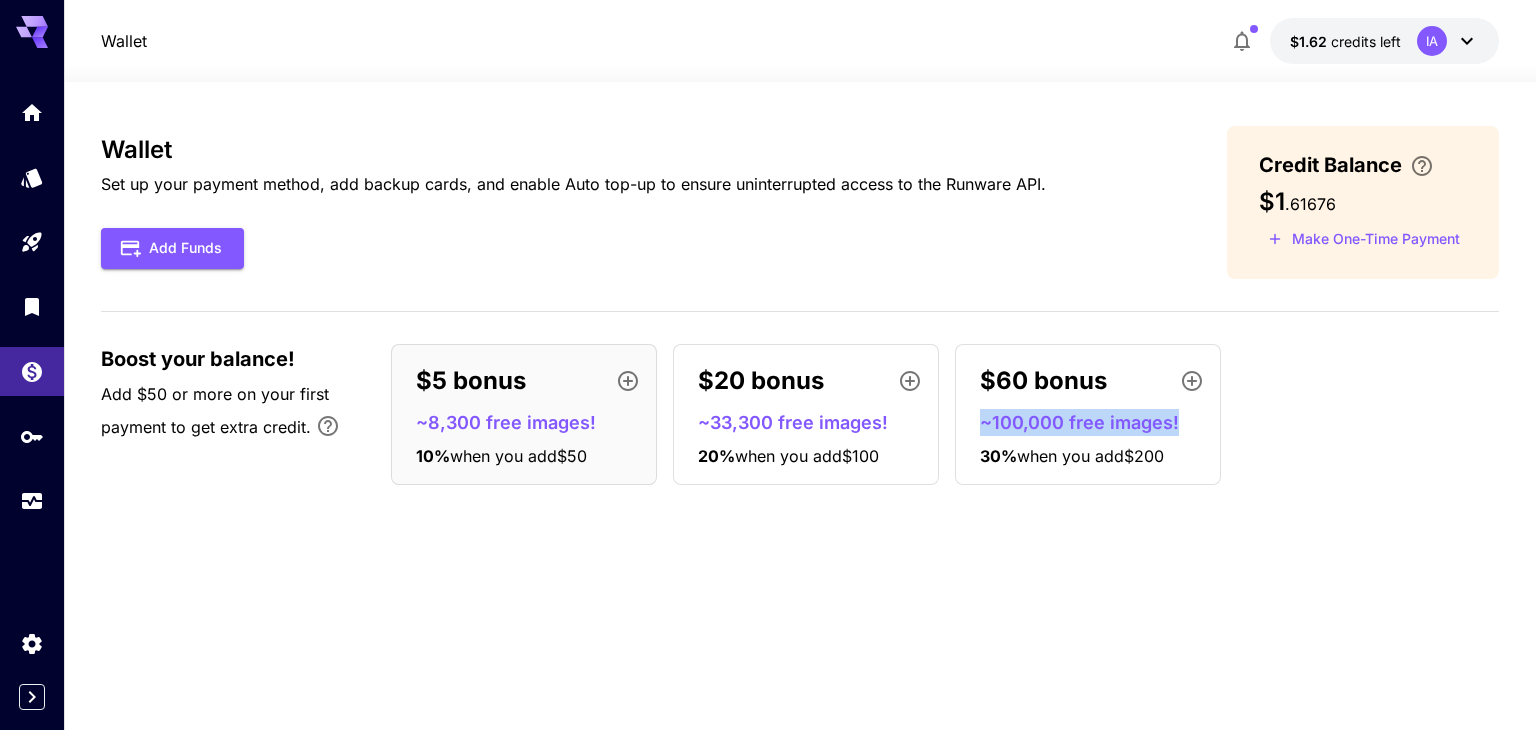 drag, startPoint x: 977, startPoint y: 418, endPoint x: 1192, endPoint y: 417, distance: 215.00232 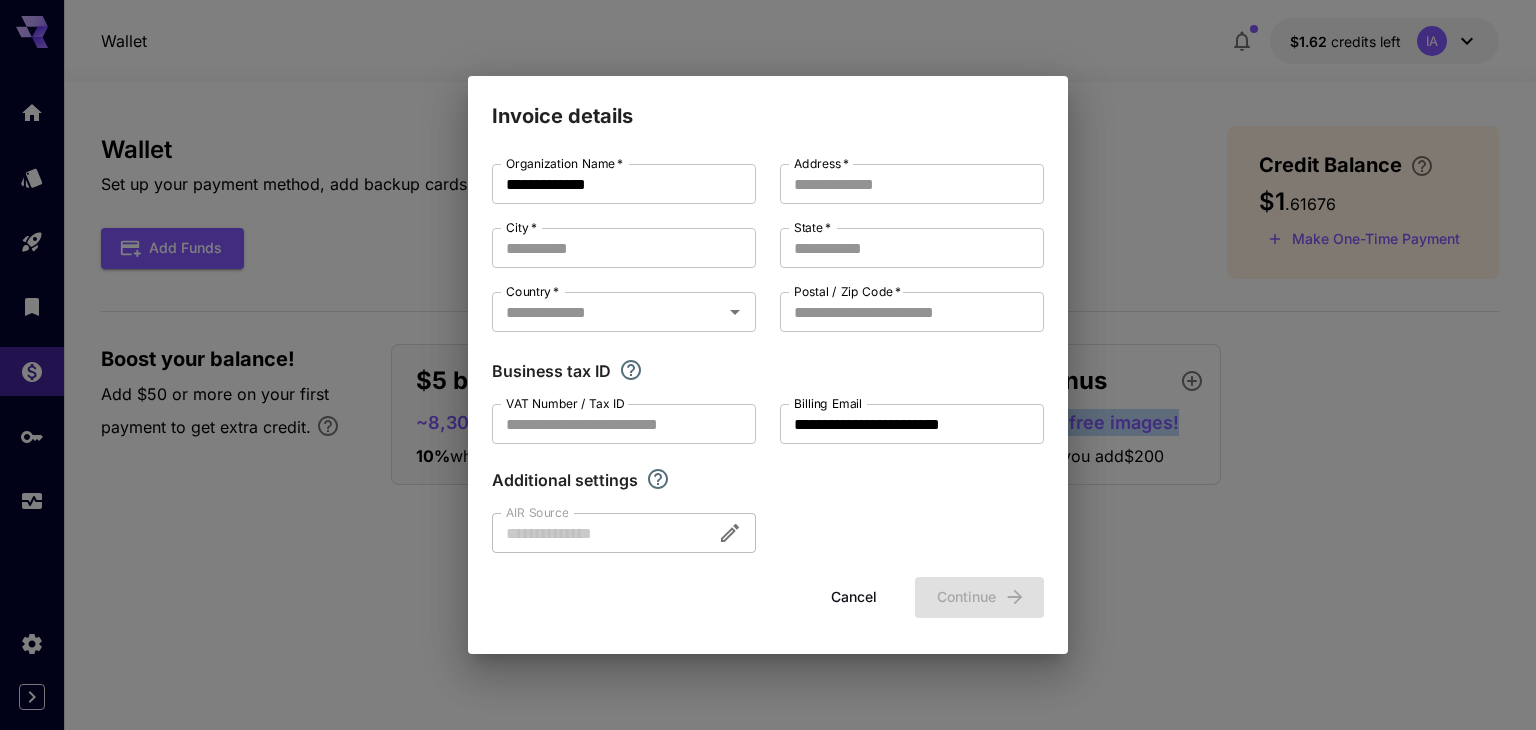 click on "Cancel" at bounding box center (854, 597) 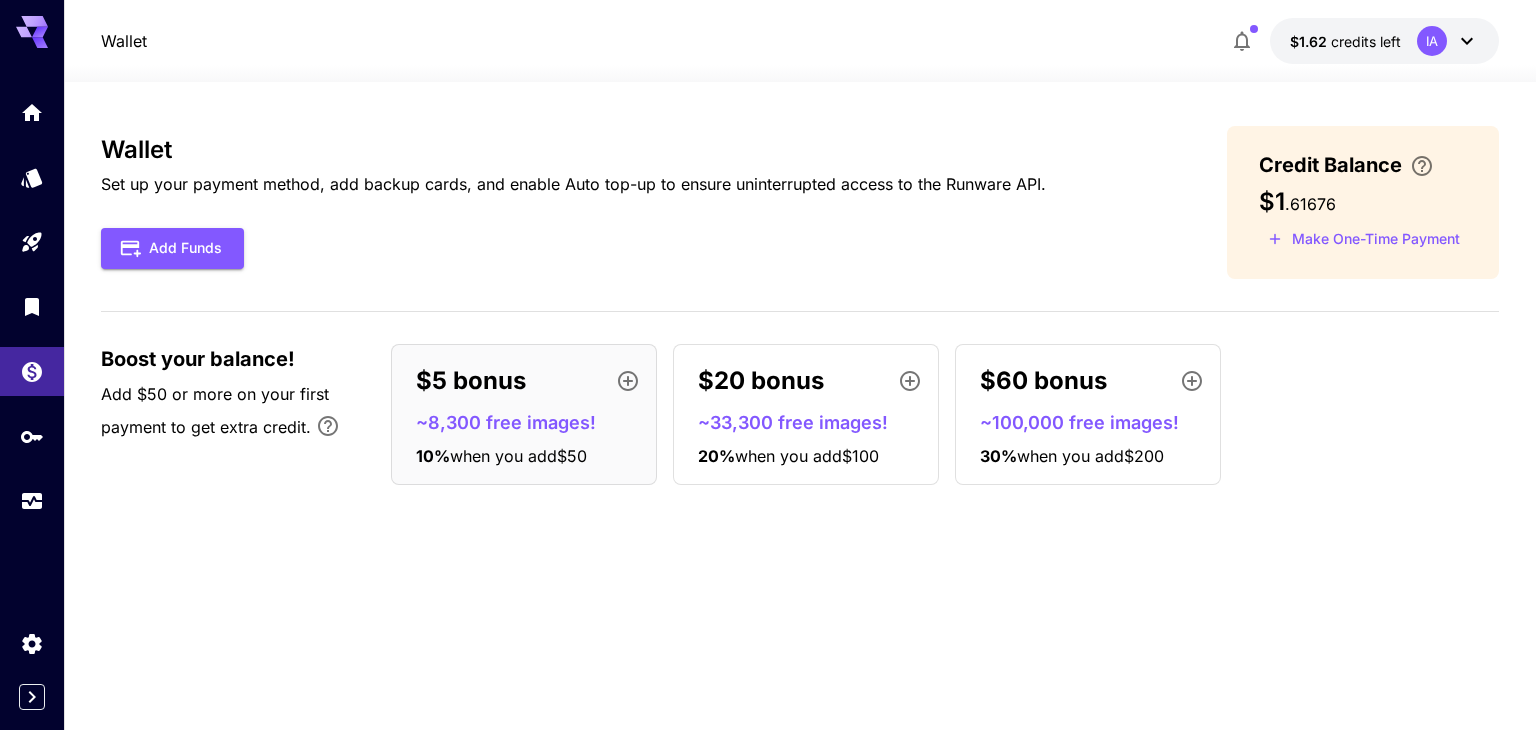 click on "Wallet Set up your payment method, add backup cards, and enable Auto top-up to ensure uninterrupted access to the Runware API. Add Funds Credit Balance $1 . 61676 Make One-Time Payment Boost your balance! Add $50 or more on your first payment to get extra credit. $5 bonus ~8,300 free images!   10 %  when you add  $50 $20 bonus ~33,300 free images!   20 %  when you add  $100 $60 bonus ~100,000 free images!   30 %  when you add  $200" at bounding box center (800, 406) 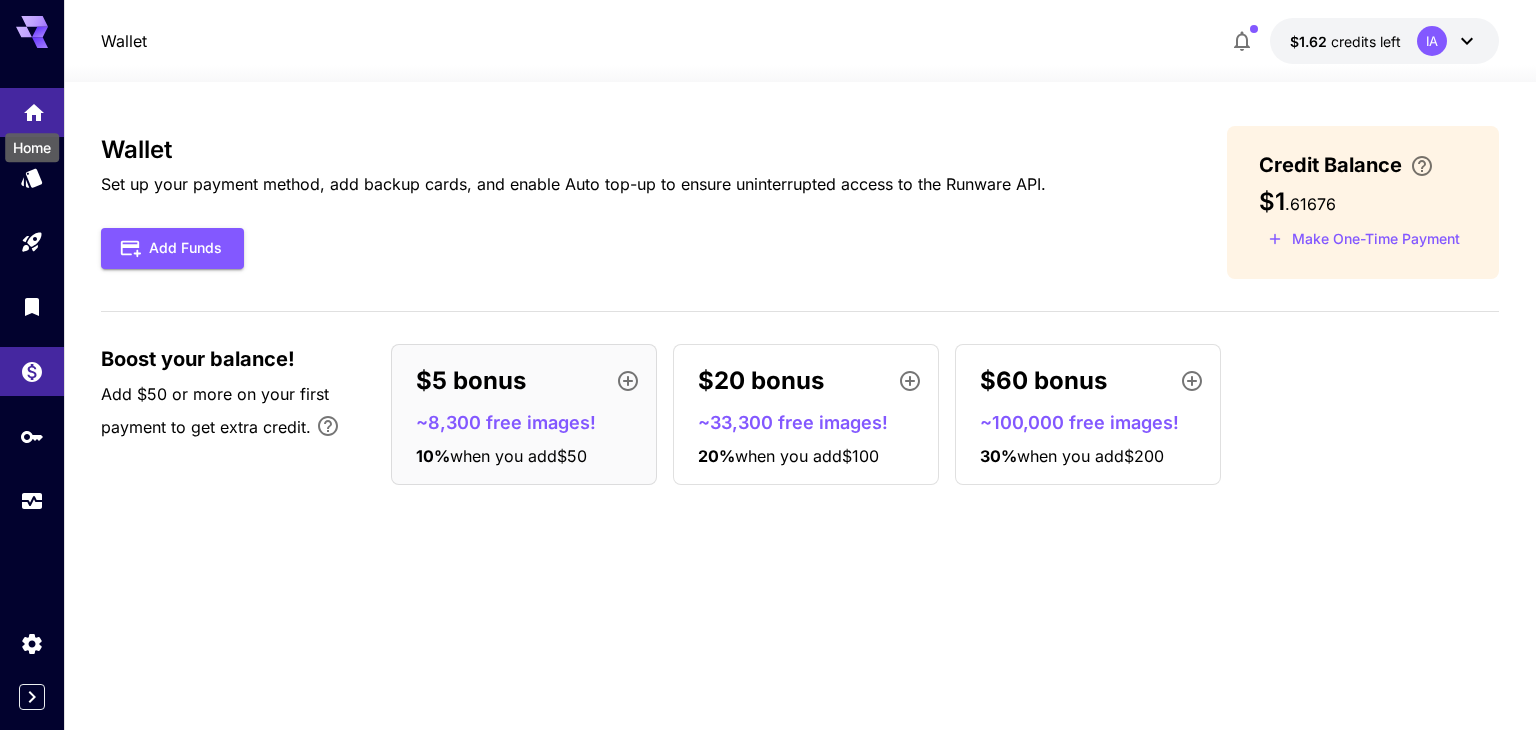 click 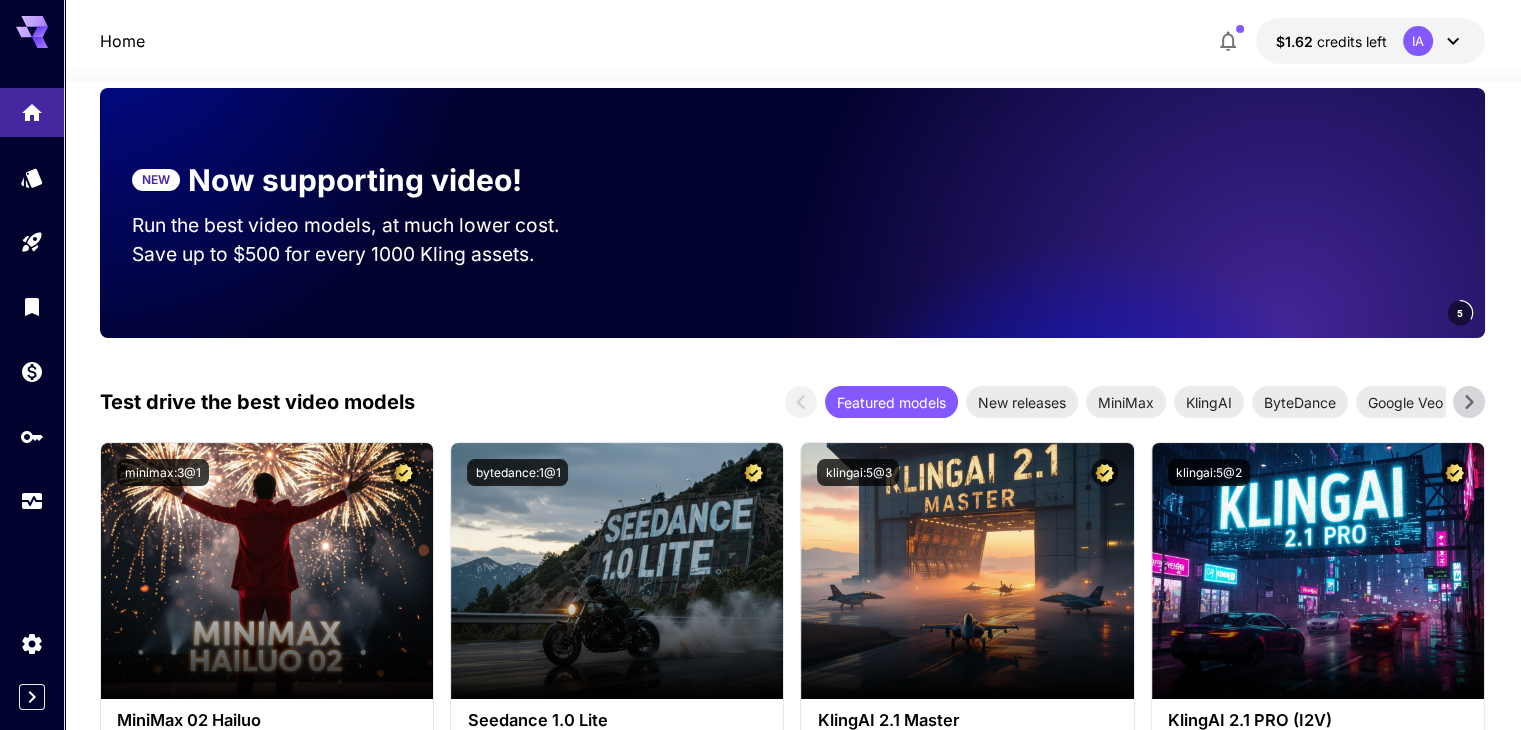 scroll, scrollTop: 300, scrollLeft: 0, axis: vertical 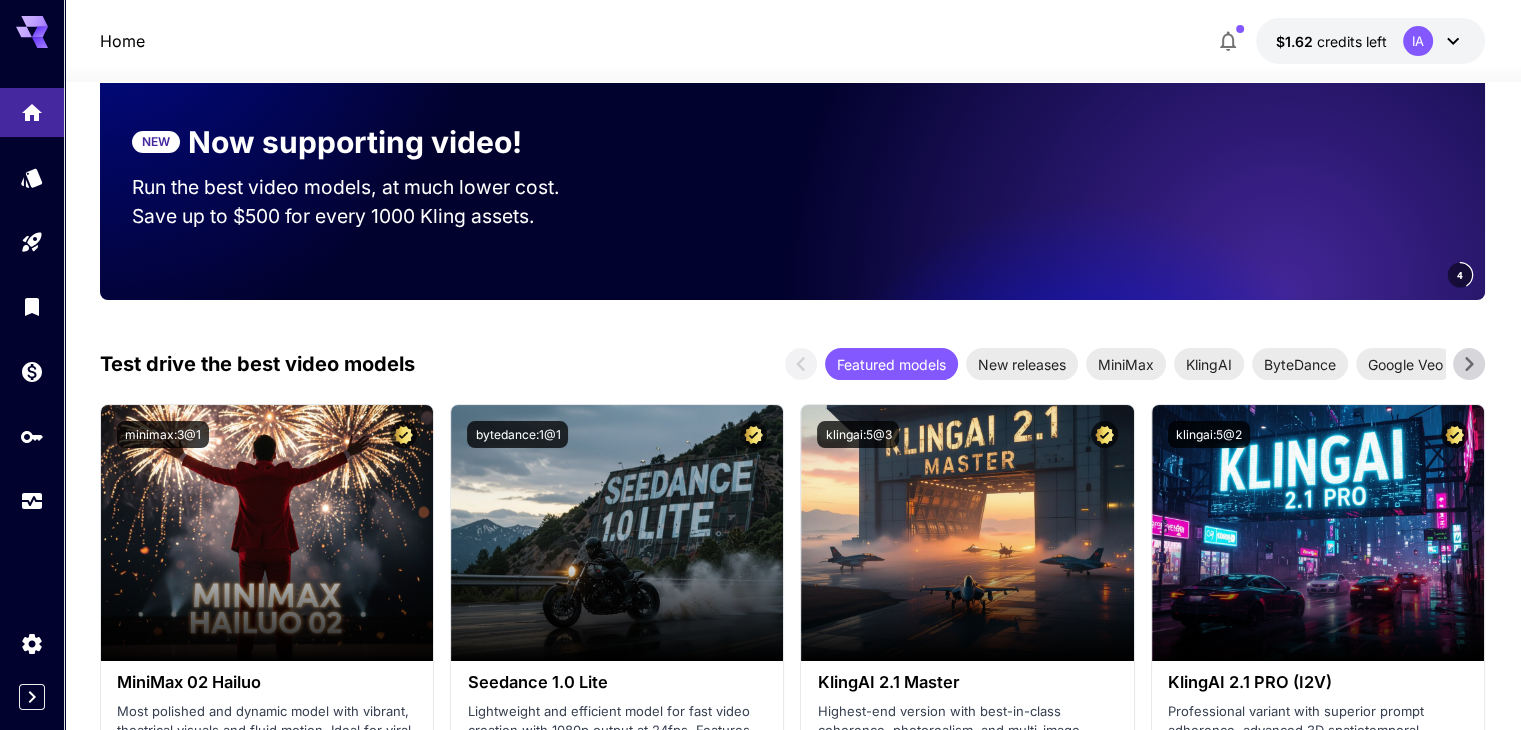 click at bounding box center [1205, 175] 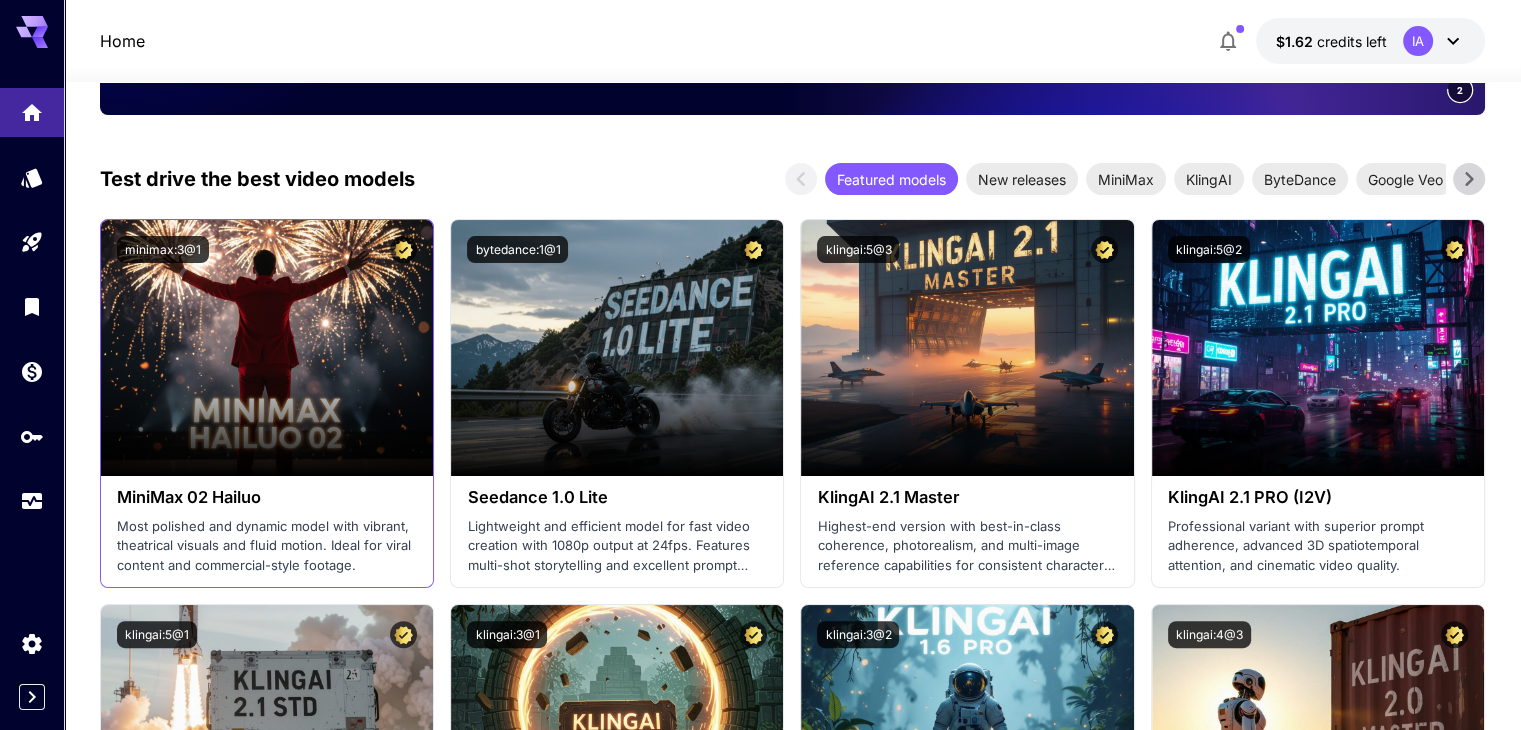 scroll, scrollTop: 500, scrollLeft: 0, axis: vertical 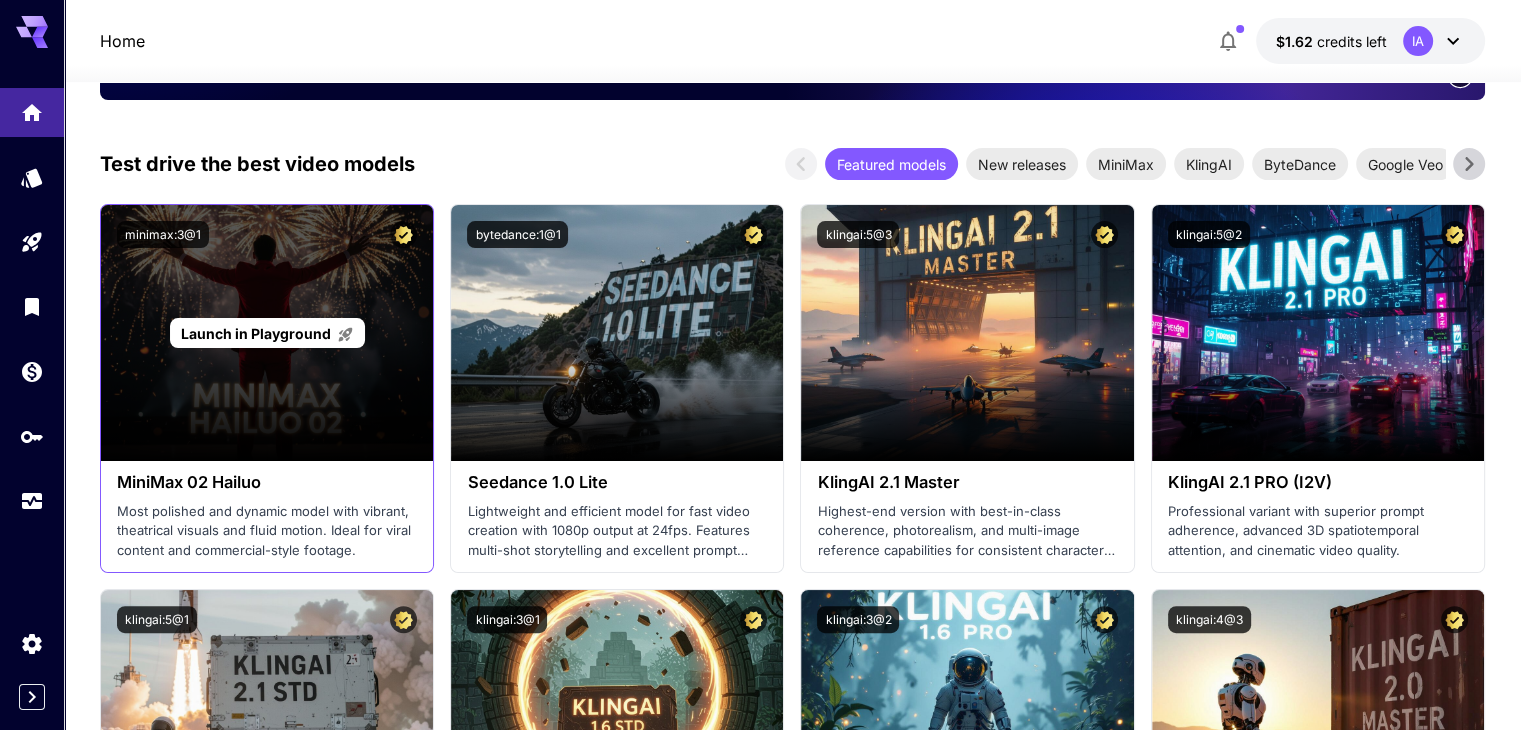 click on "Launch in Playground" at bounding box center [256, 333] 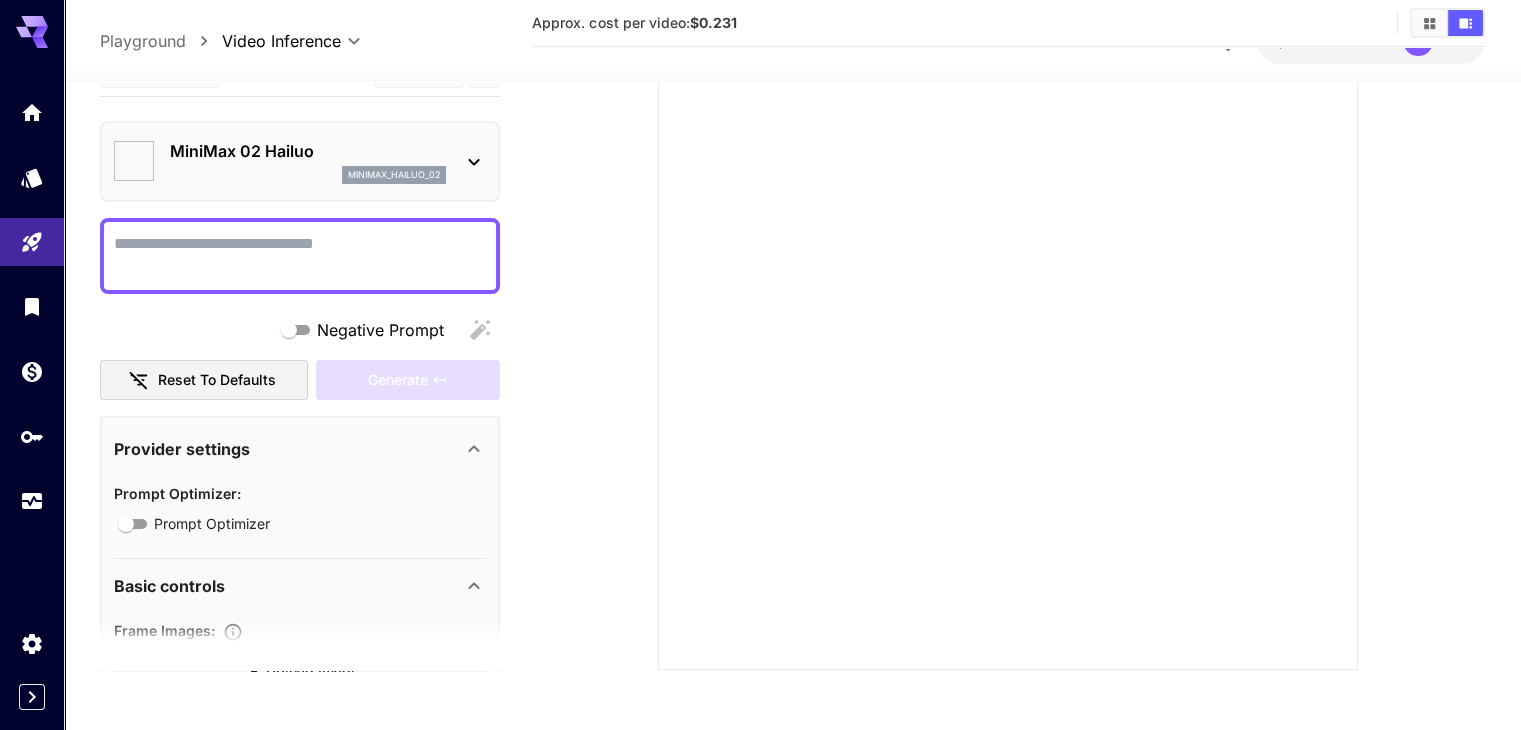 type on "*" 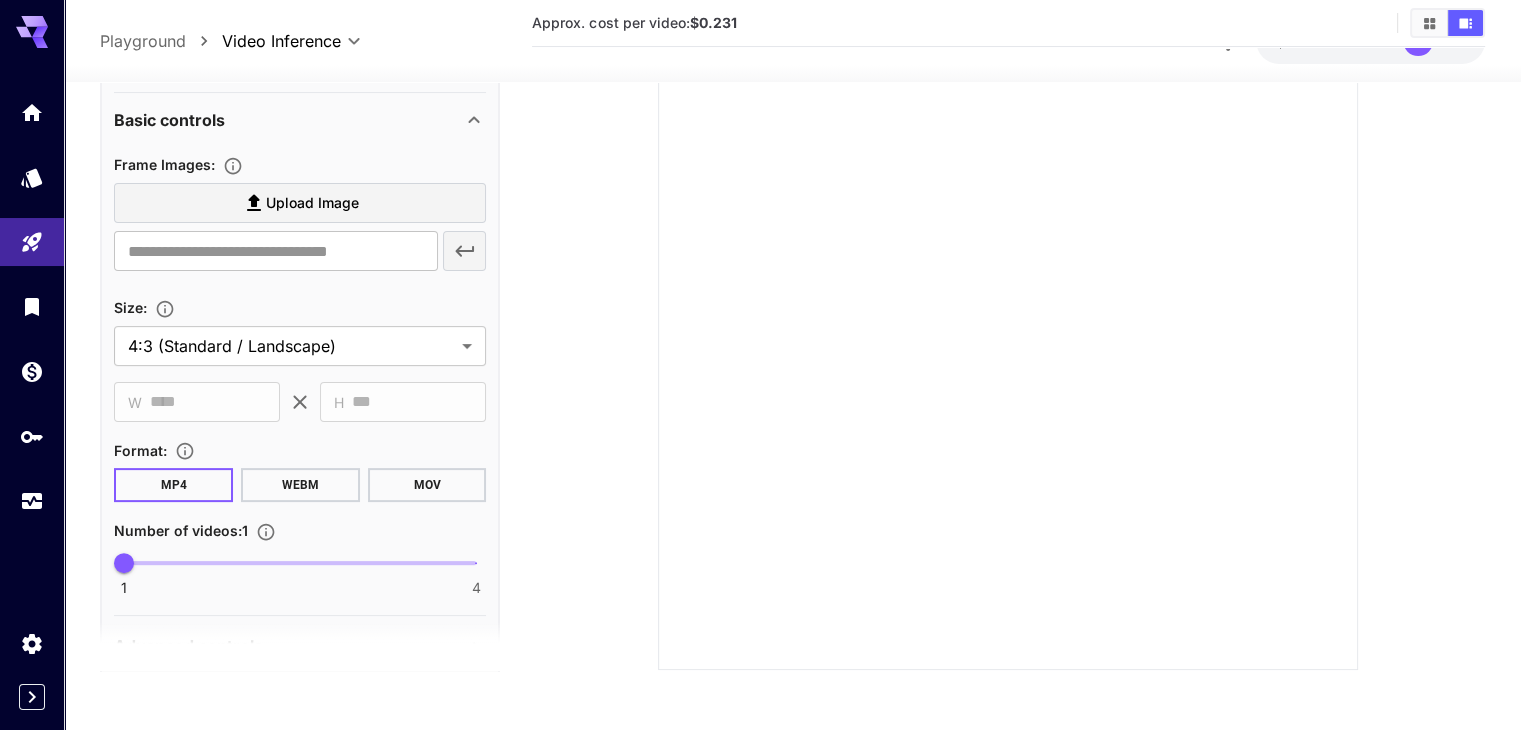 scroll, scrollTop: 500, scrollLeft: 0, axis: vertical 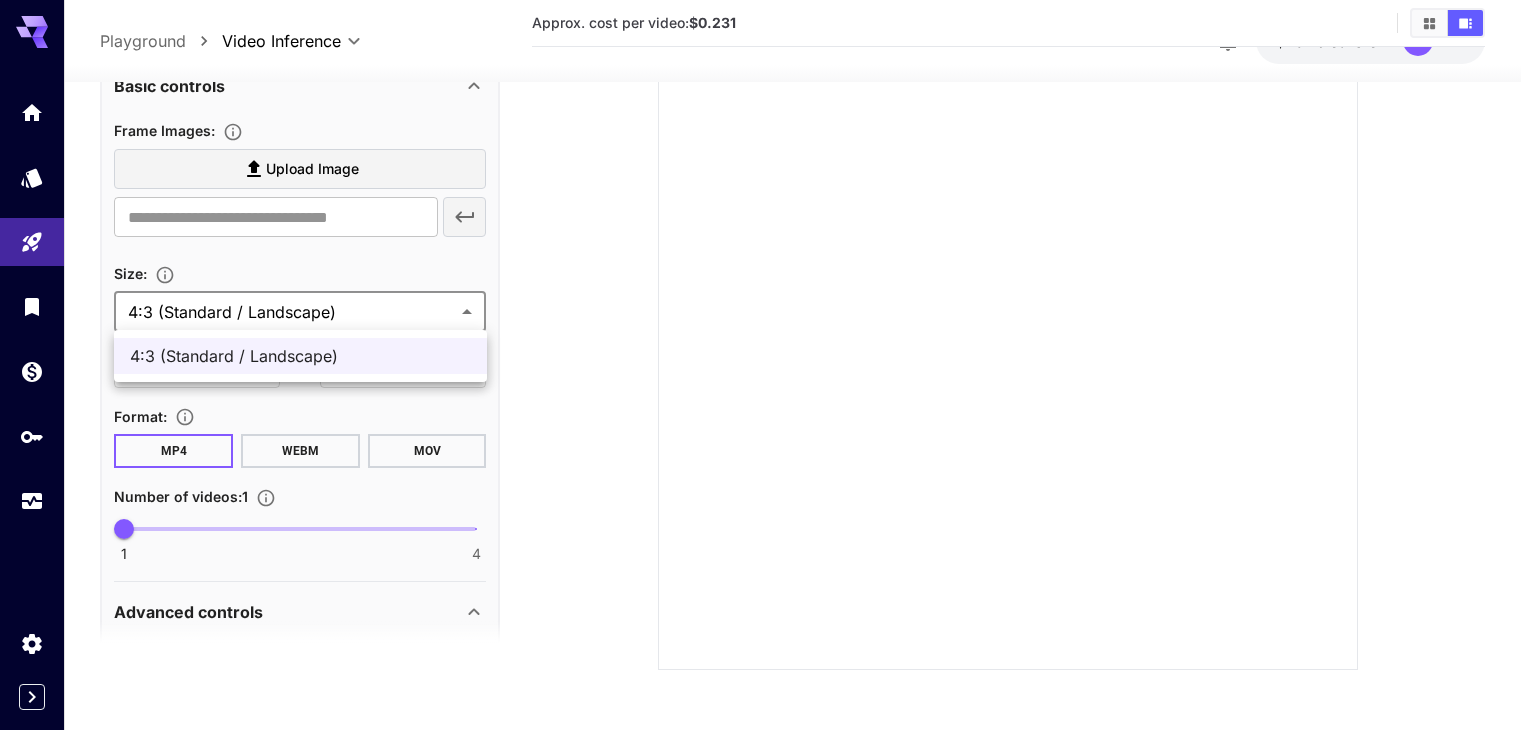 click on "**********" at bounding box center (768, 245) 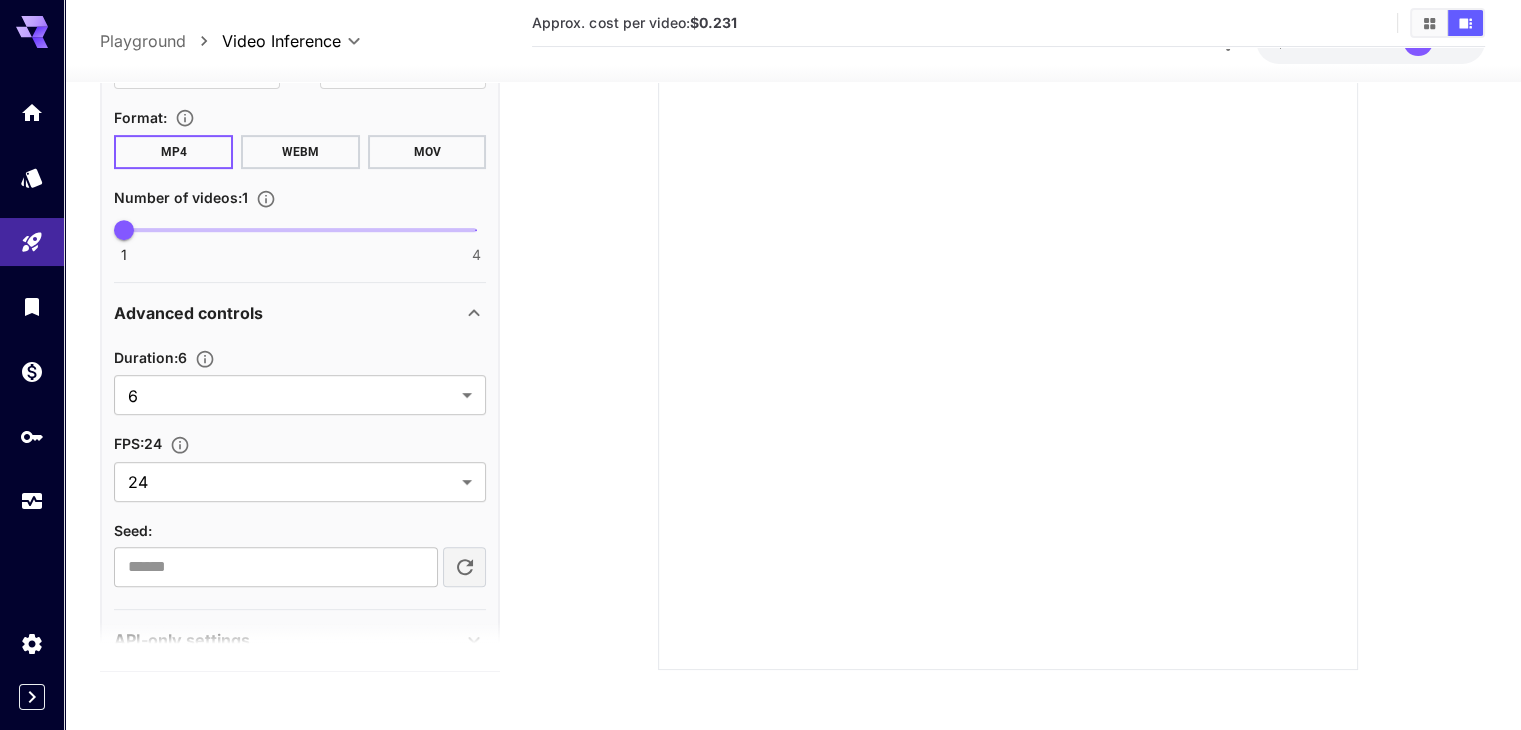 scroll, scrollTop: 848, scrollLeft: 0, axis: vertical 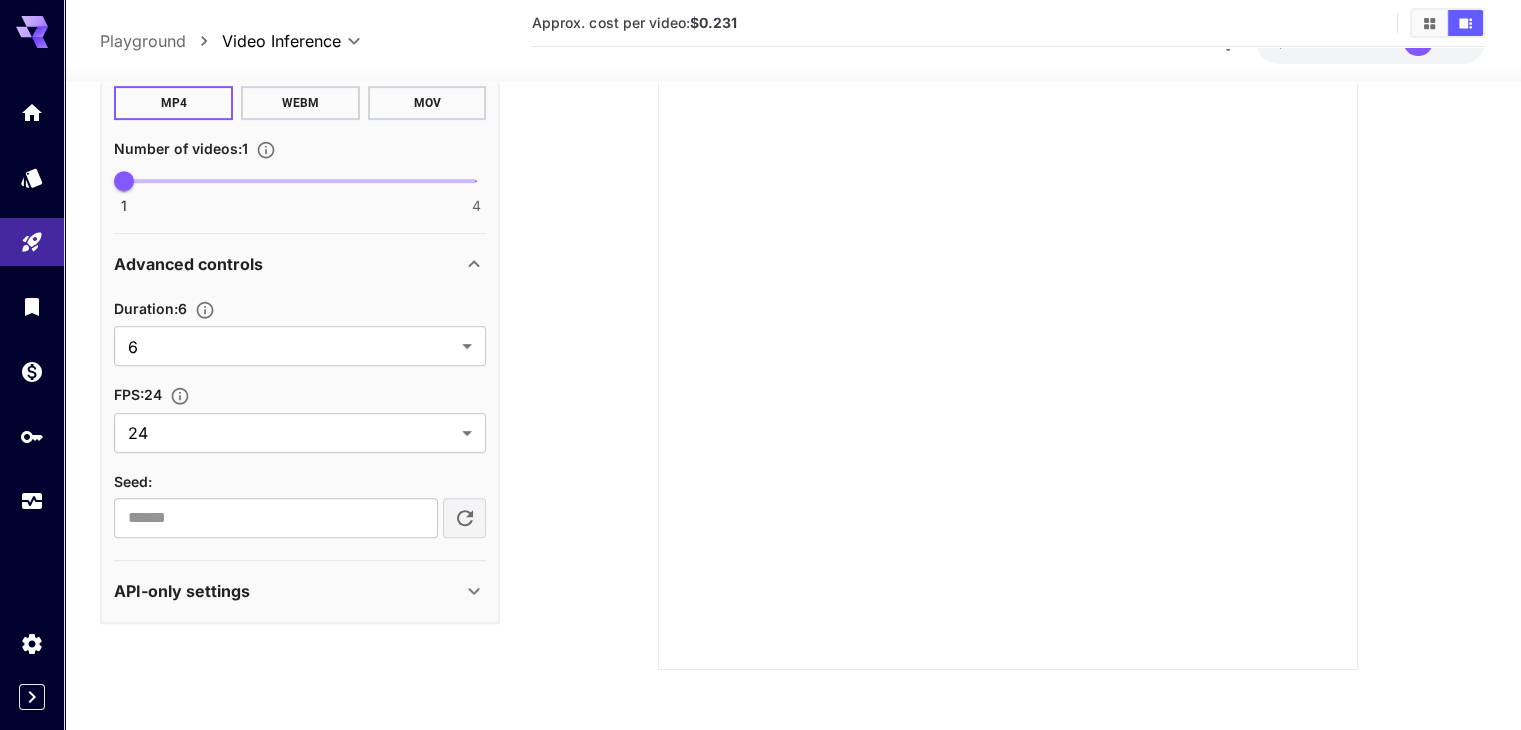 click 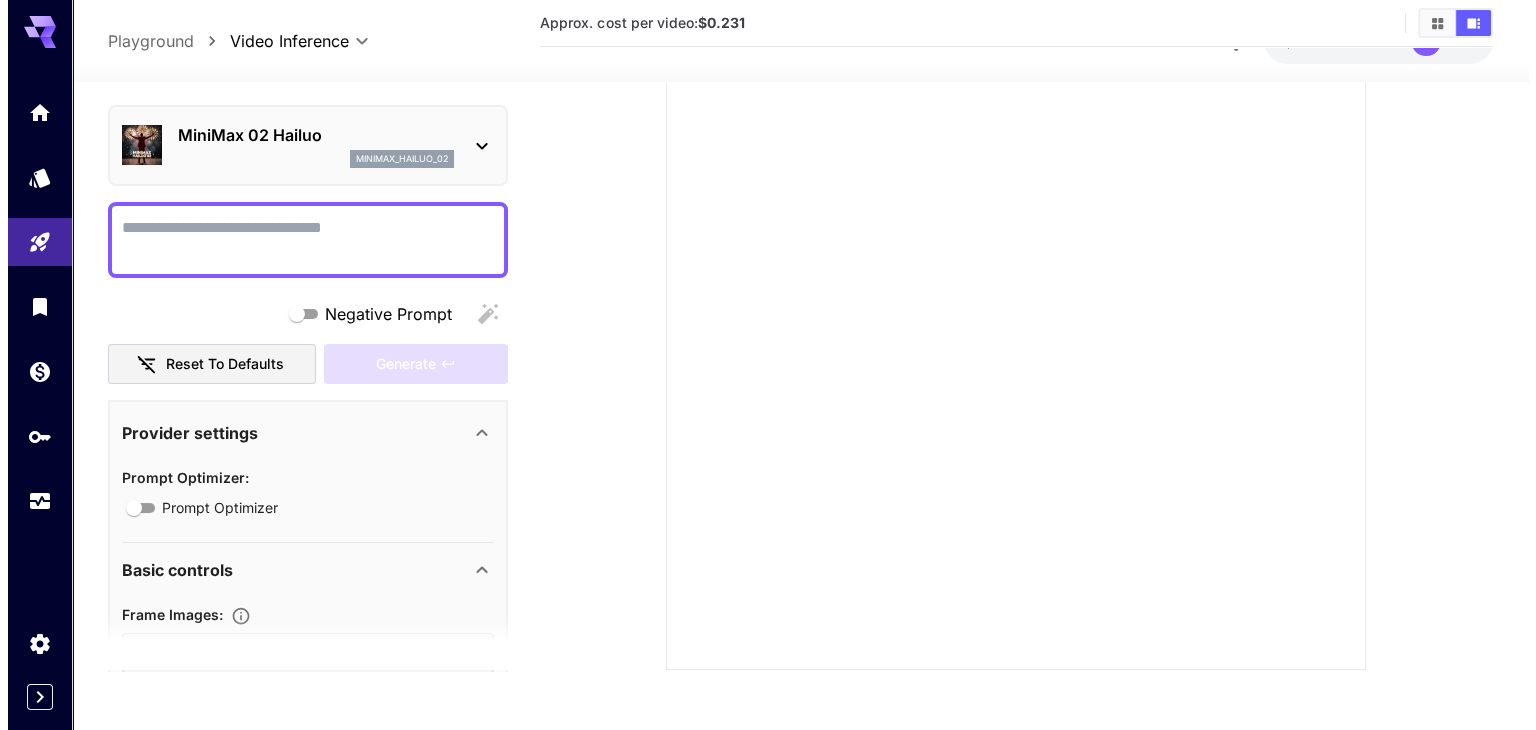 scroll, scrollTop: 0, scrollLeft: 0, axis: both 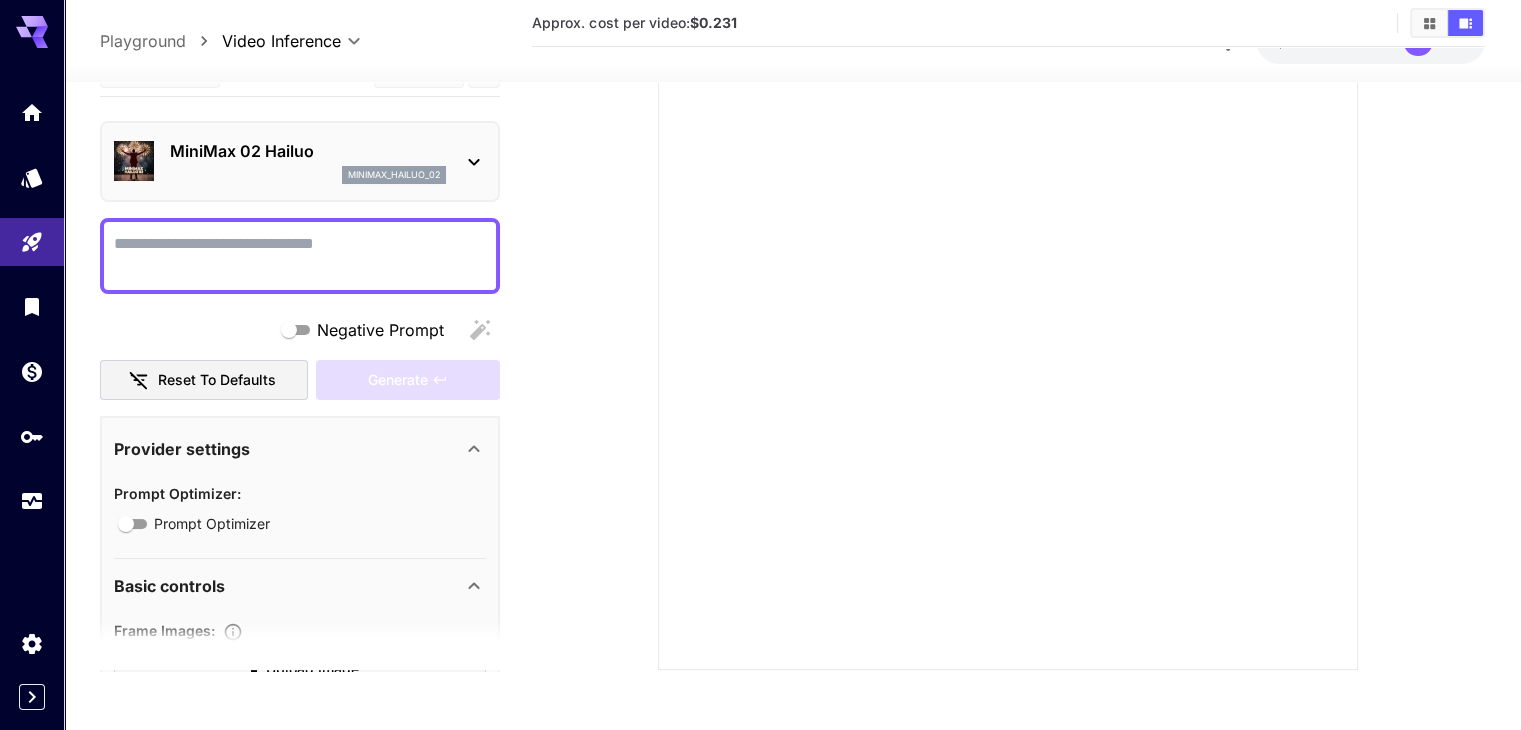 click 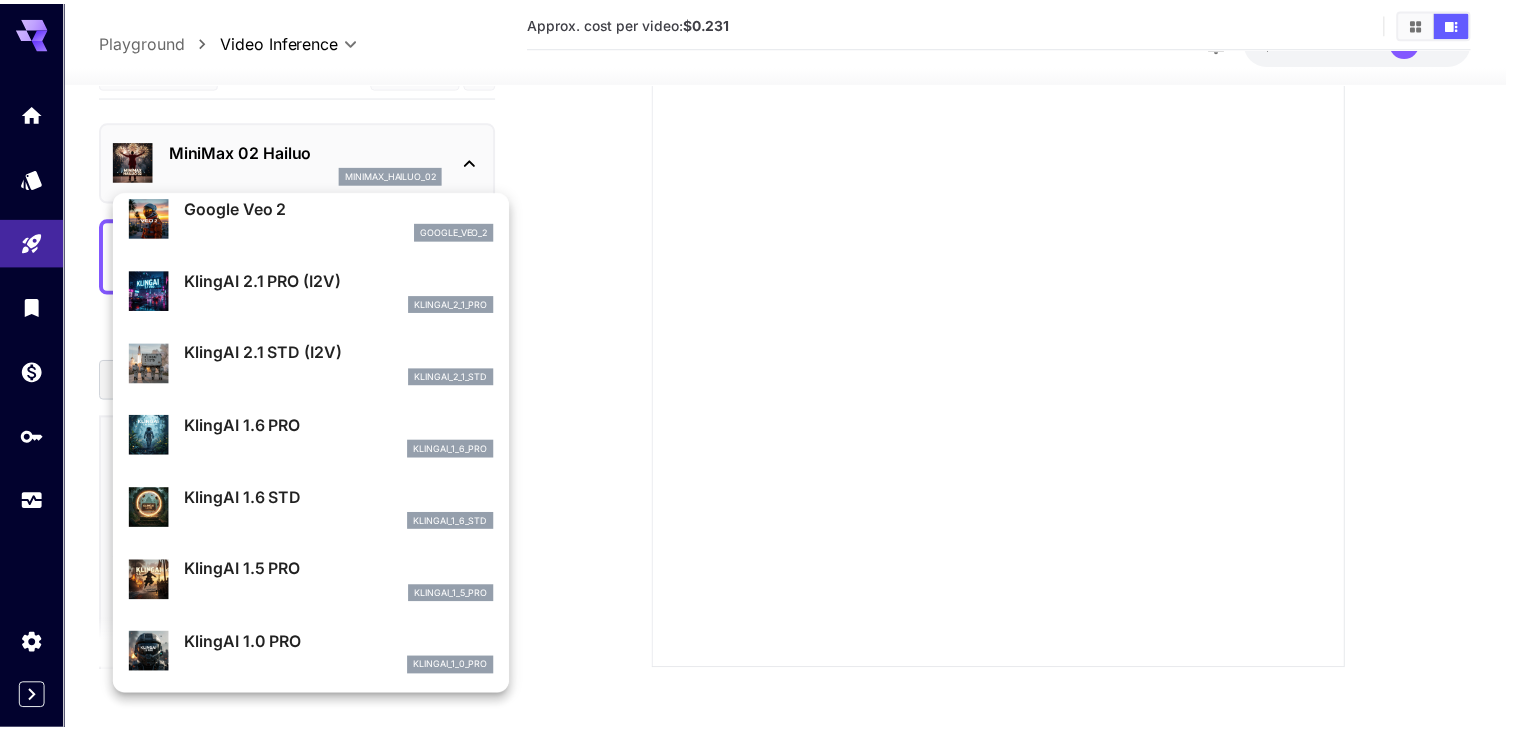 scroll, scrollTop: 0, scrollLeft: 0, axis: both 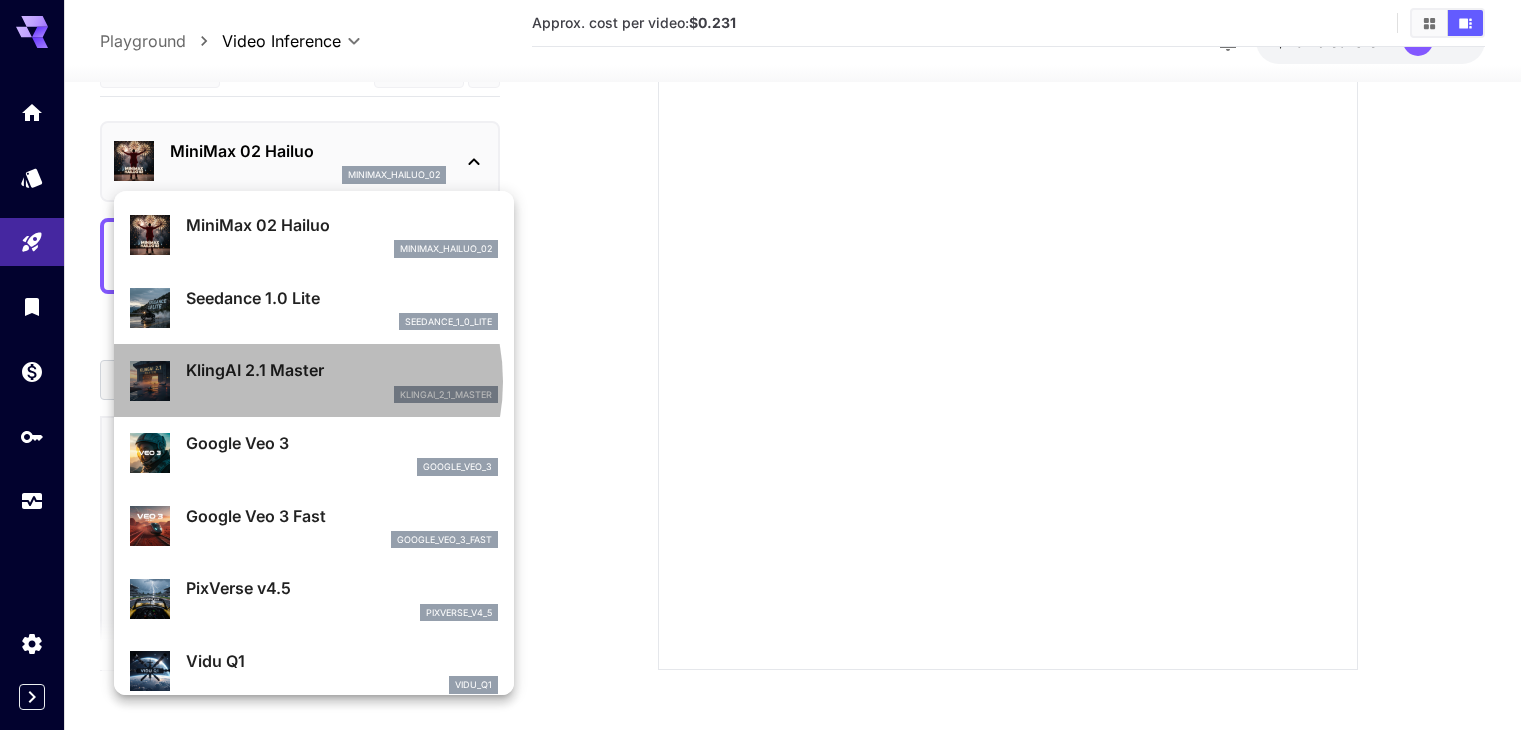 click on "KlingAI 2.1 Master" at bounding box center [342, 370] 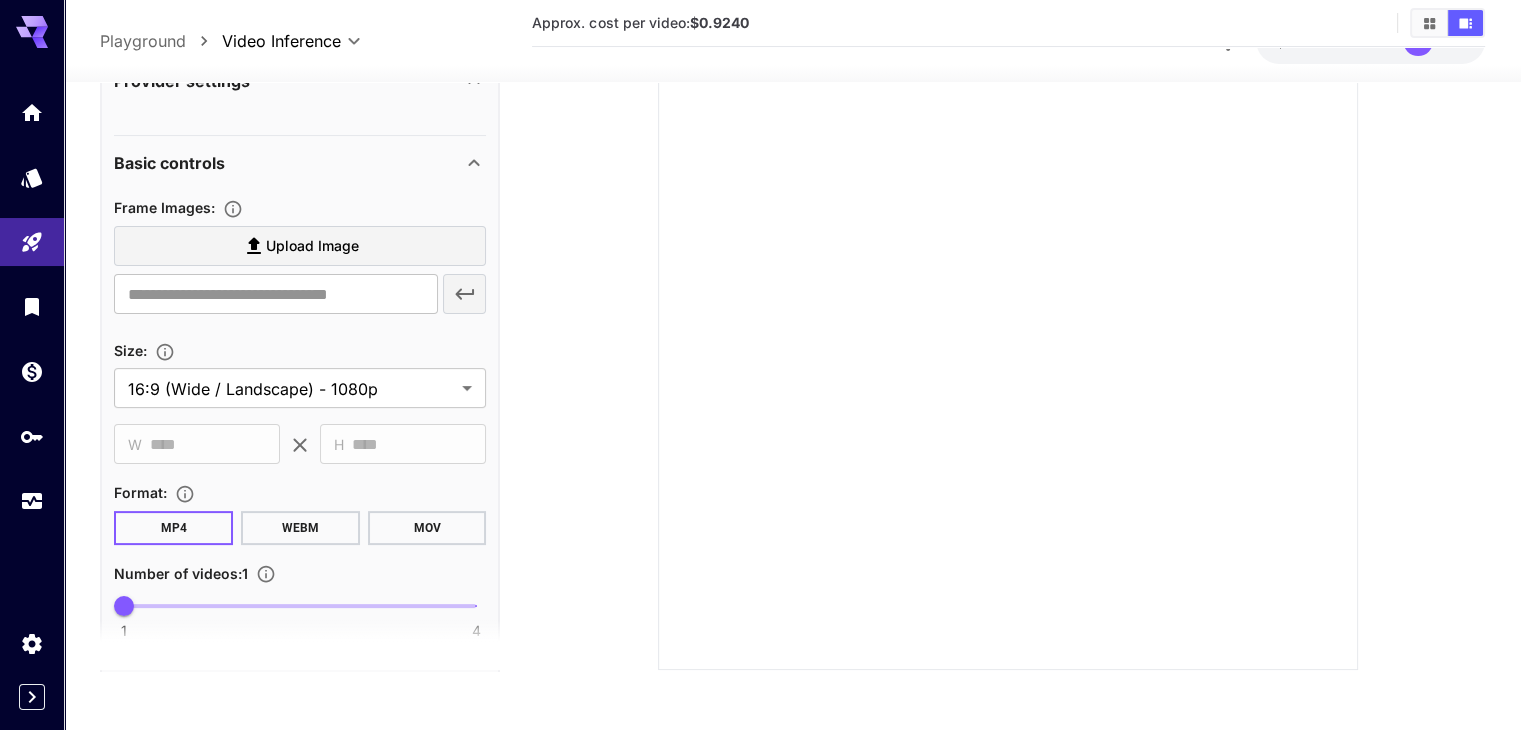 scroll, scrollTop: 400, scrollLeft: 0, axis: vertical 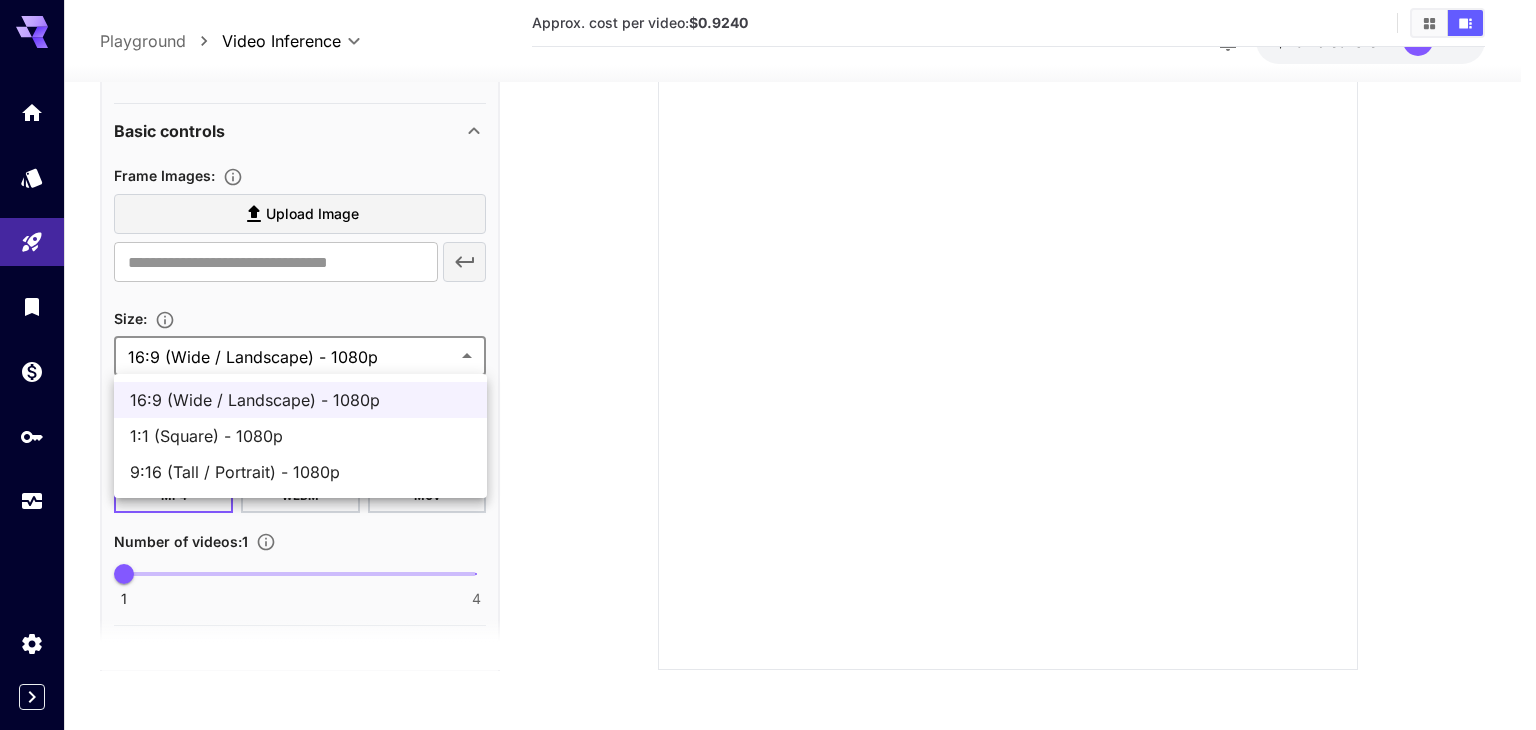 click on "**********" at bounding box center (768, 245) 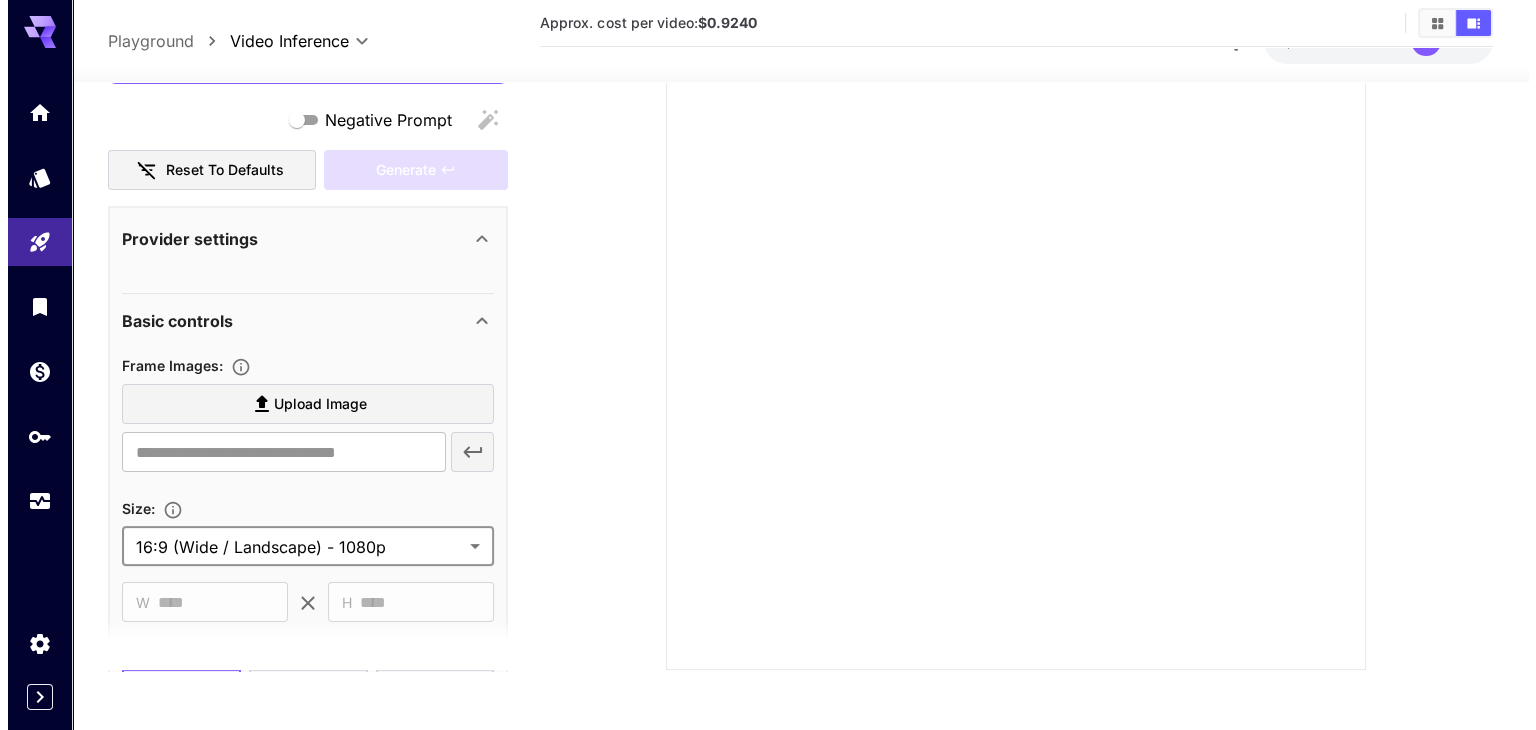 scroll, scrollTop: 0, scrollLeft: 0, axis: both 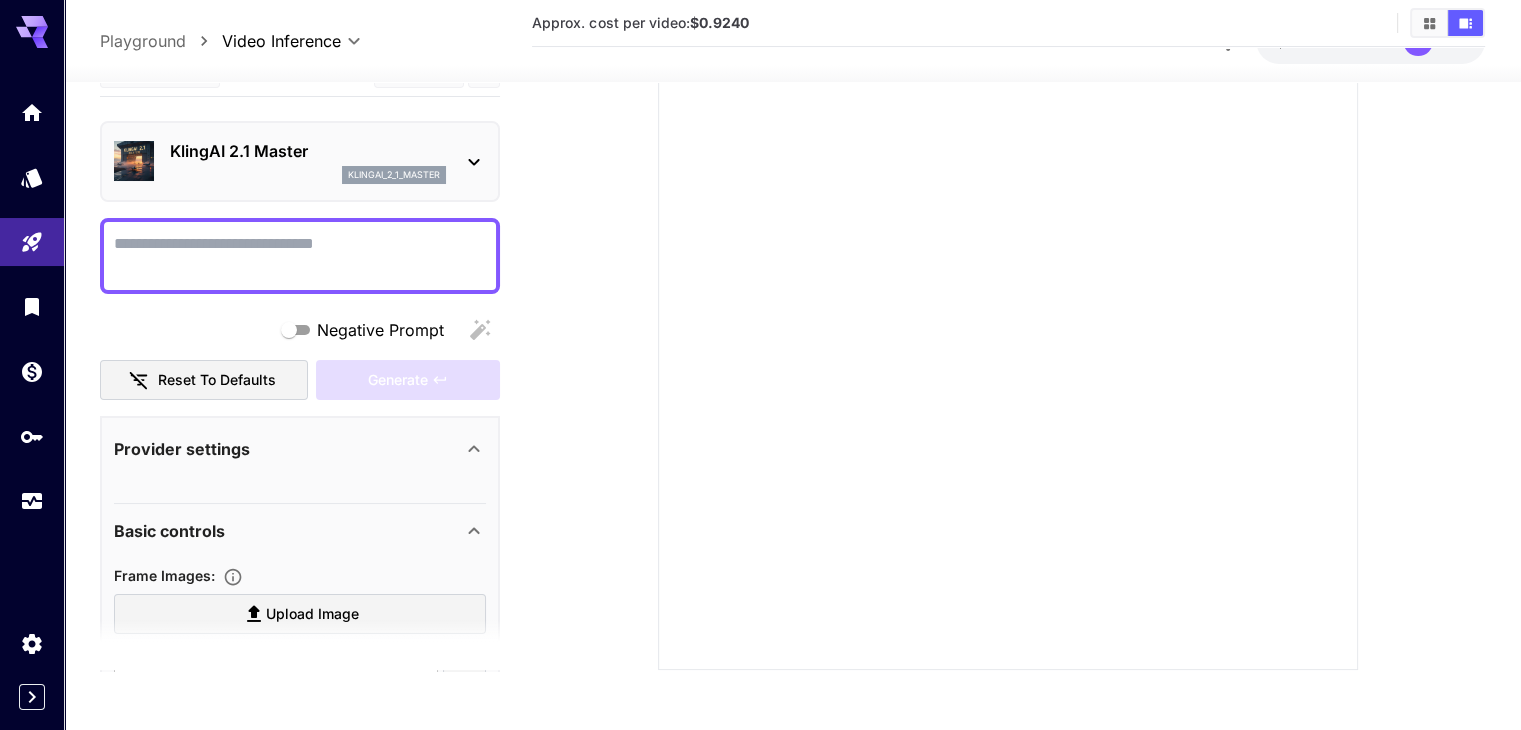 click on "KlingAI 2.1 Master klingai_2_1_master" at bounding box center [300, 161] 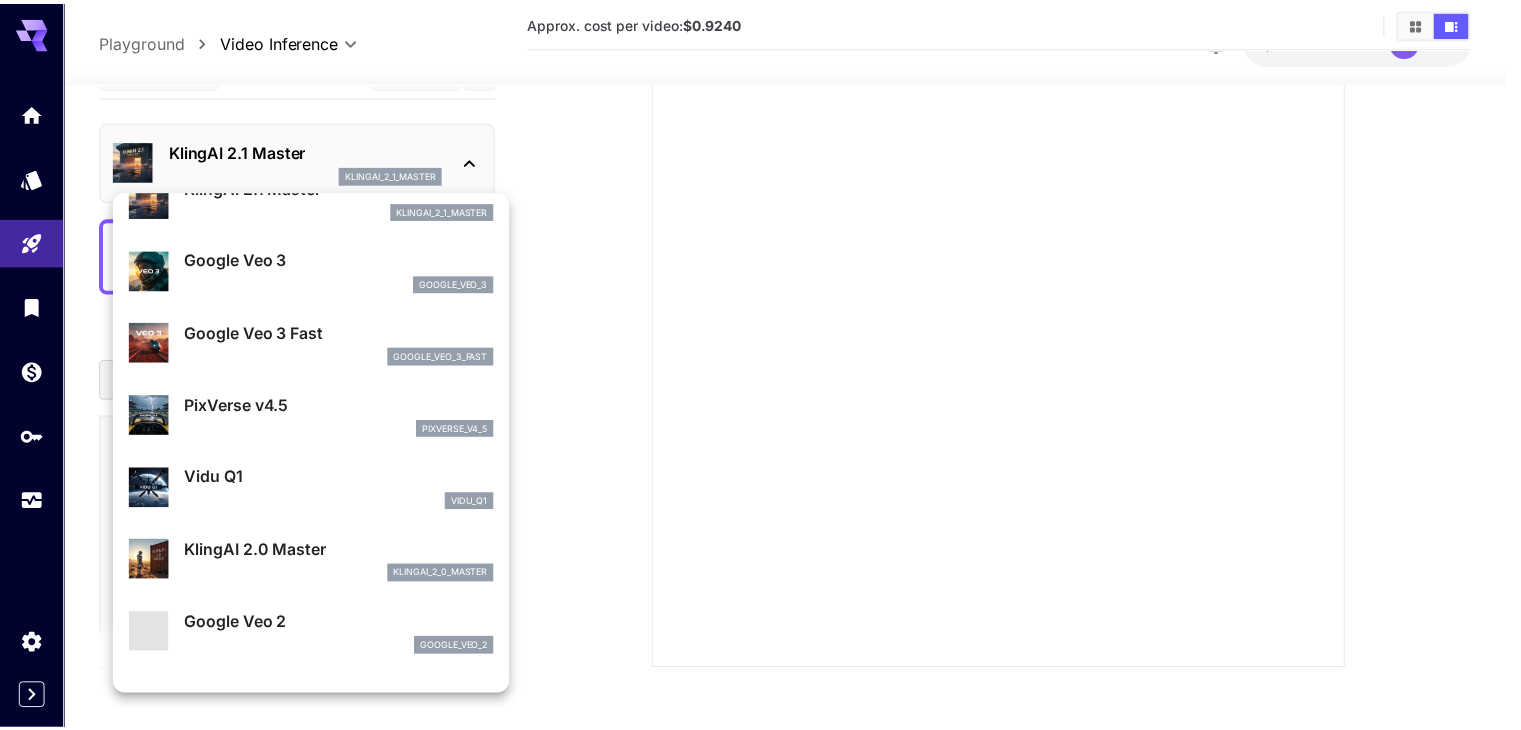 scroll, scrollTop: 200, scrollLeft: 0, axis: vertical 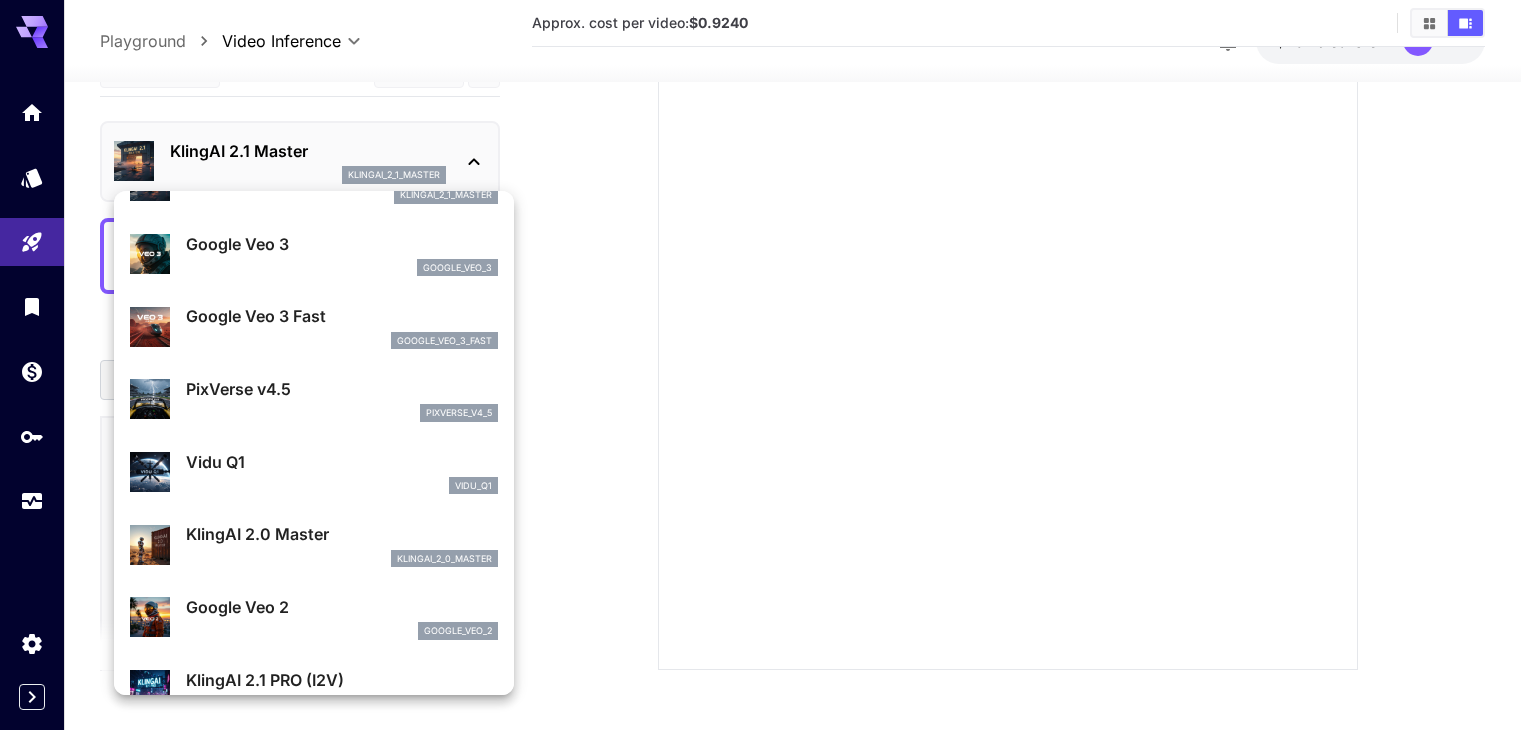 click on "KlingAI 2.0 Master" at bounding box center [342, 534] 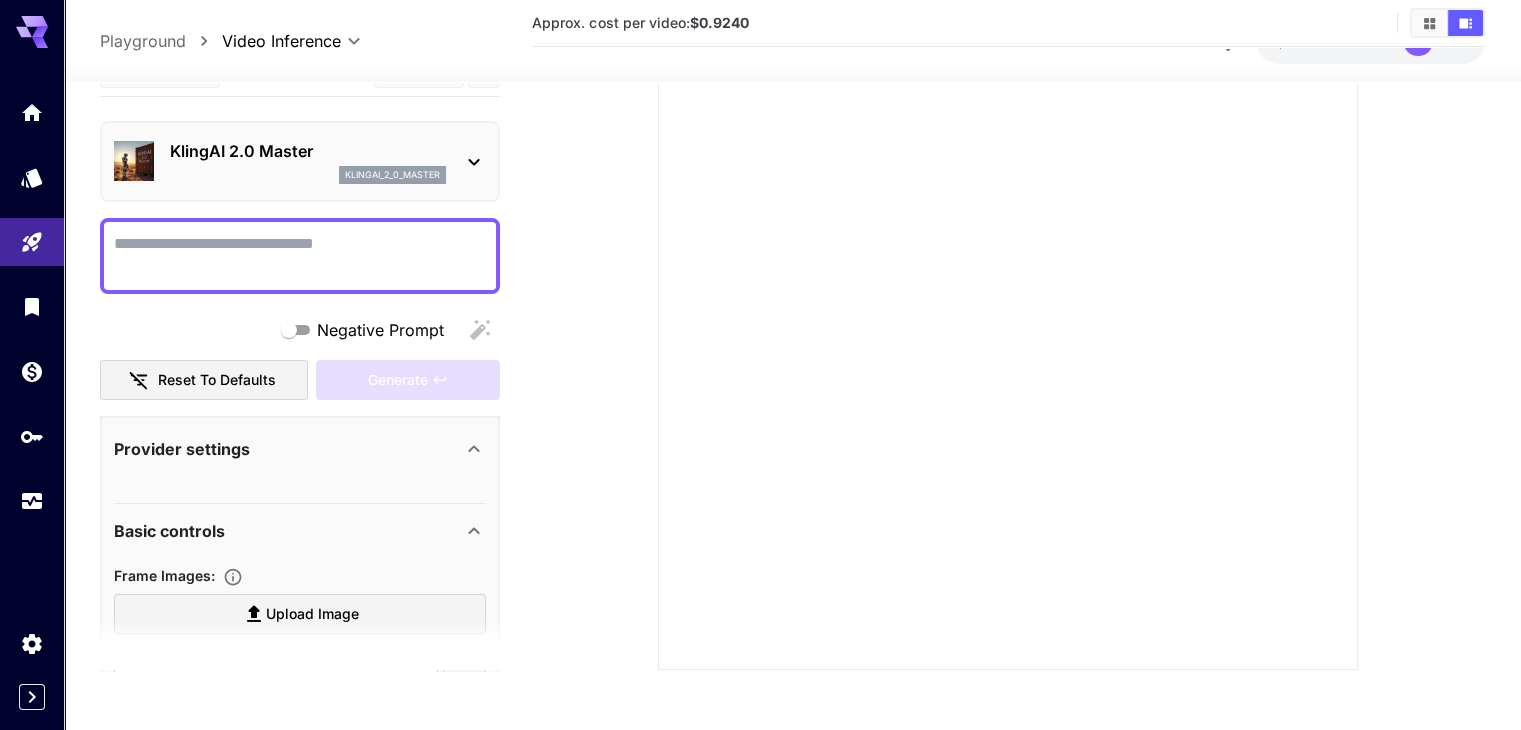 click at bounding box center [1008, 296] 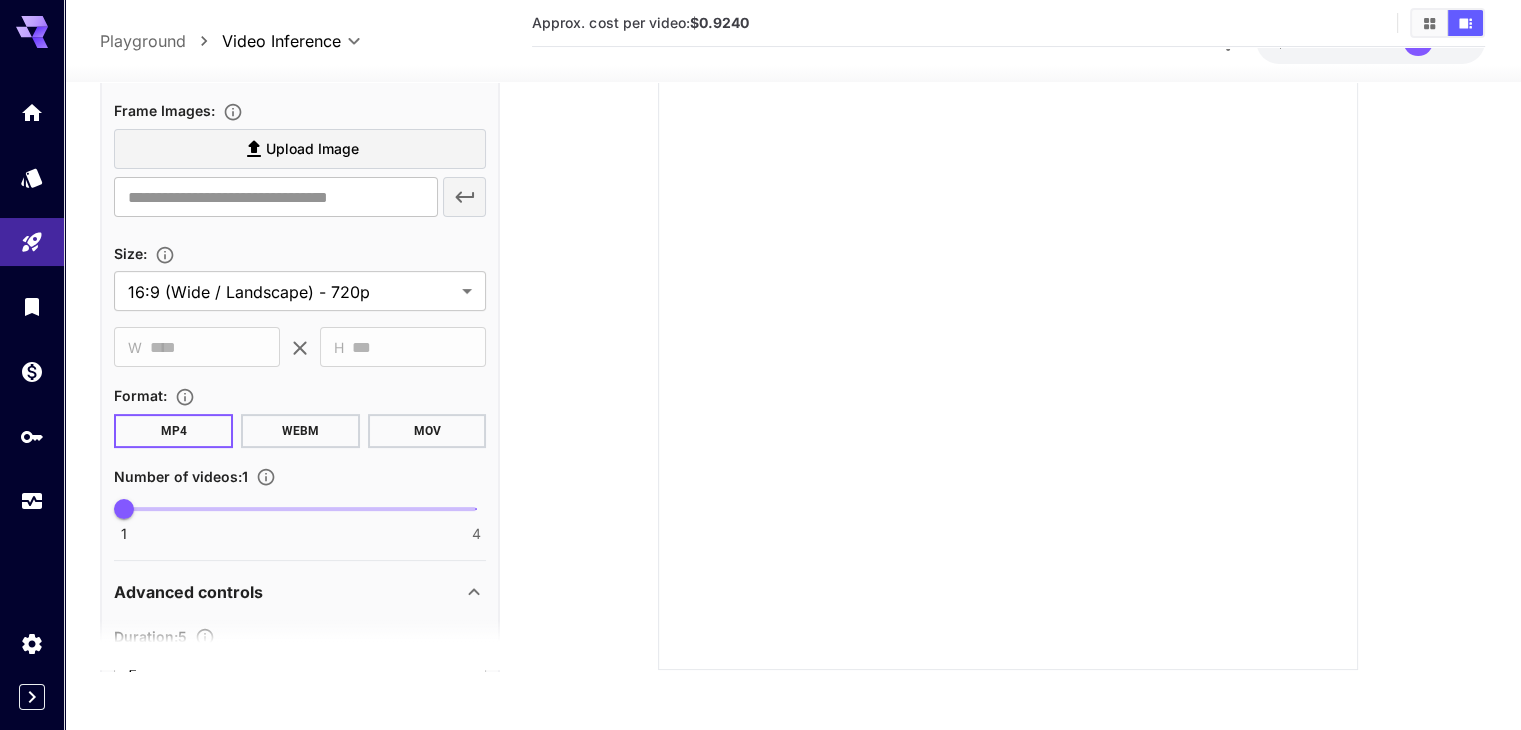 scroll, scrollTop: 500, scrollLeft: 0, axis: vertical 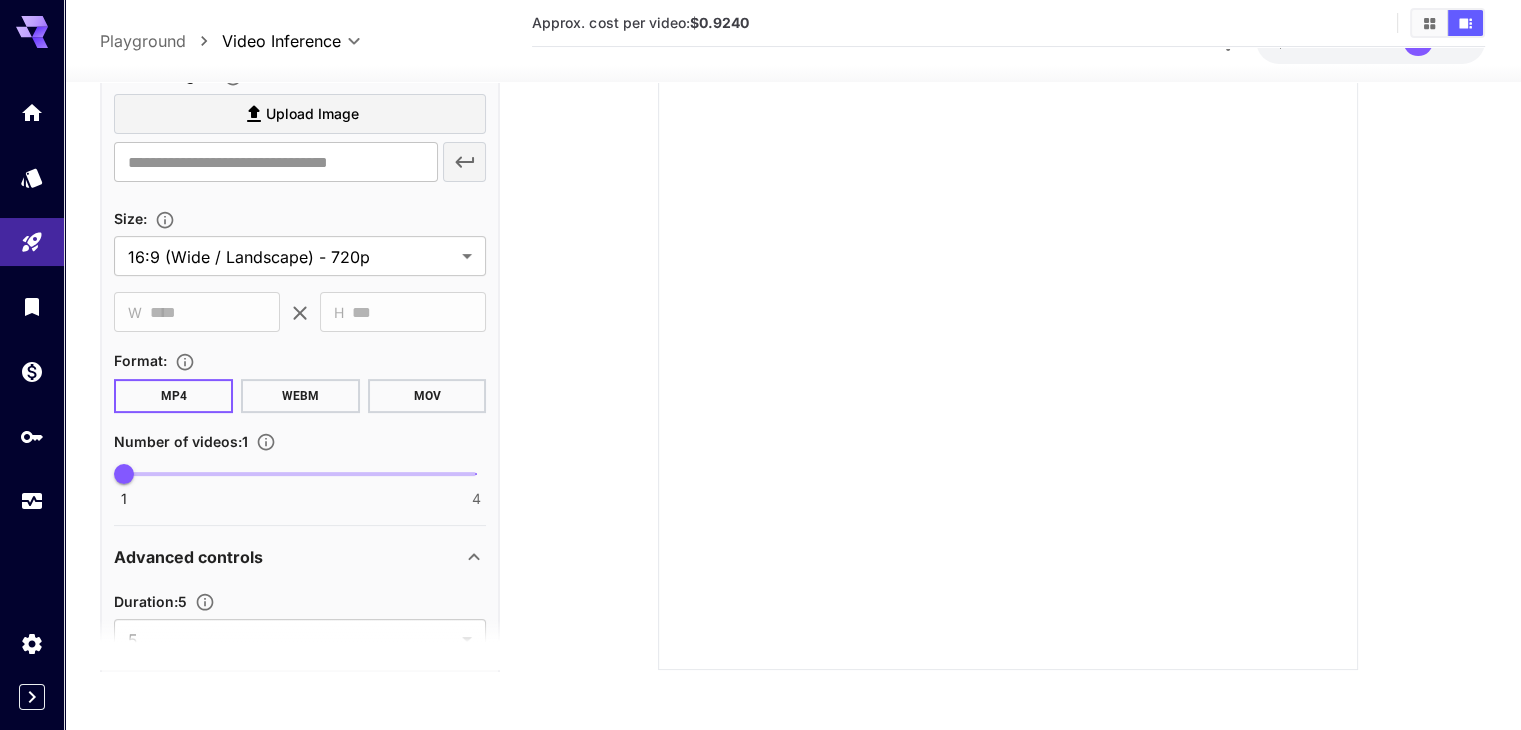 click on "**********" at bounding box center [300, 241] 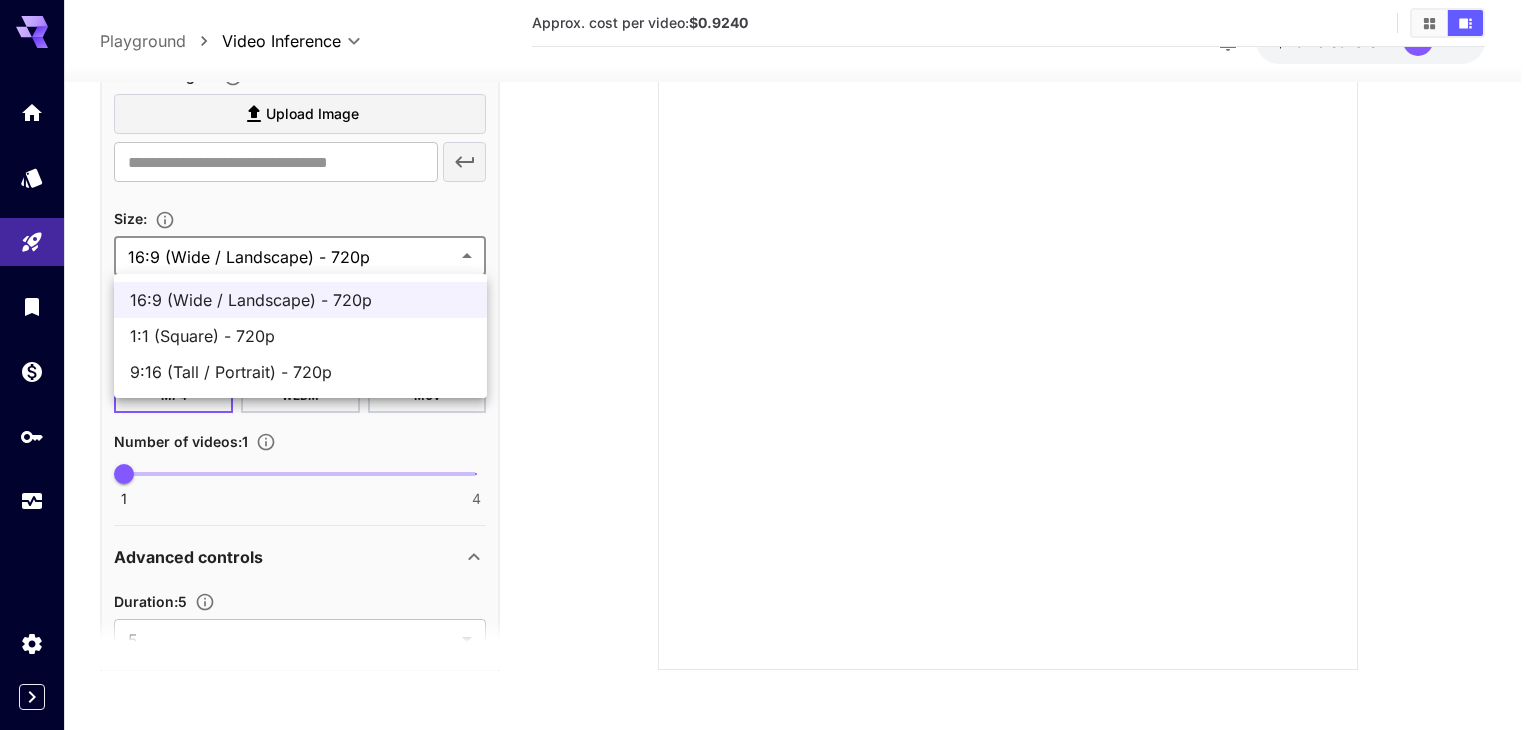 click on "**********" at bounding box center (768, 245) 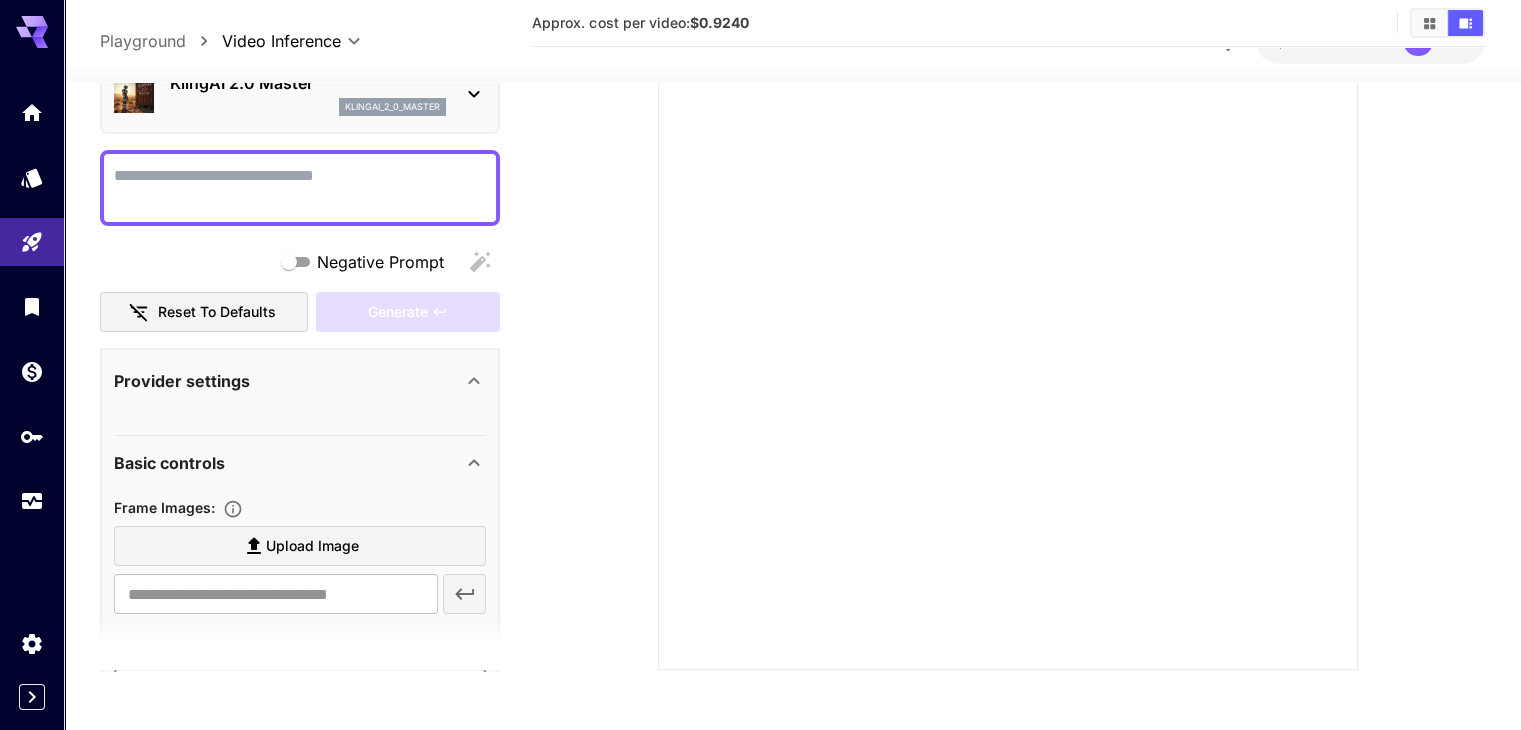 scroll, scrollTop: 0, scrollLeft: 0, axis: both 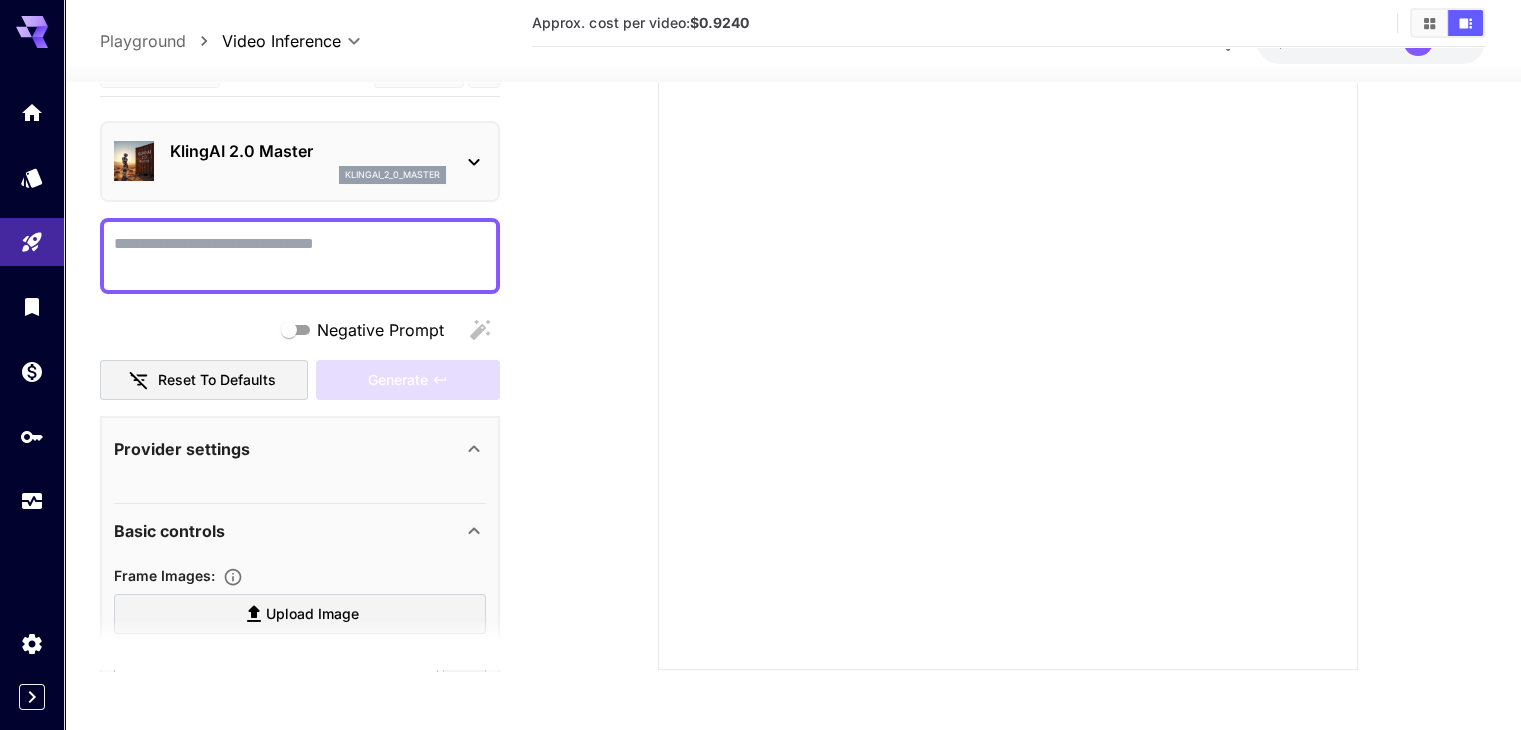 click 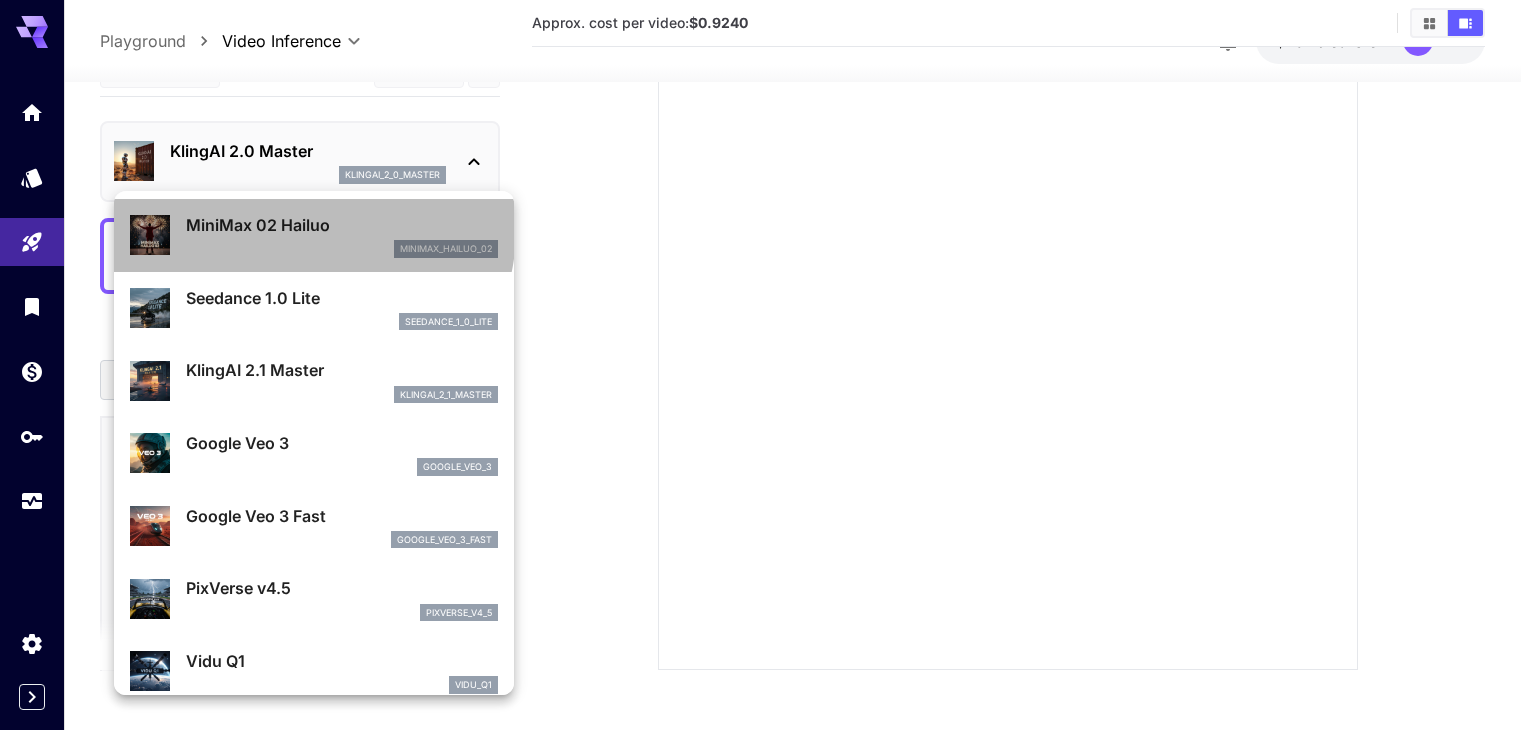 click on "MiniMax 02 Hailuo" at bounding box center [342, 225] 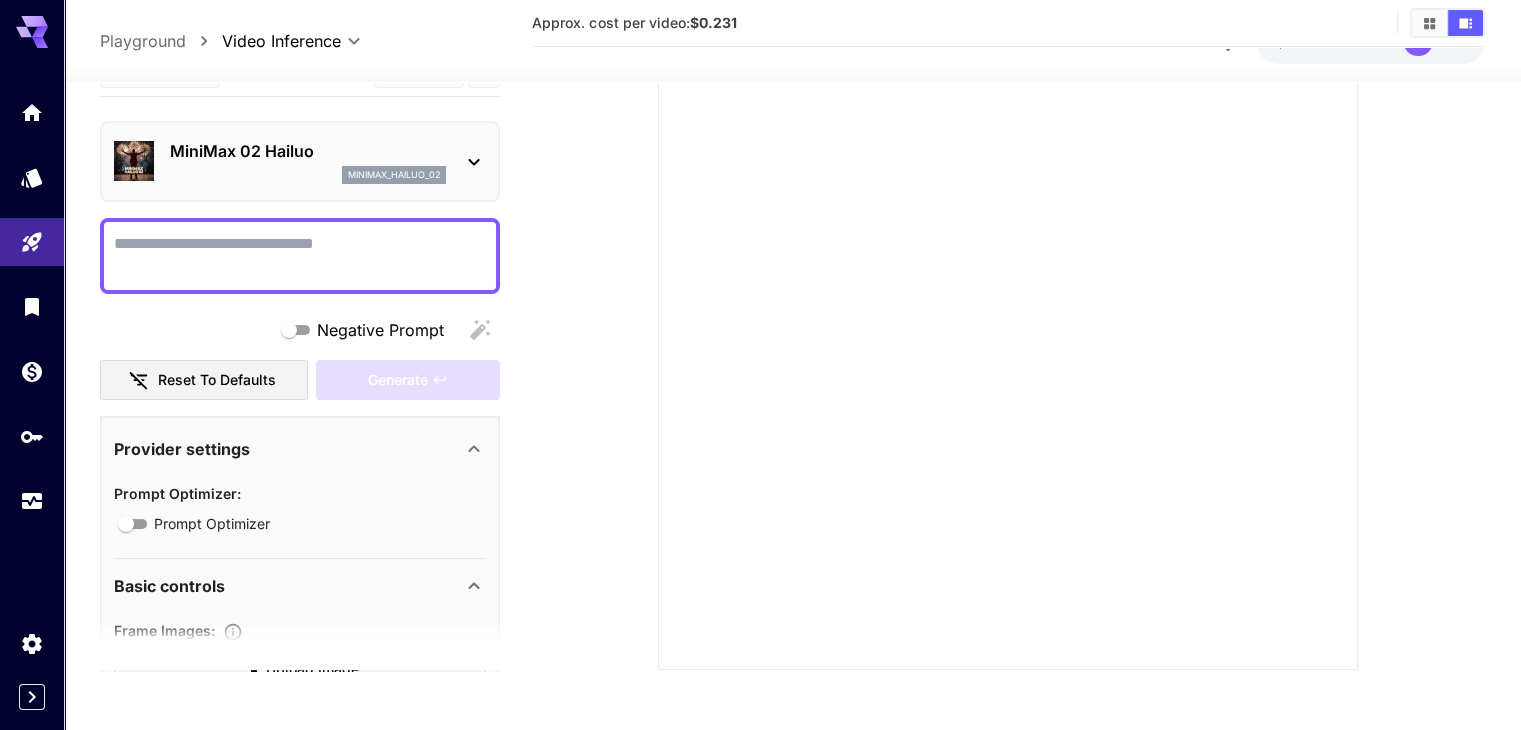 click at bounding box center [1008, 296] 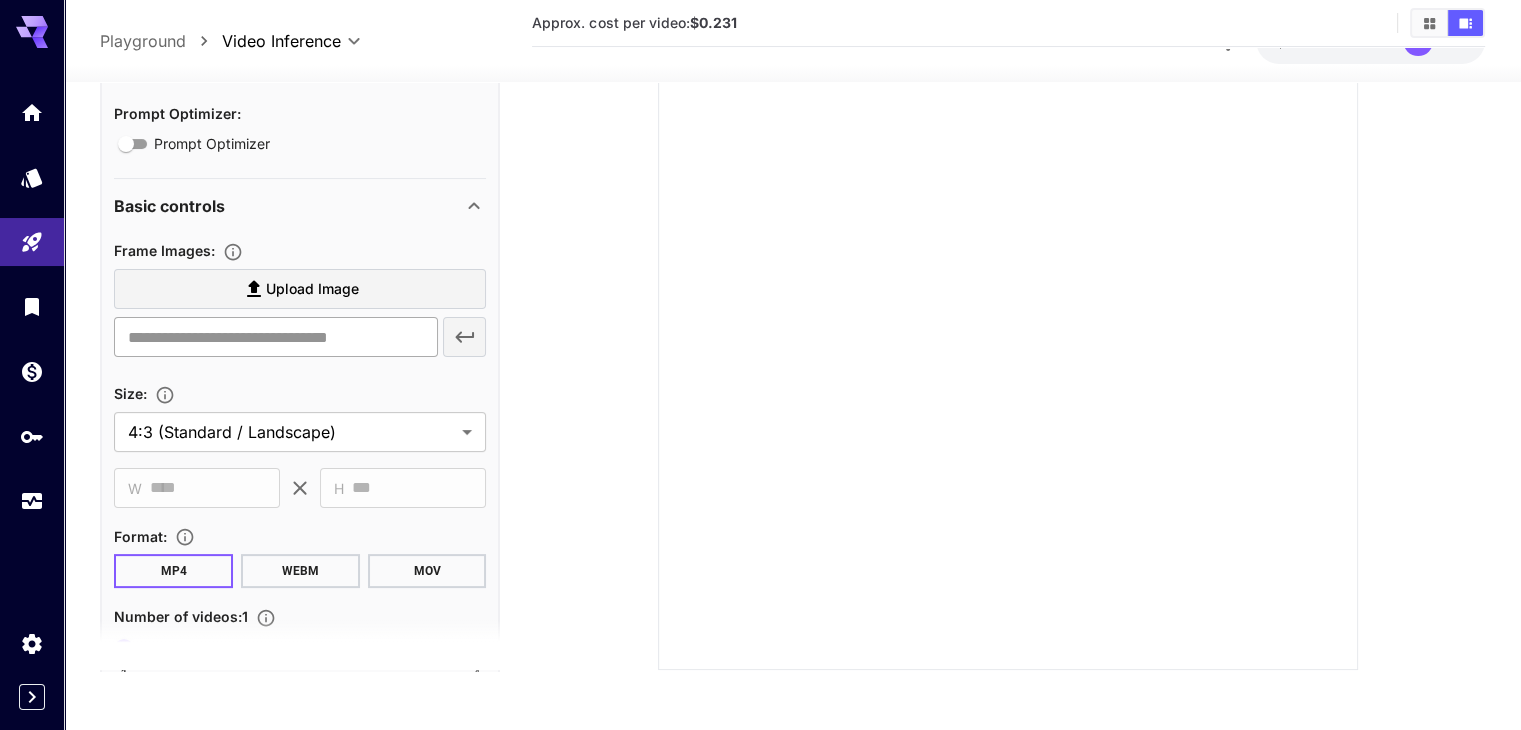 scroll, scrollTop: 400, scrollLeft: 0, axis: vertical 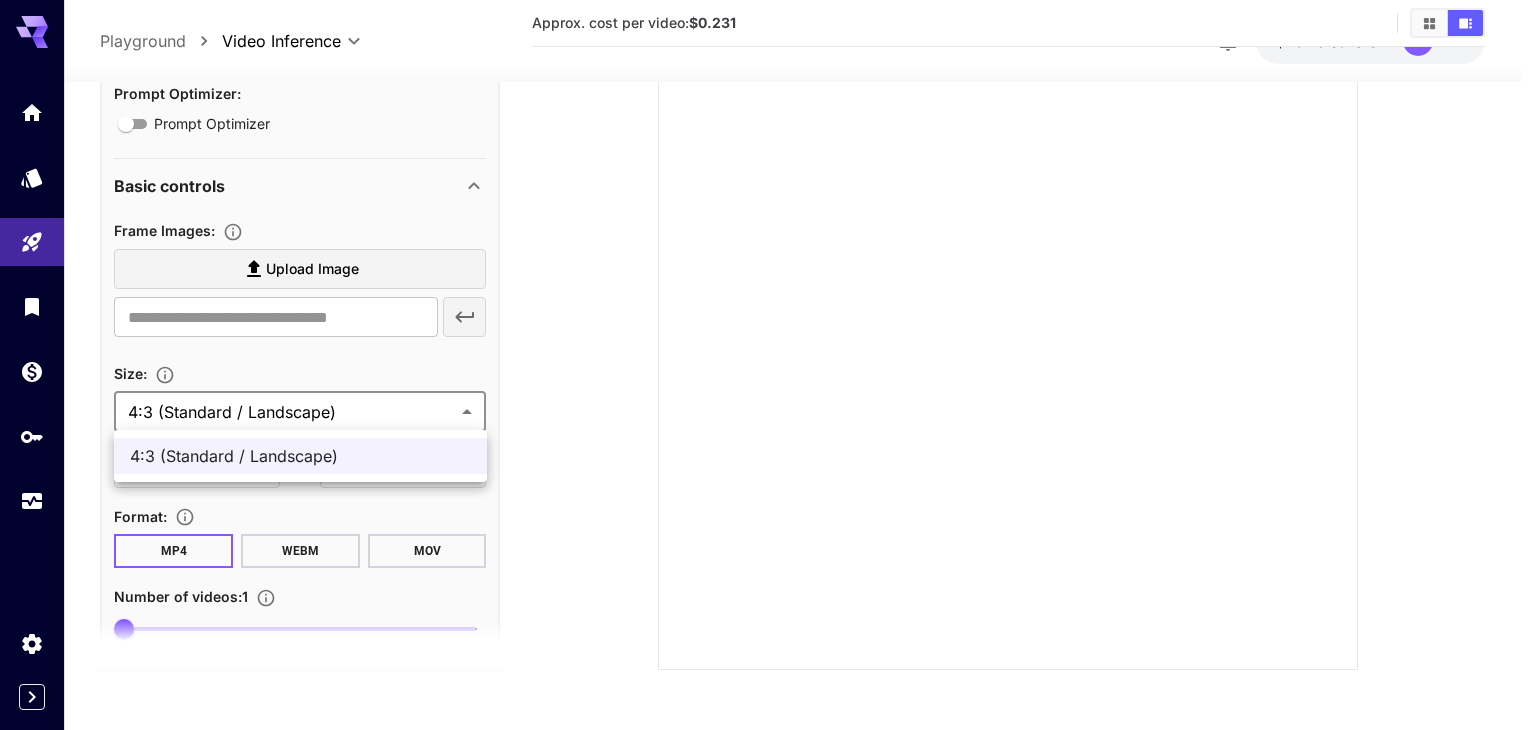 click on "**********" at bounding box center [768, 245] 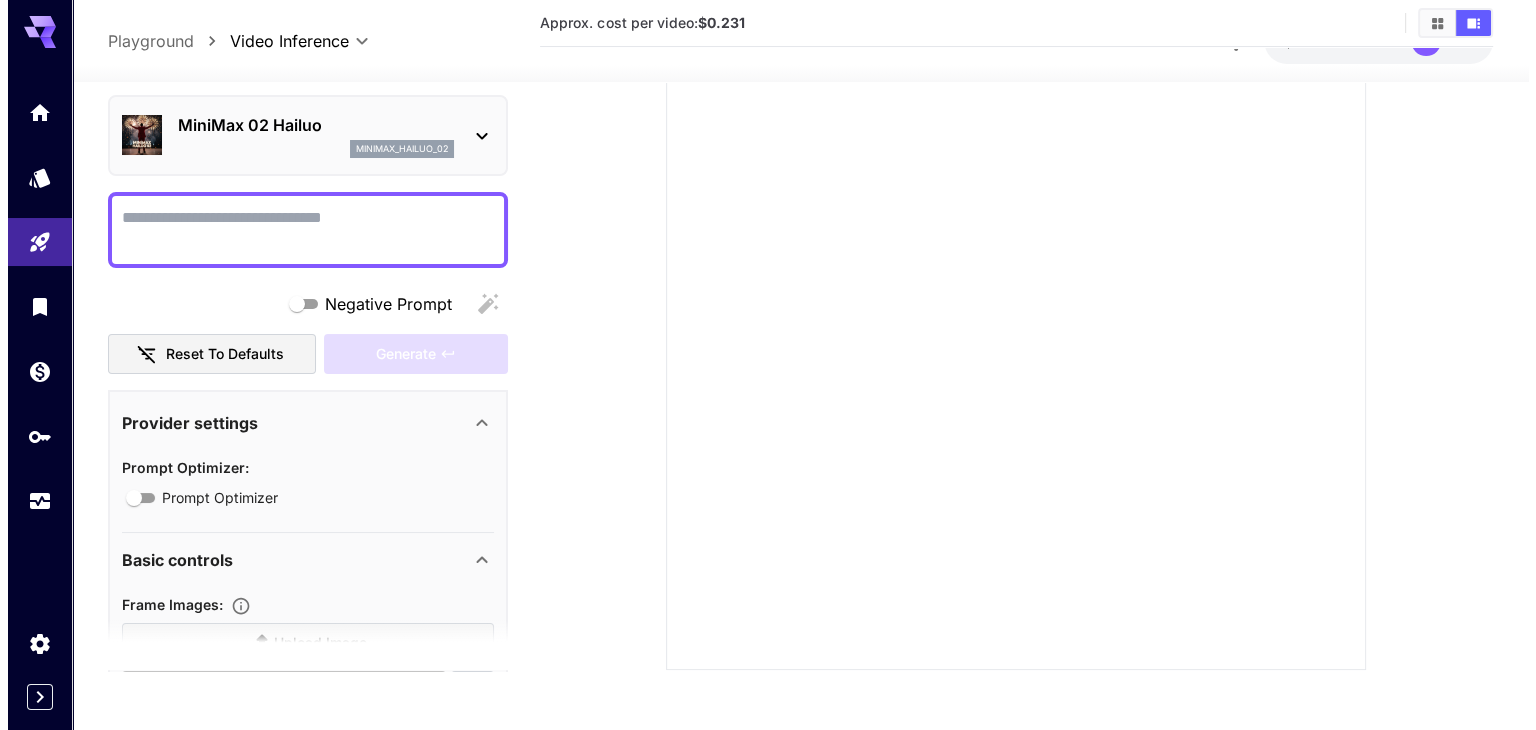 scroll, scrollTop: 0, scrollLeft: 0, axis: both 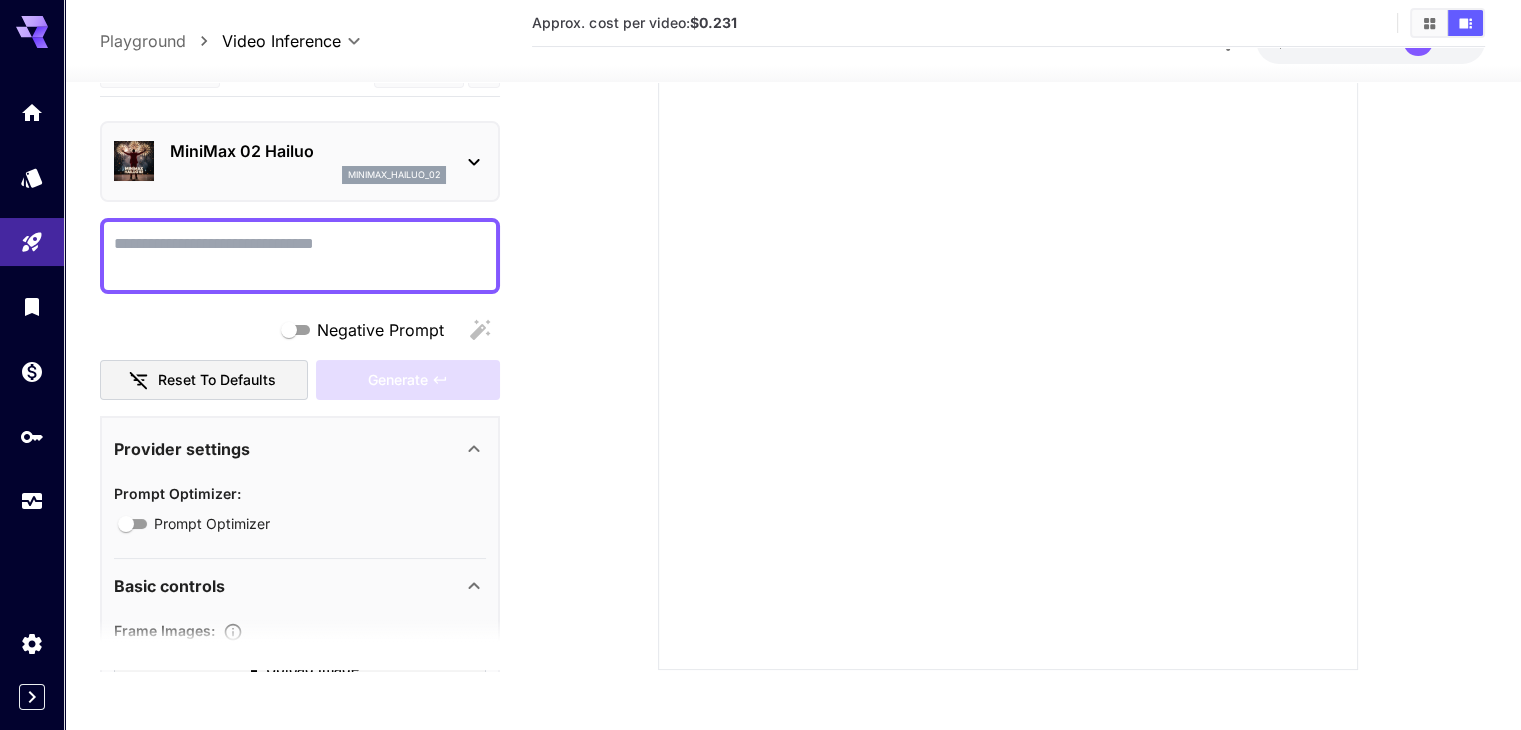click on "MiniMax 02 Hailuo minimax_hailuo_02" at bounding box center (300, 161) 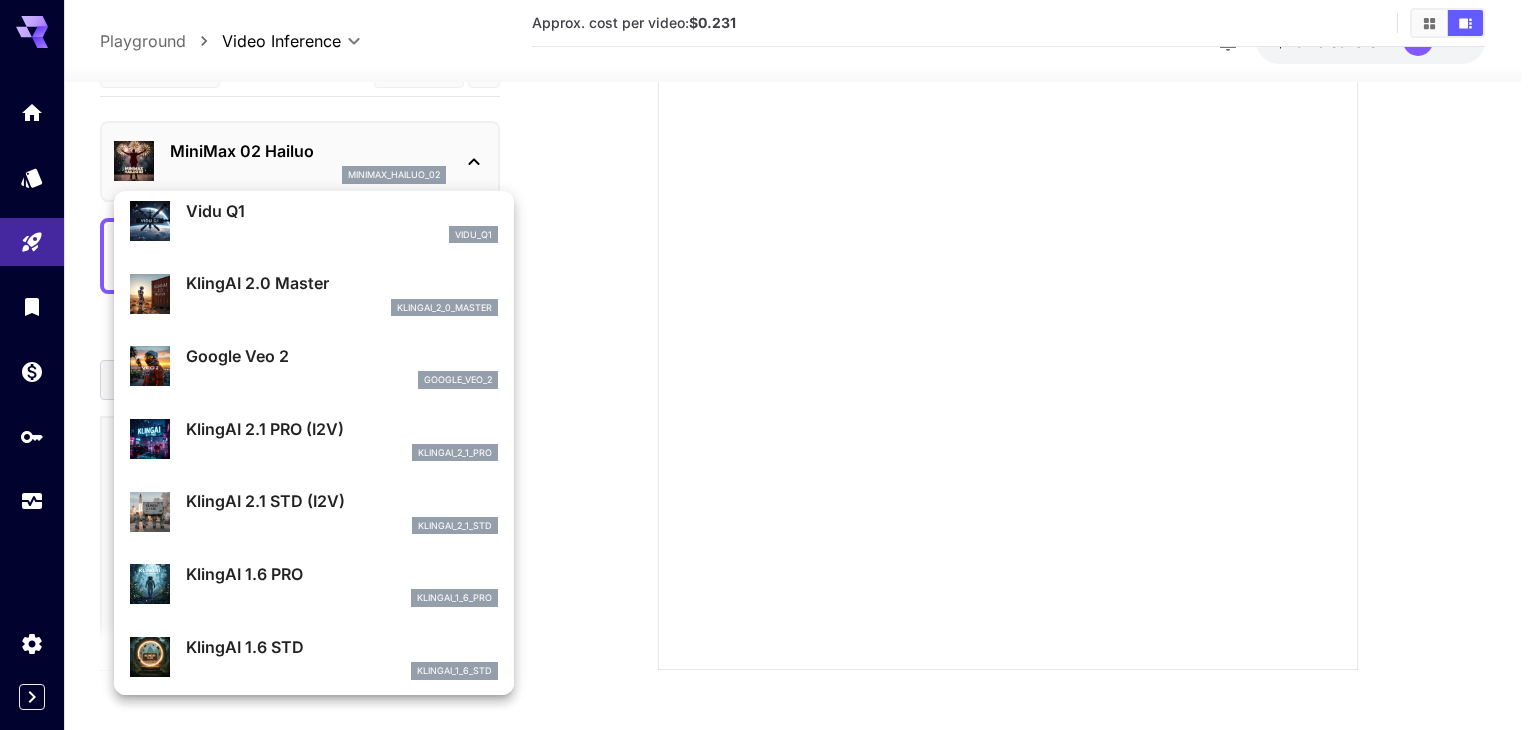 scroll, scrollTop: 501, scrollLeft: 0, axis: vertical 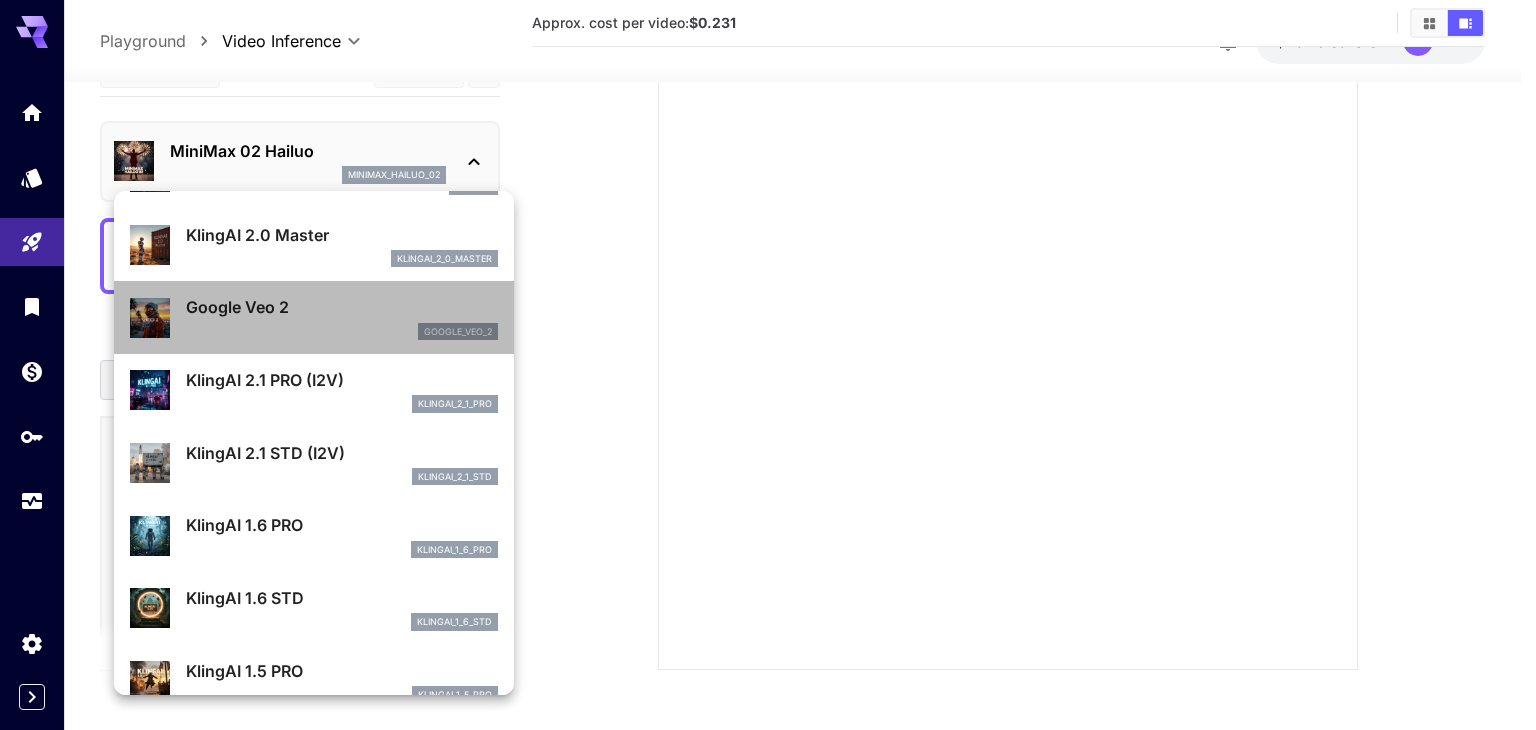 click on "Google Veo 2" at bounding box center [342, 307] 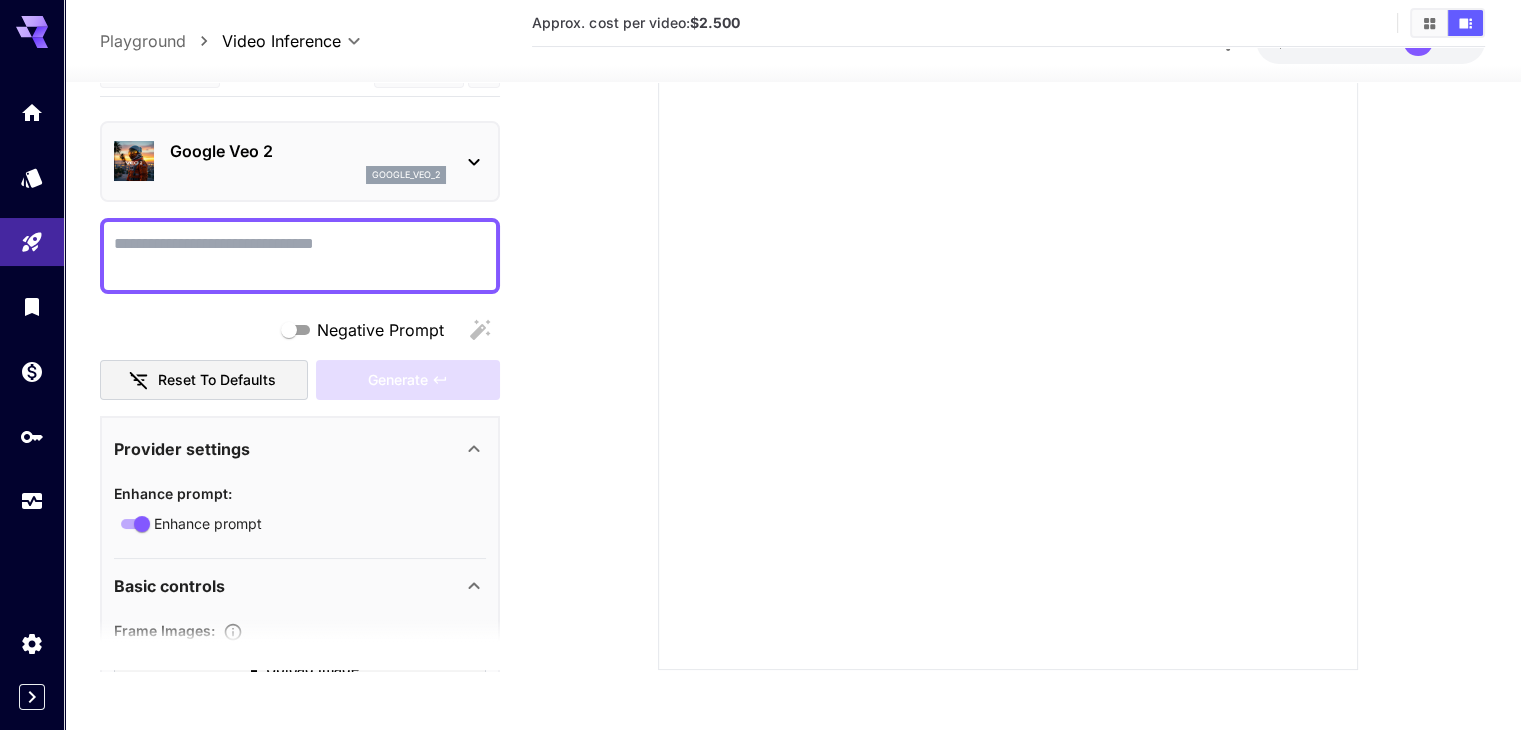 click 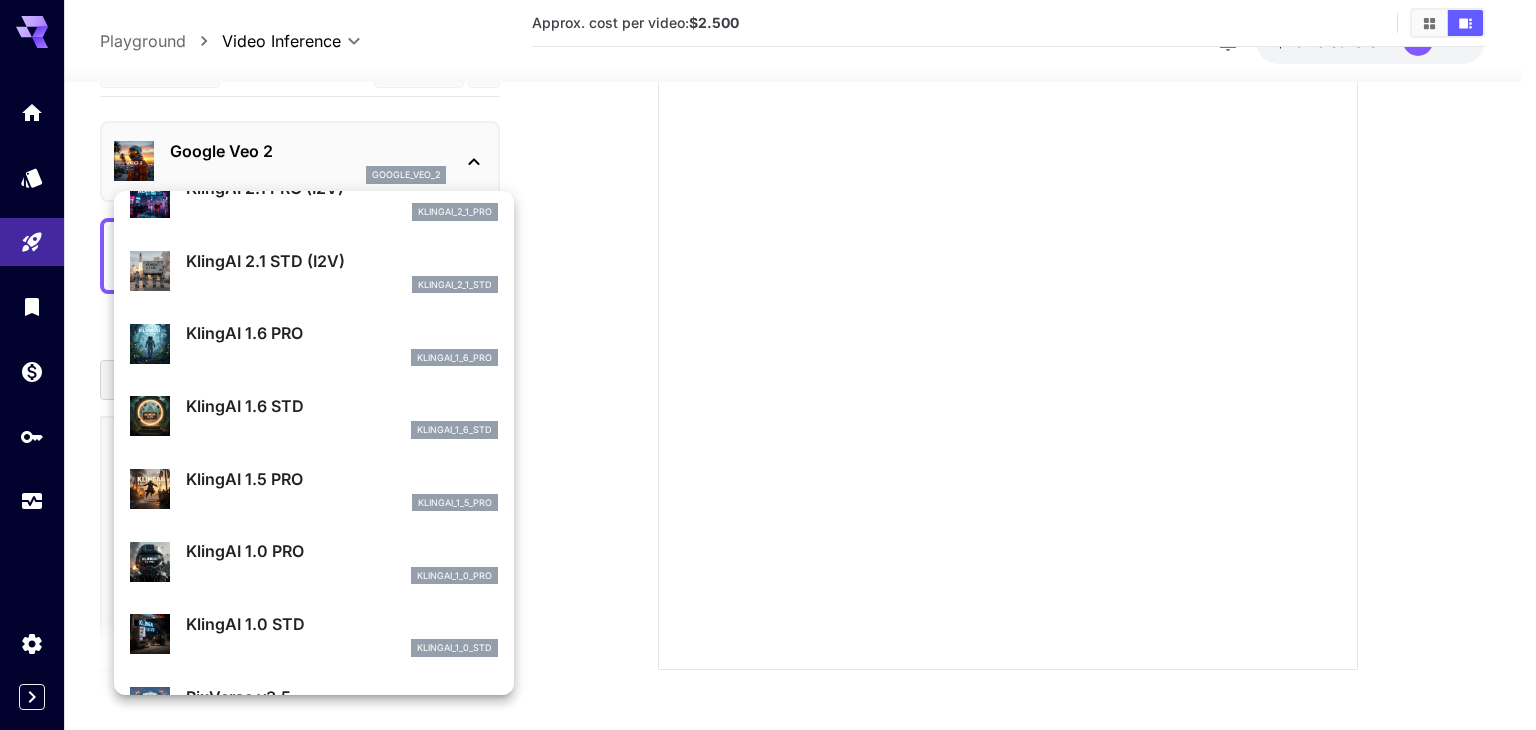 scroll, scrollTop: 702, scrollLeft: 0, axis: vertical 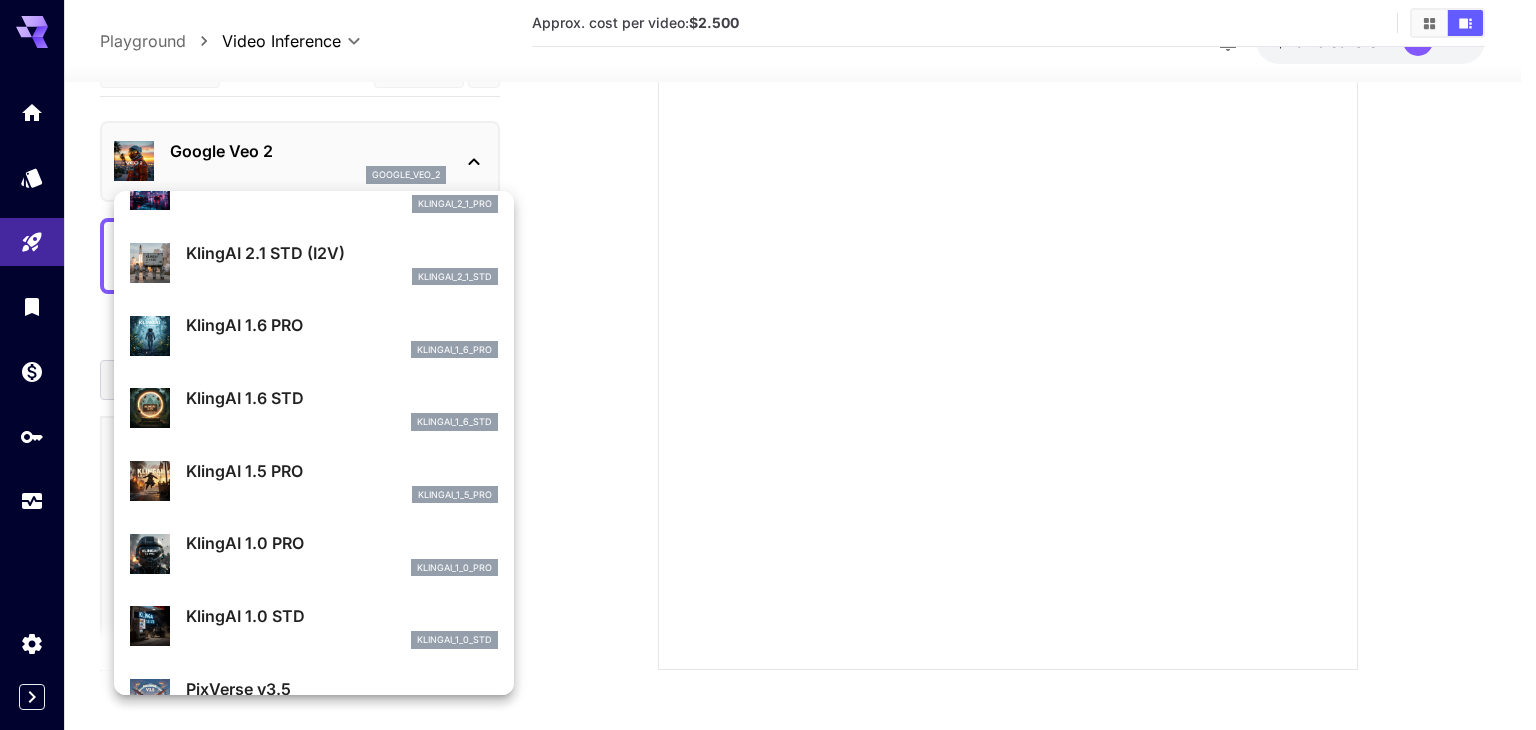 click on "KlingAI 1.6 PRO" at bounding box center (342, 325) 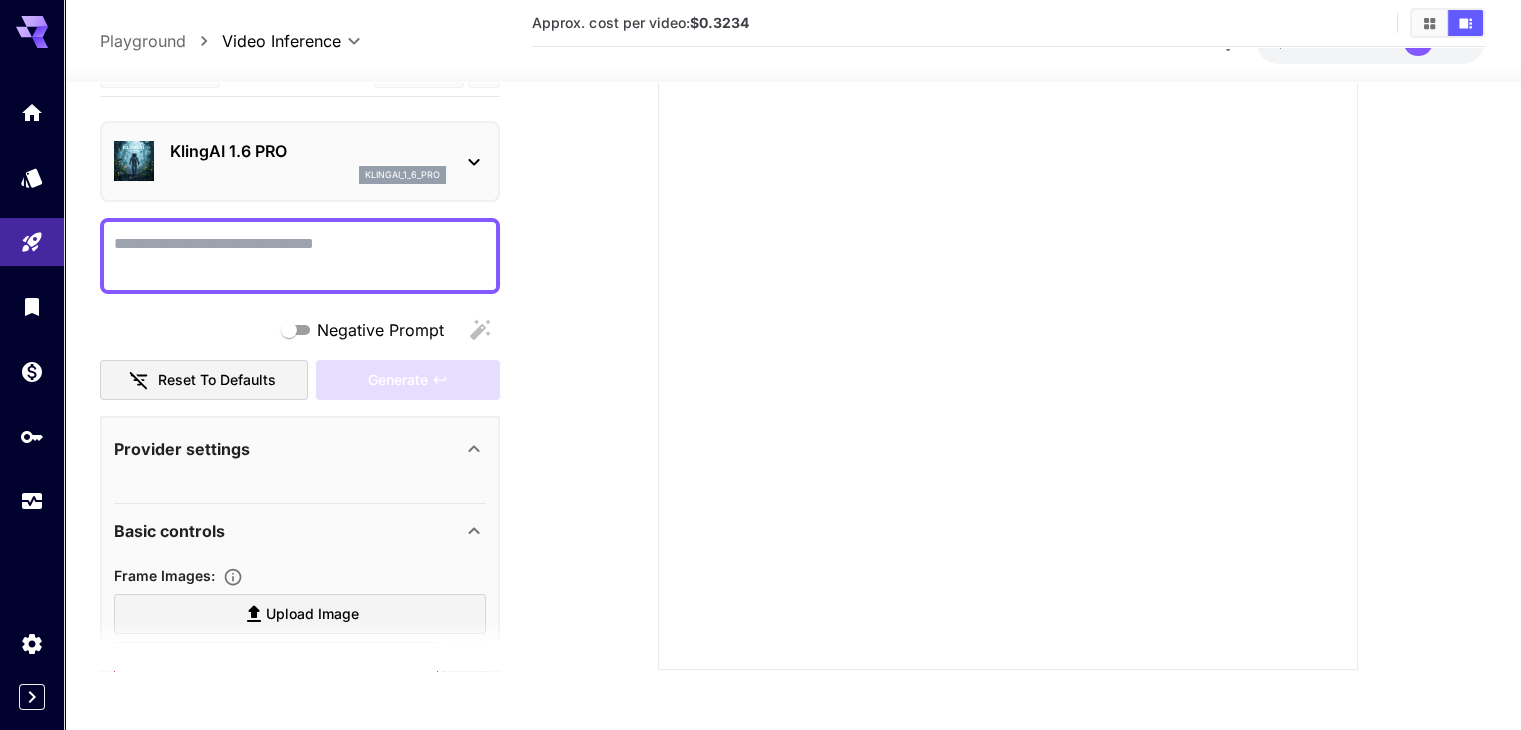 click 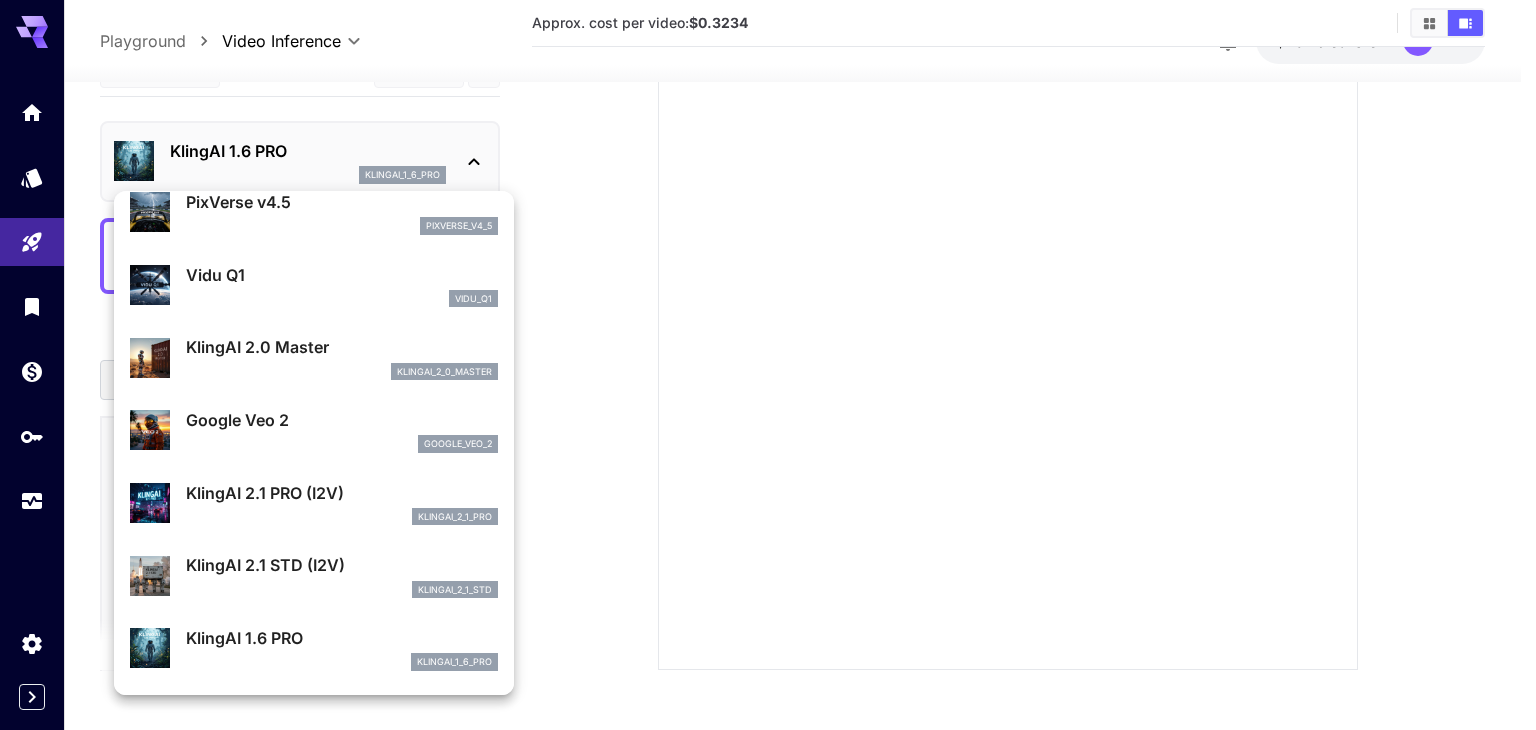 scroll, scrollTop: 603, scrollLeft: 0, axis: vertical 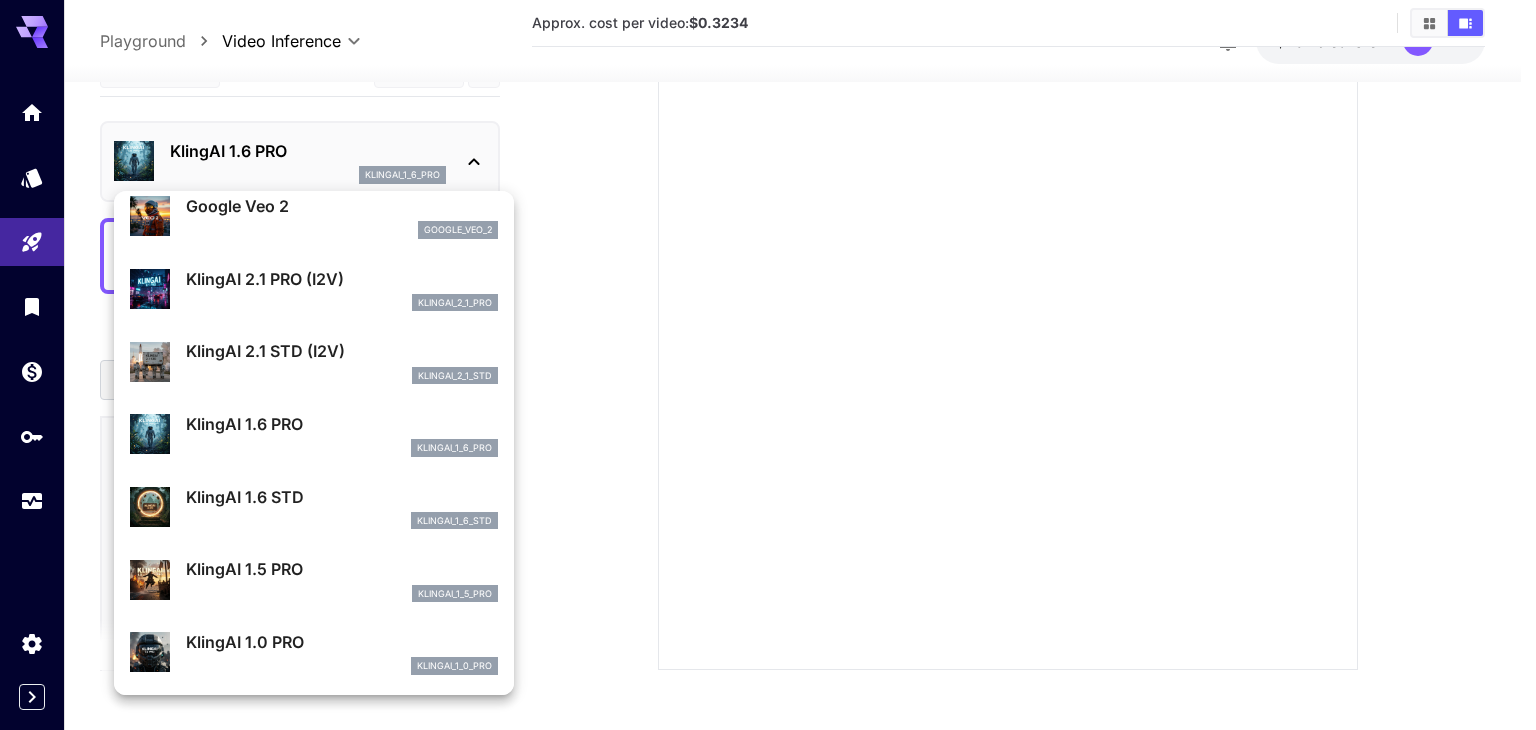 click on "klingai_1_6_std" at bounding box center [342, 521] 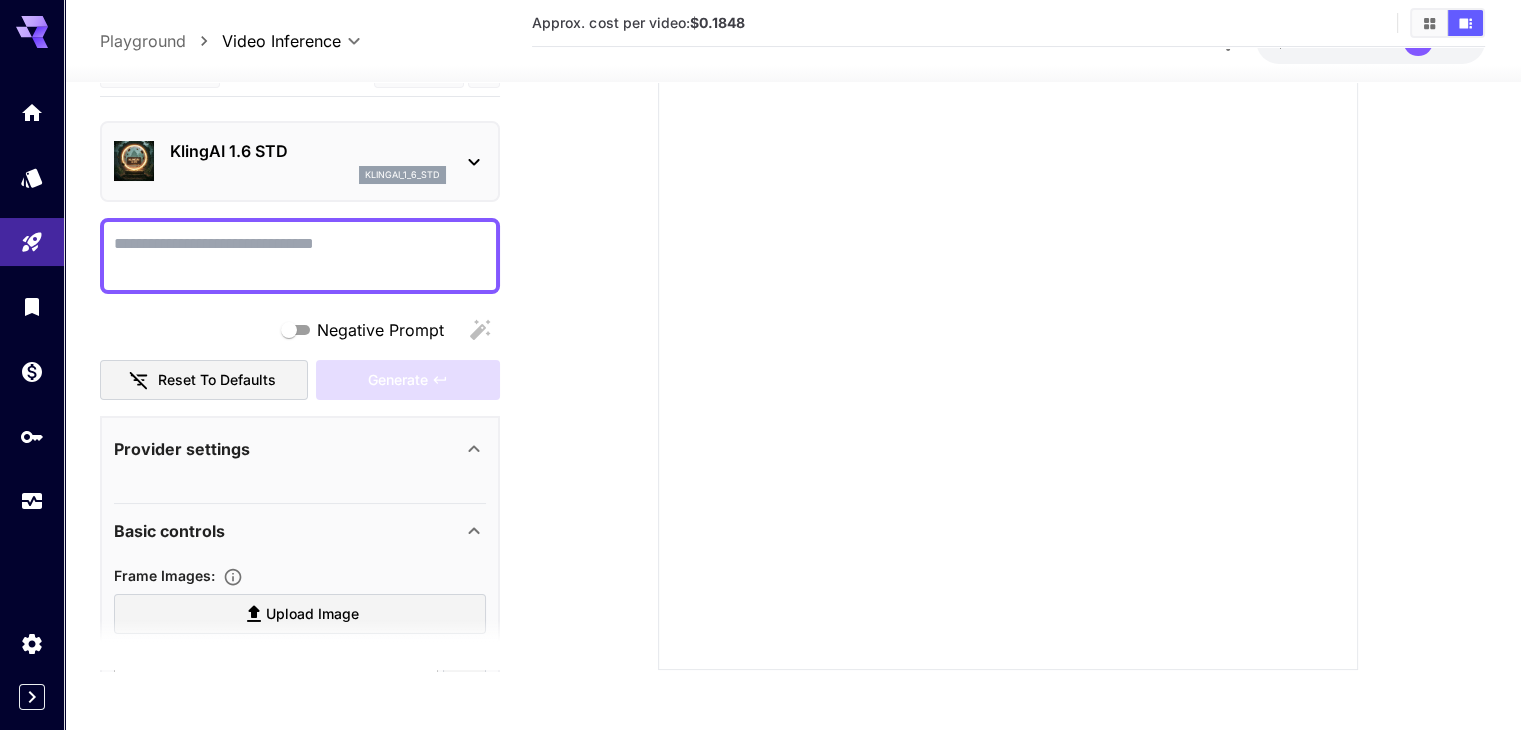click 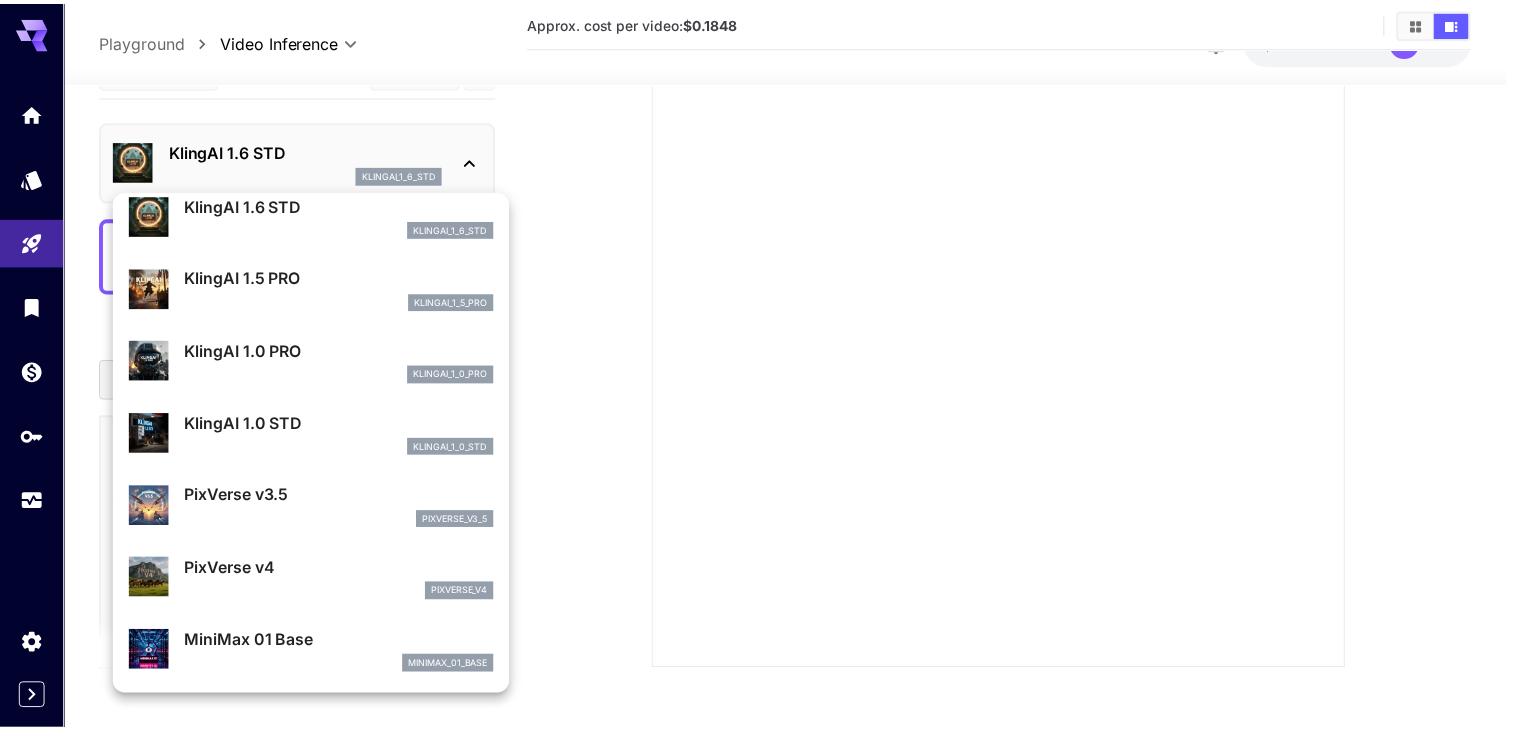 scroll, scrollTop: 861, scrollLeft: 0, axis: vertical 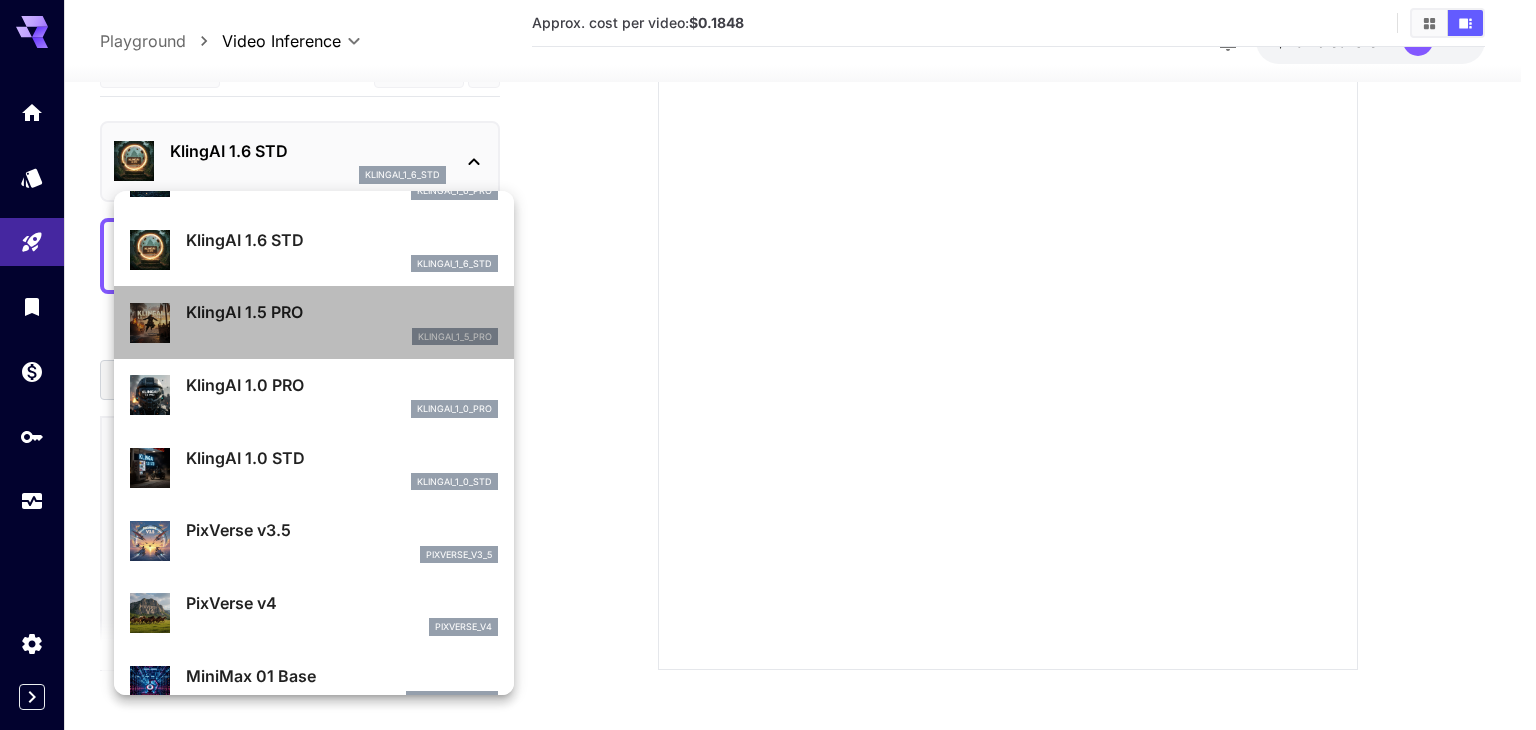 click on "klingai_1_5_pro" at bounding box center [342, 337] 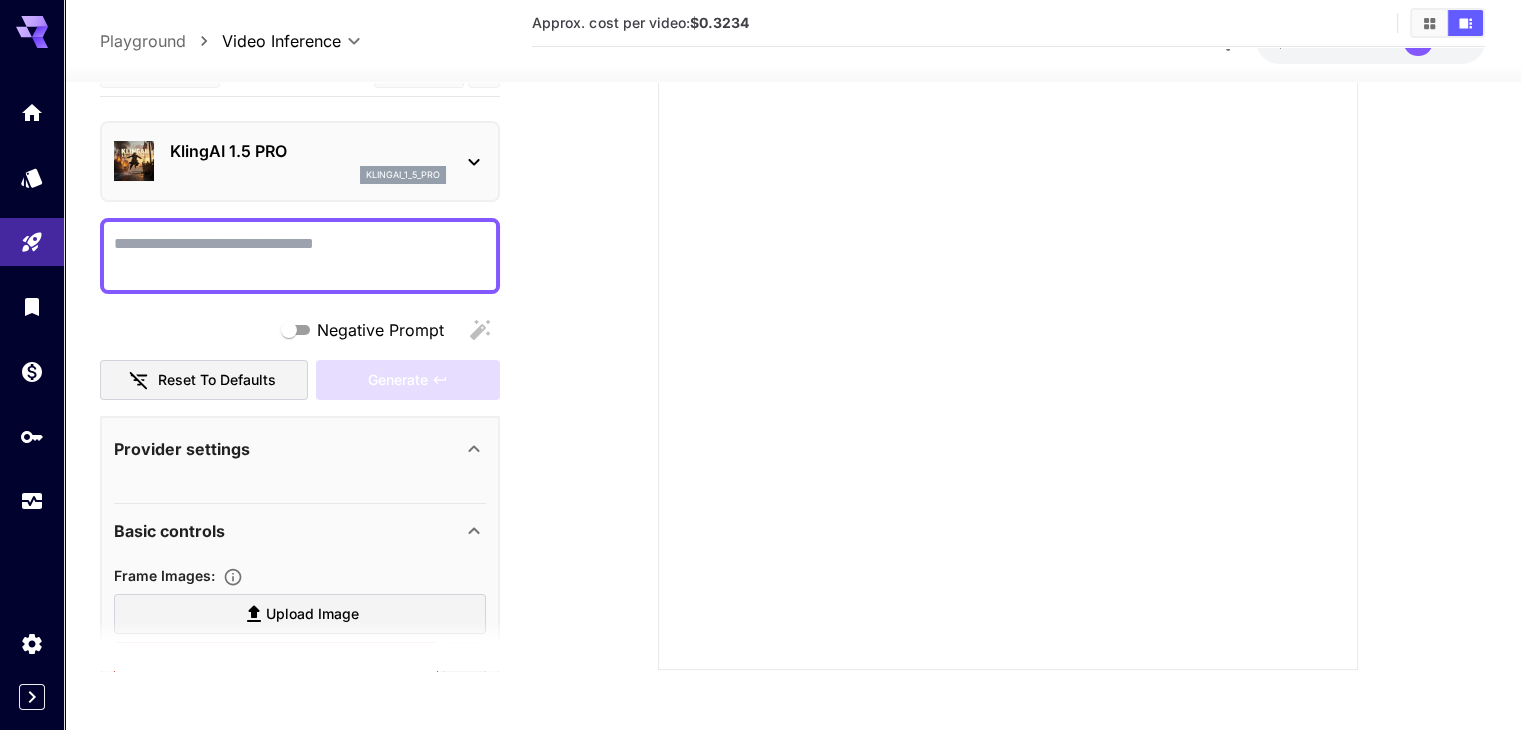 click 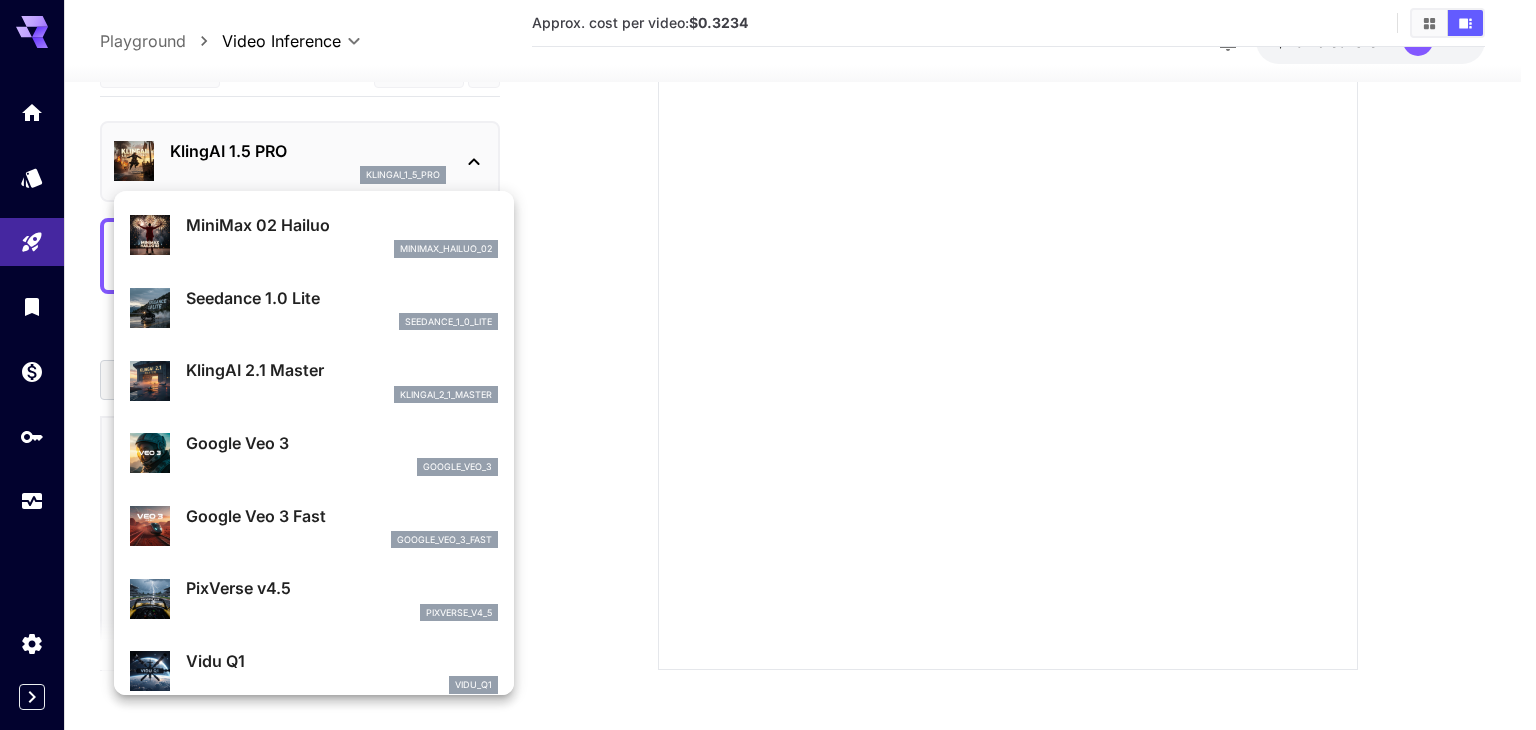 click at bounding box center [768, 365] 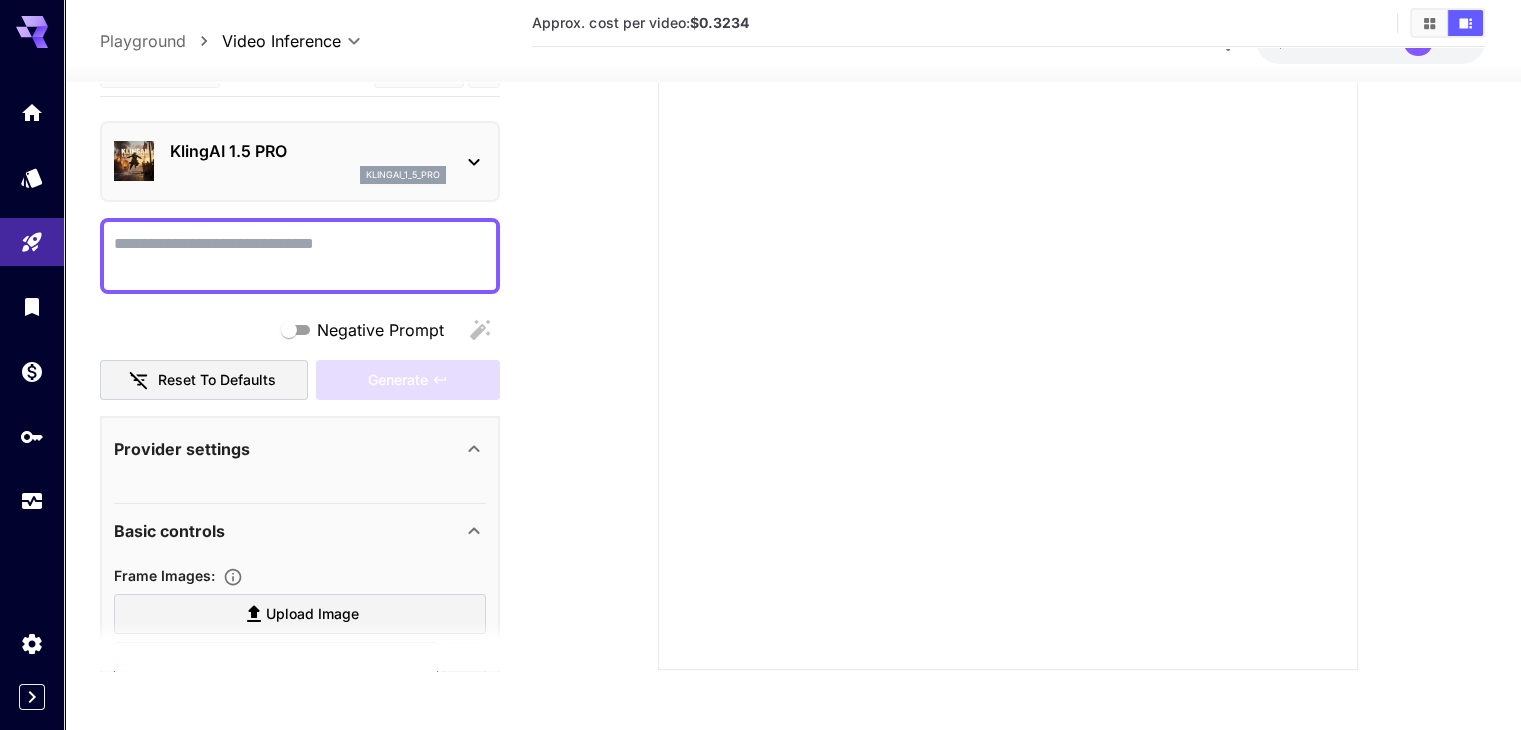 click on "KlingAI 1.5 PRO klingai_1_5_pro" at bounding box center [300, 161] 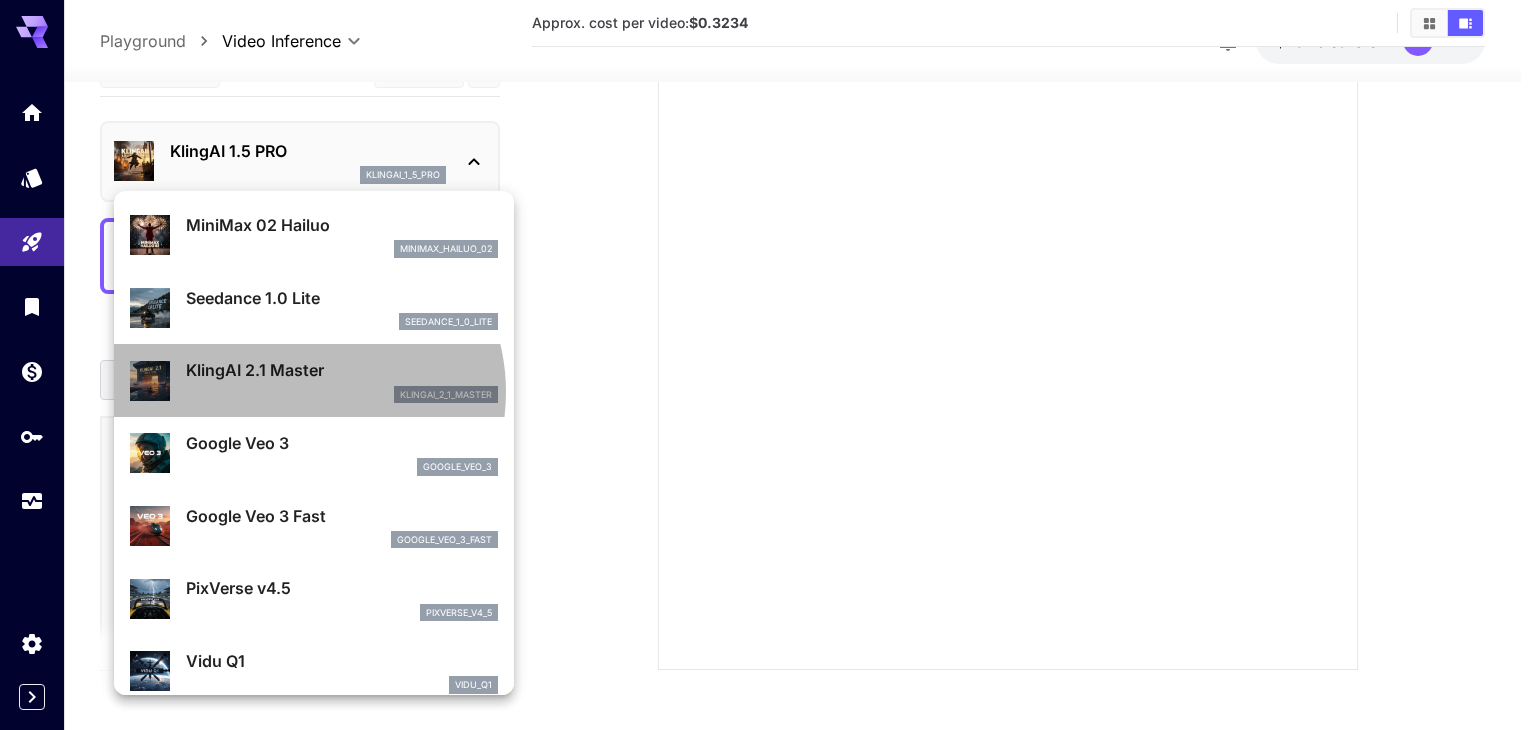 click on "klingai_2_1_master" at bounding box center [342, 395] 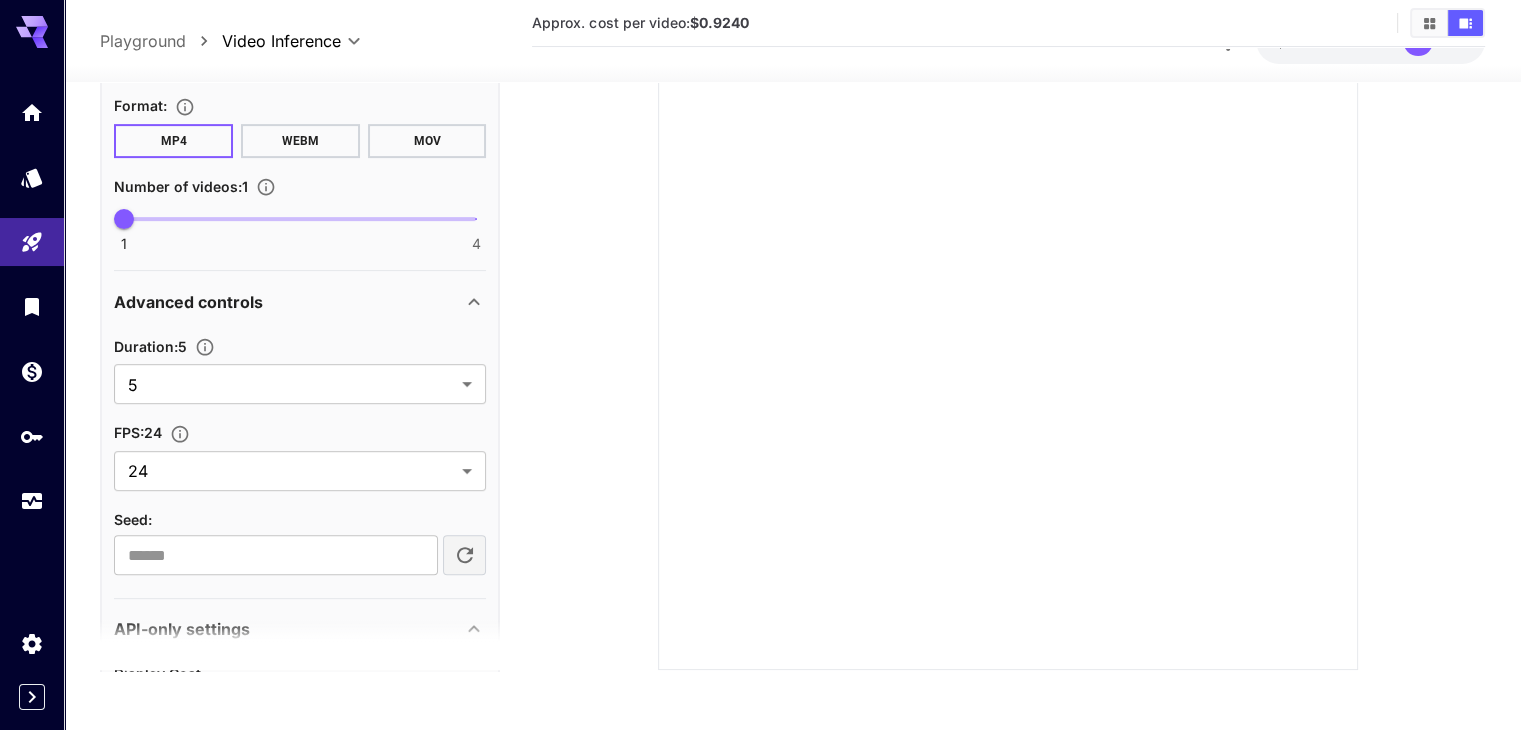 scroll, scrollTop: 800, scrollLeft: 0, axis: vertical 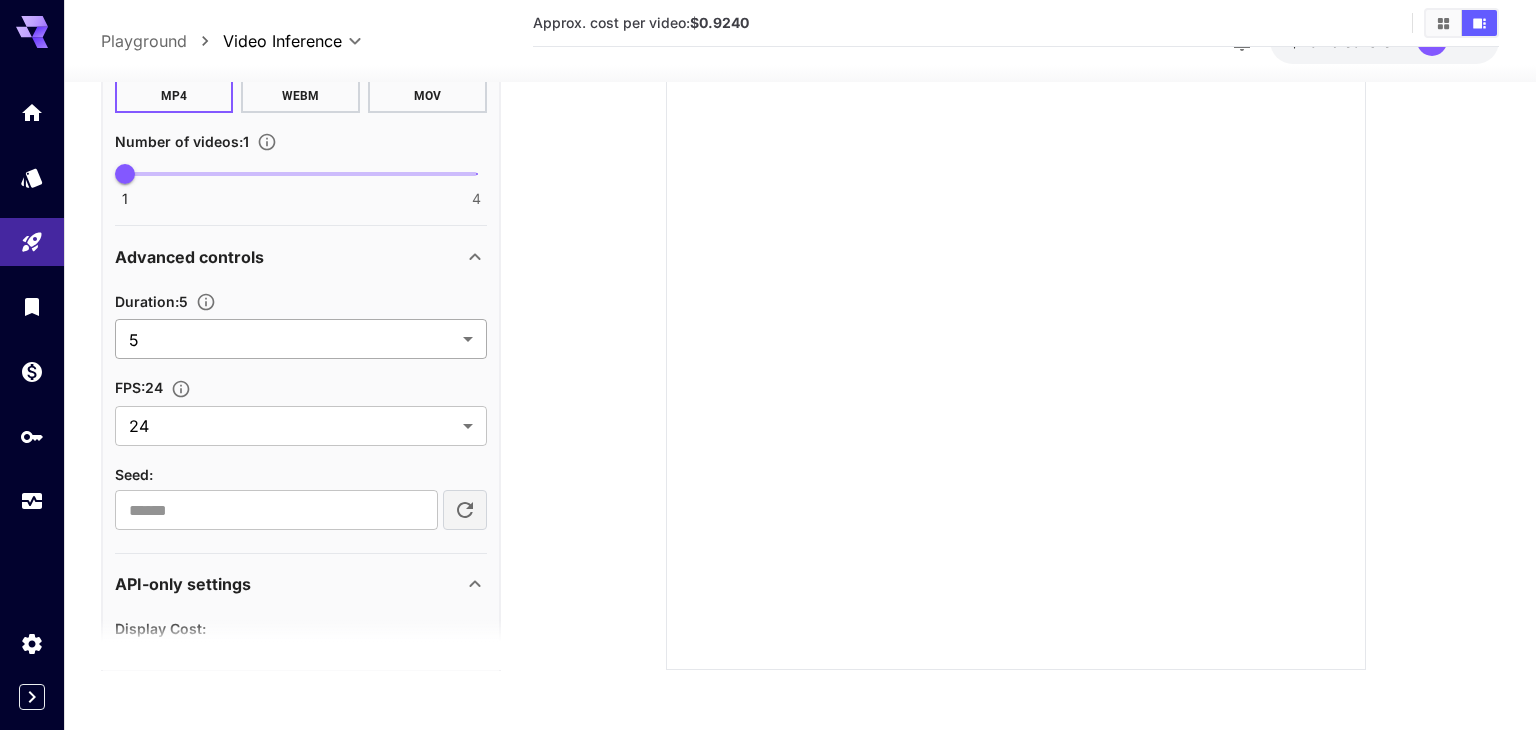 click on "**********" at bounding box center (768, 245) 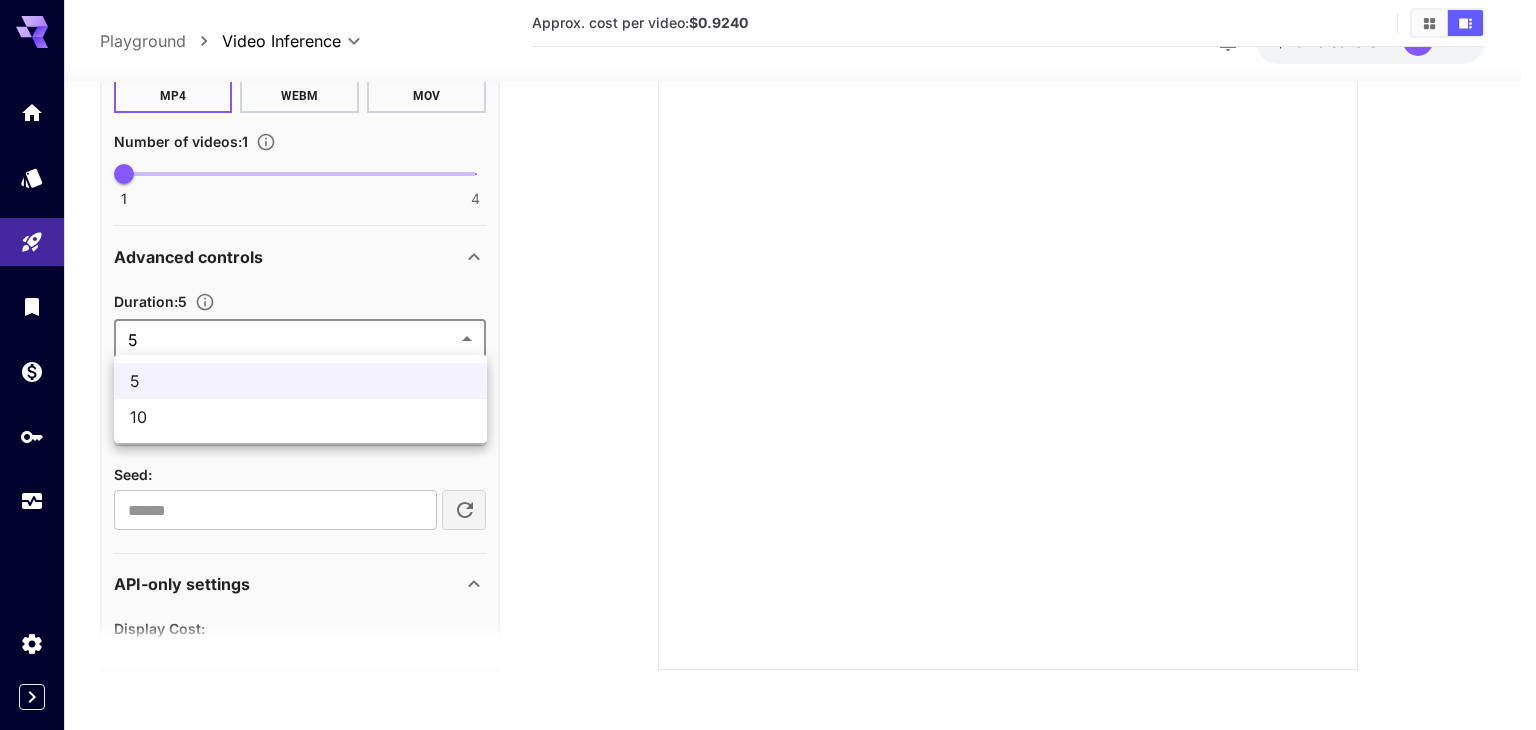 click on "10" at bounding box center (300, 417) 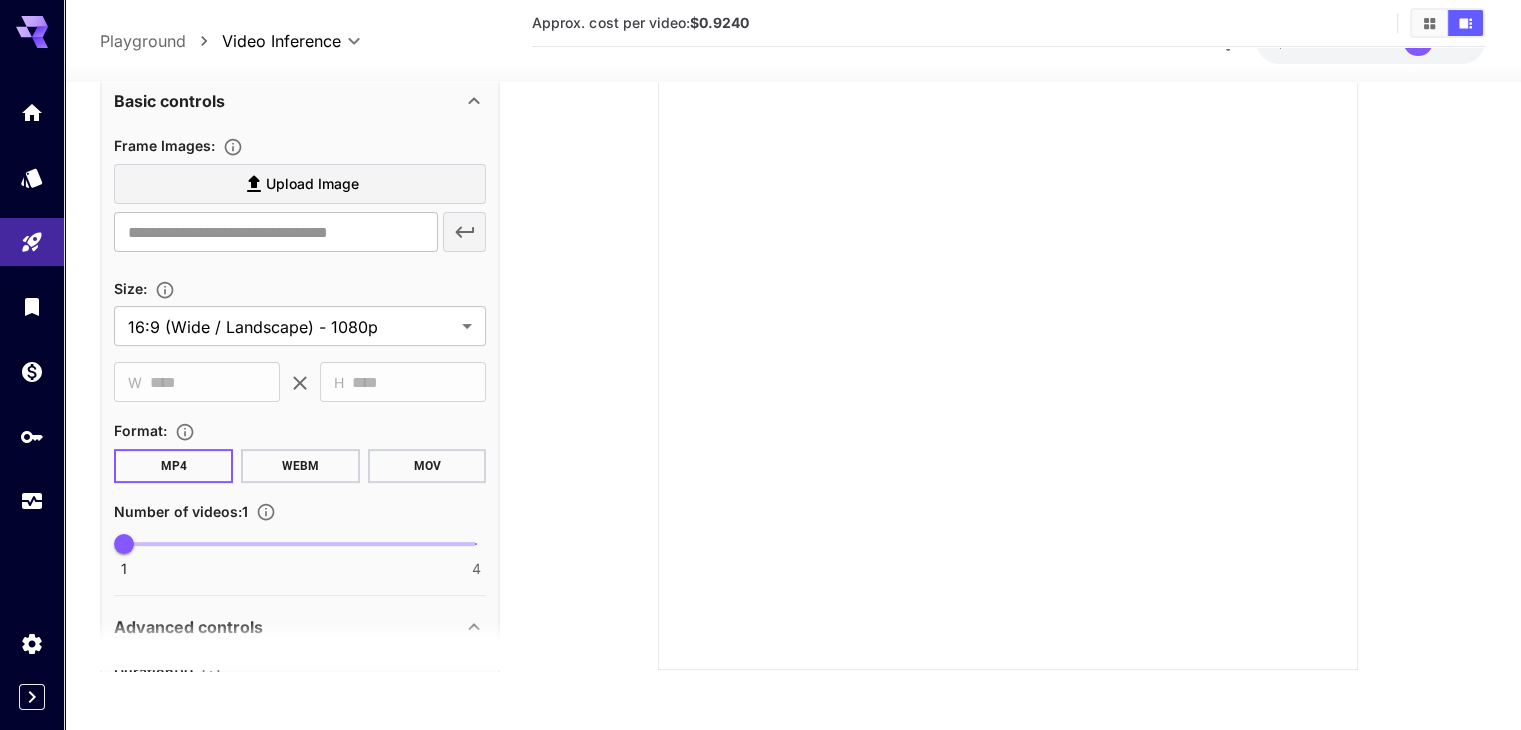 scroll, scrollTop: 0, scrollLeft: 0, axis: both 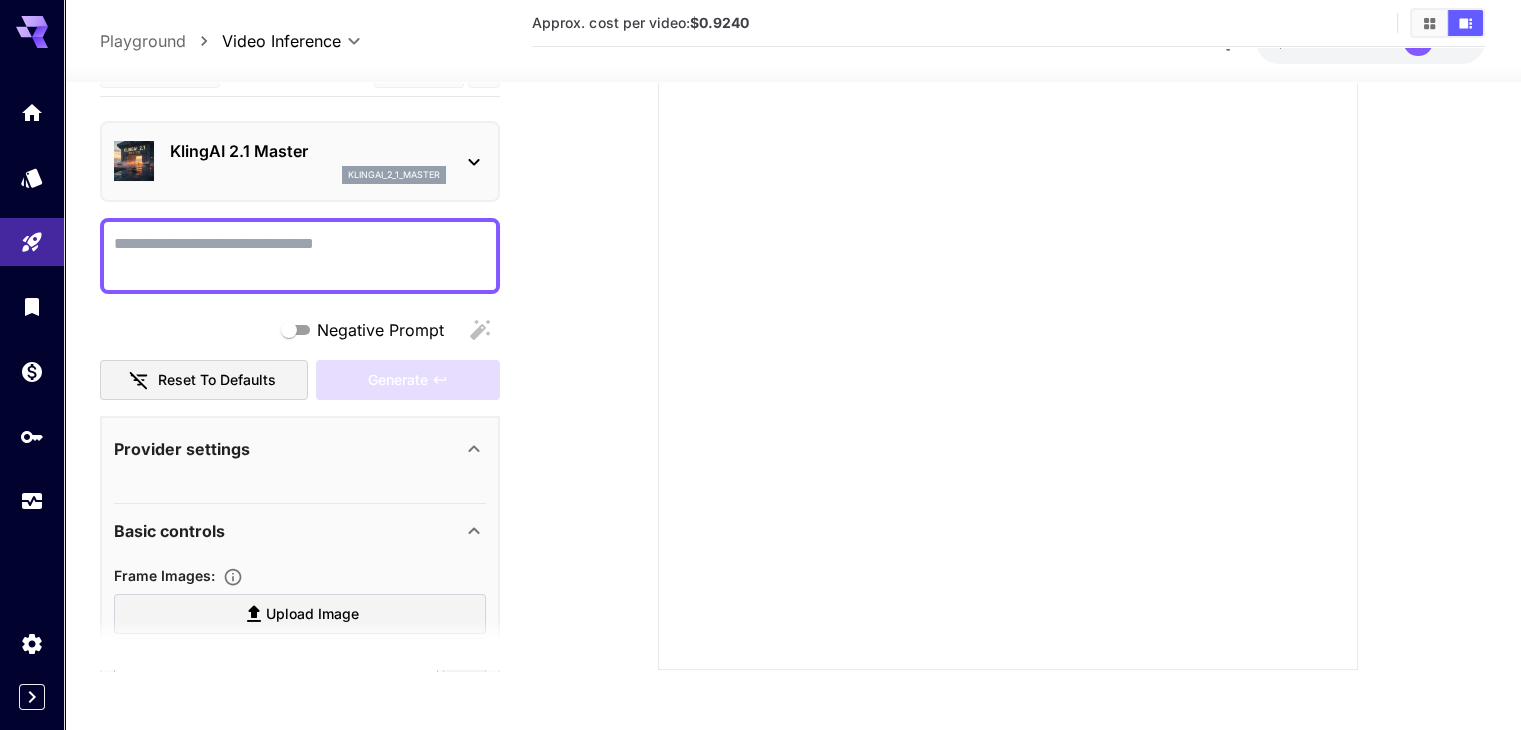click at bounding box center [1008, 296] 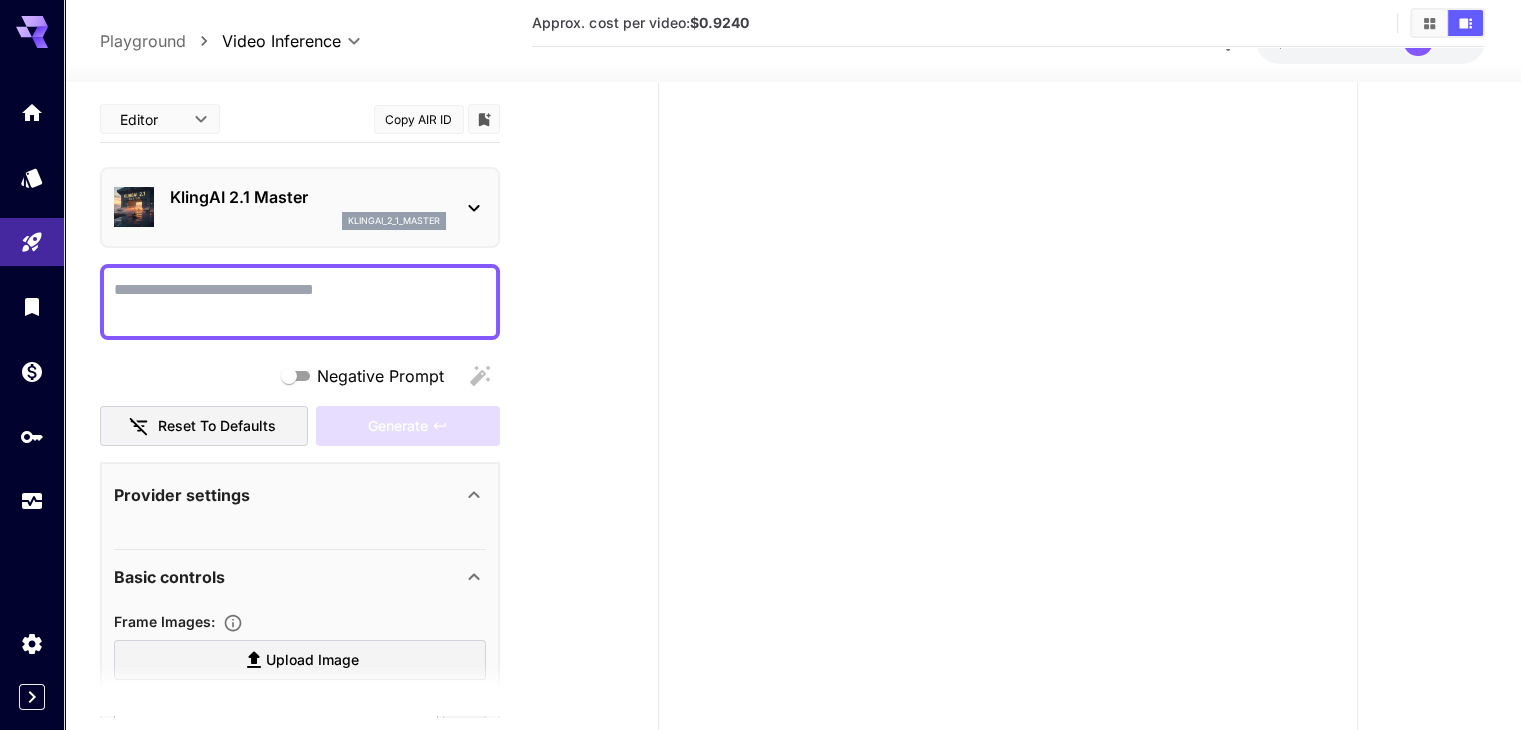 scroll, scrollTop: 239, scrollLeft: 0, axis: vertical 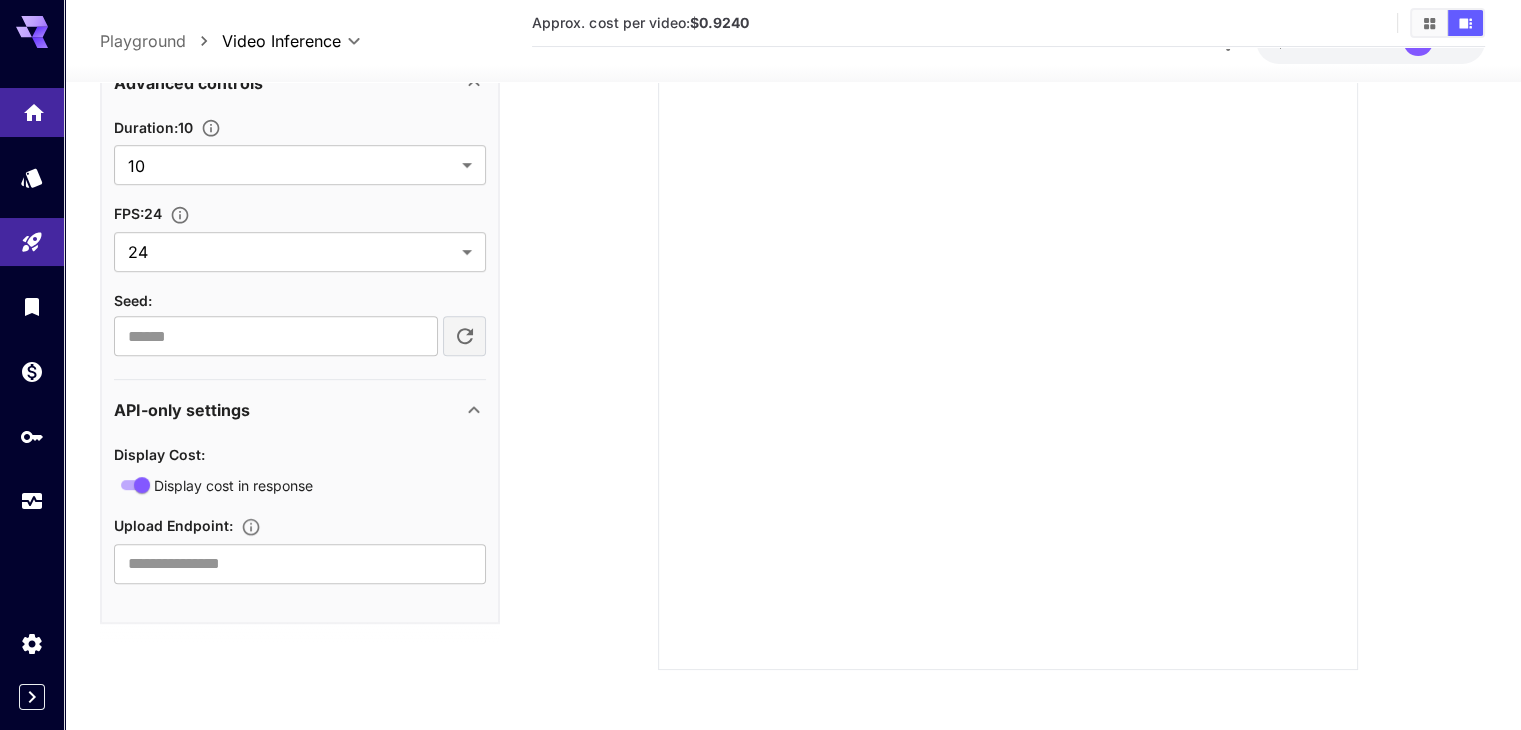 click at bounding box center (32, 112) 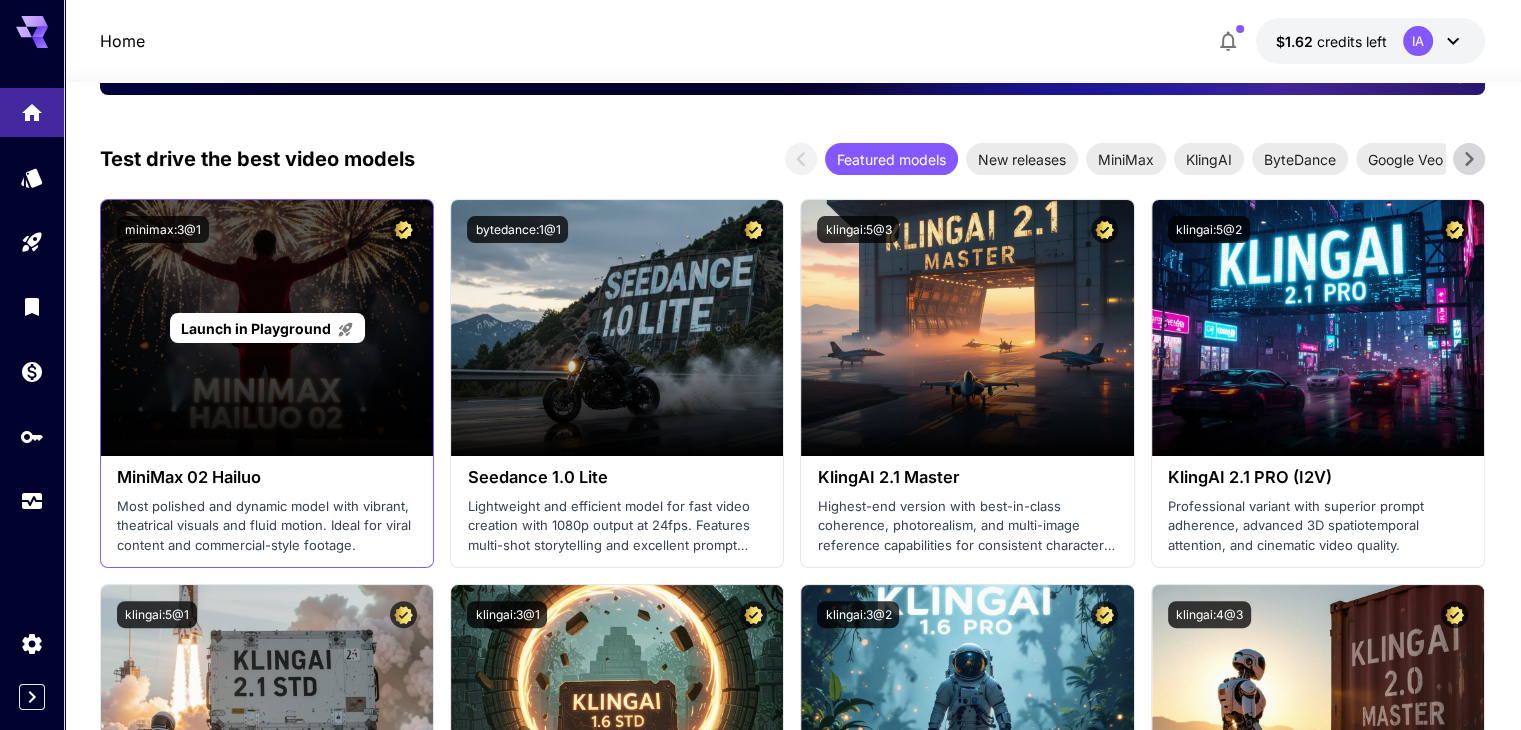 scroll, scrollTop: 539, scrollLeft: 0, axis: vertical 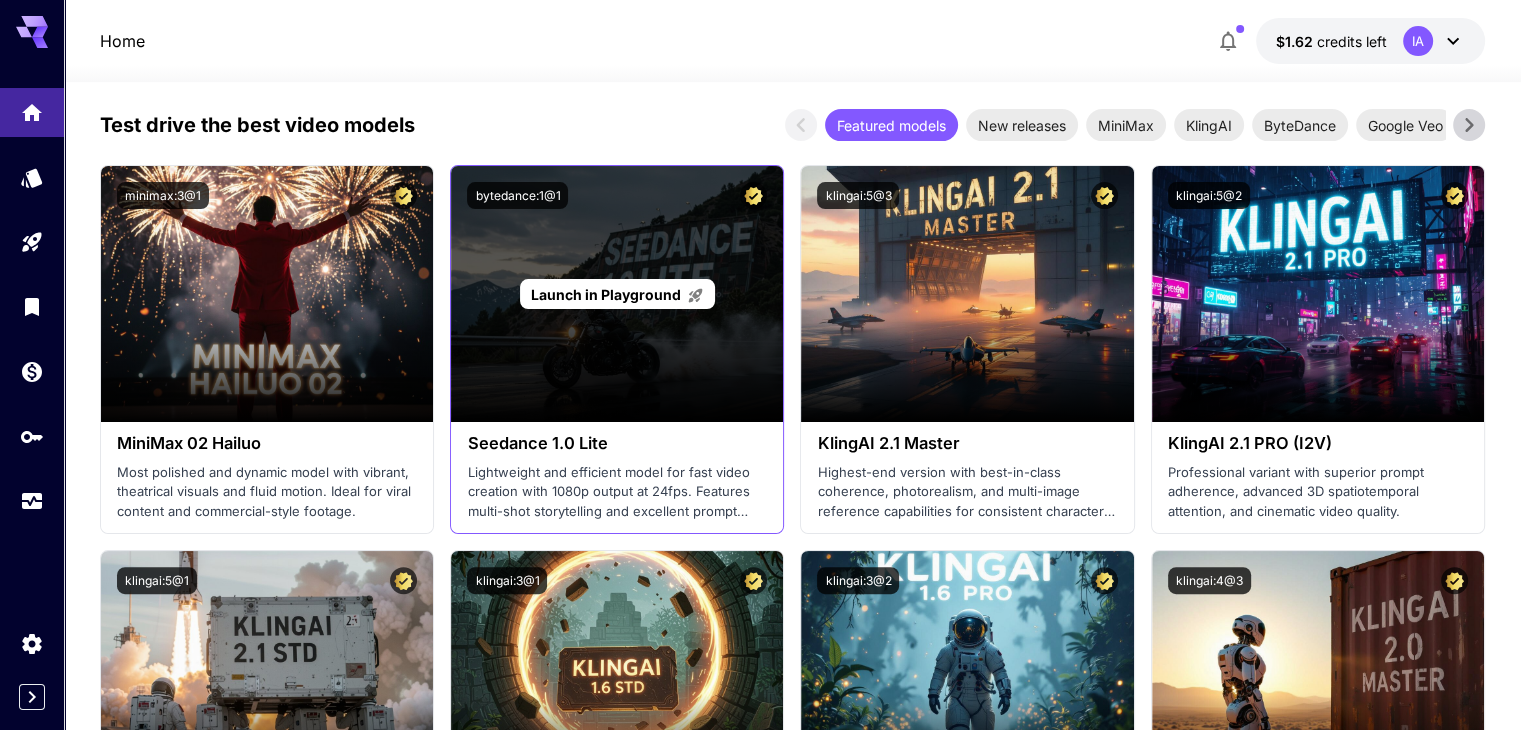 click on "Launch in Playground" at bounding box center [617, 294] 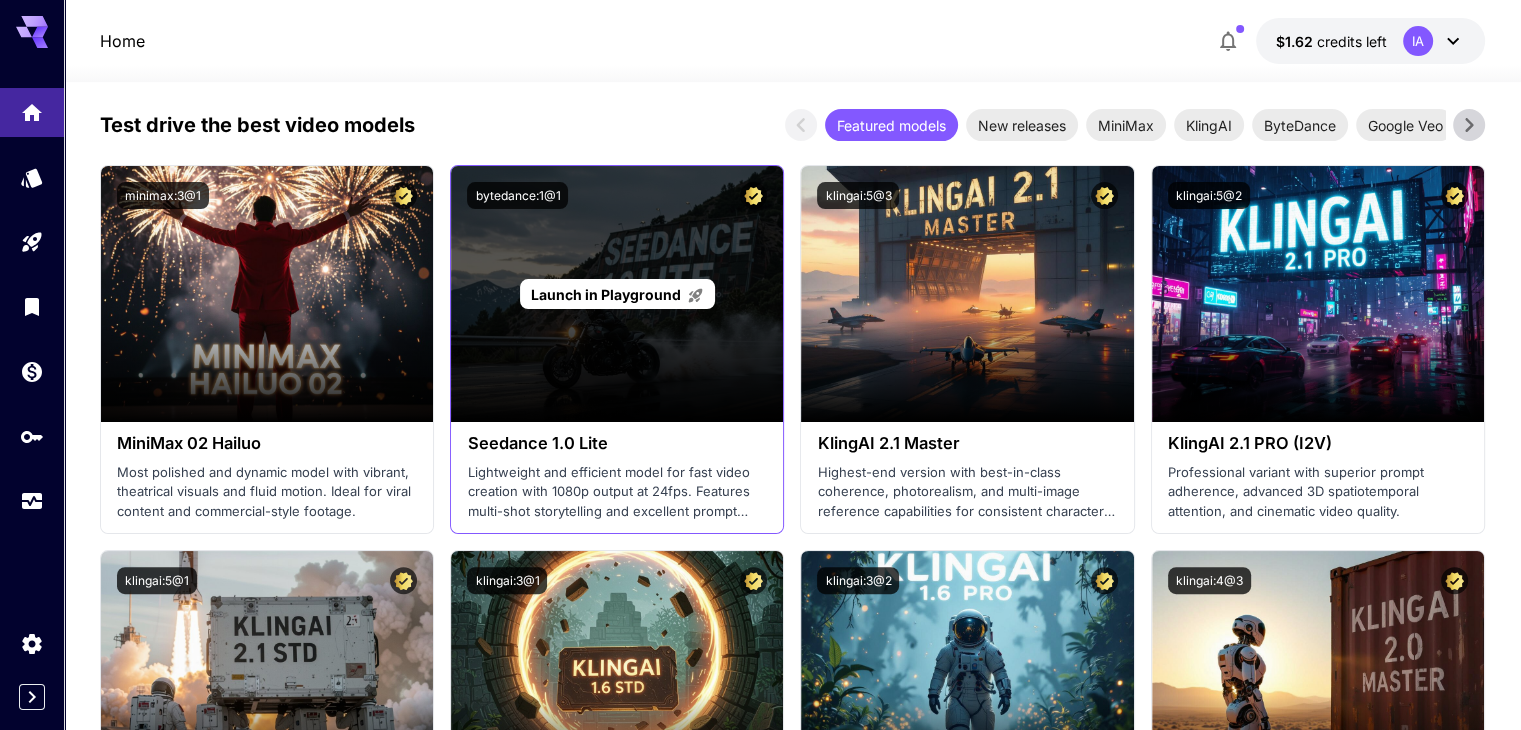 click on "Launch in Playground" at bounding box center [606, 294] 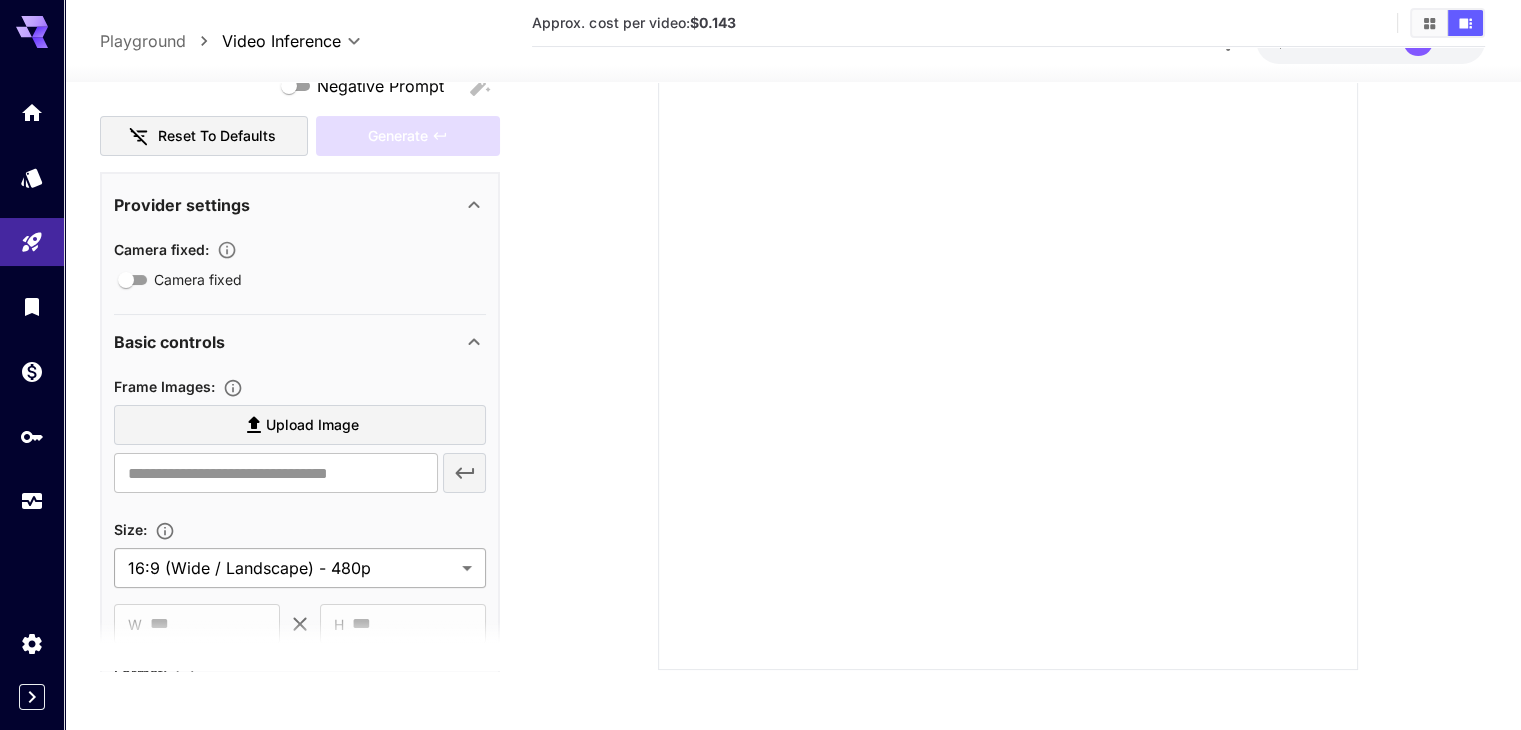 scroll, scrollTop: 400, scrollLeft: 0, axis: vertical 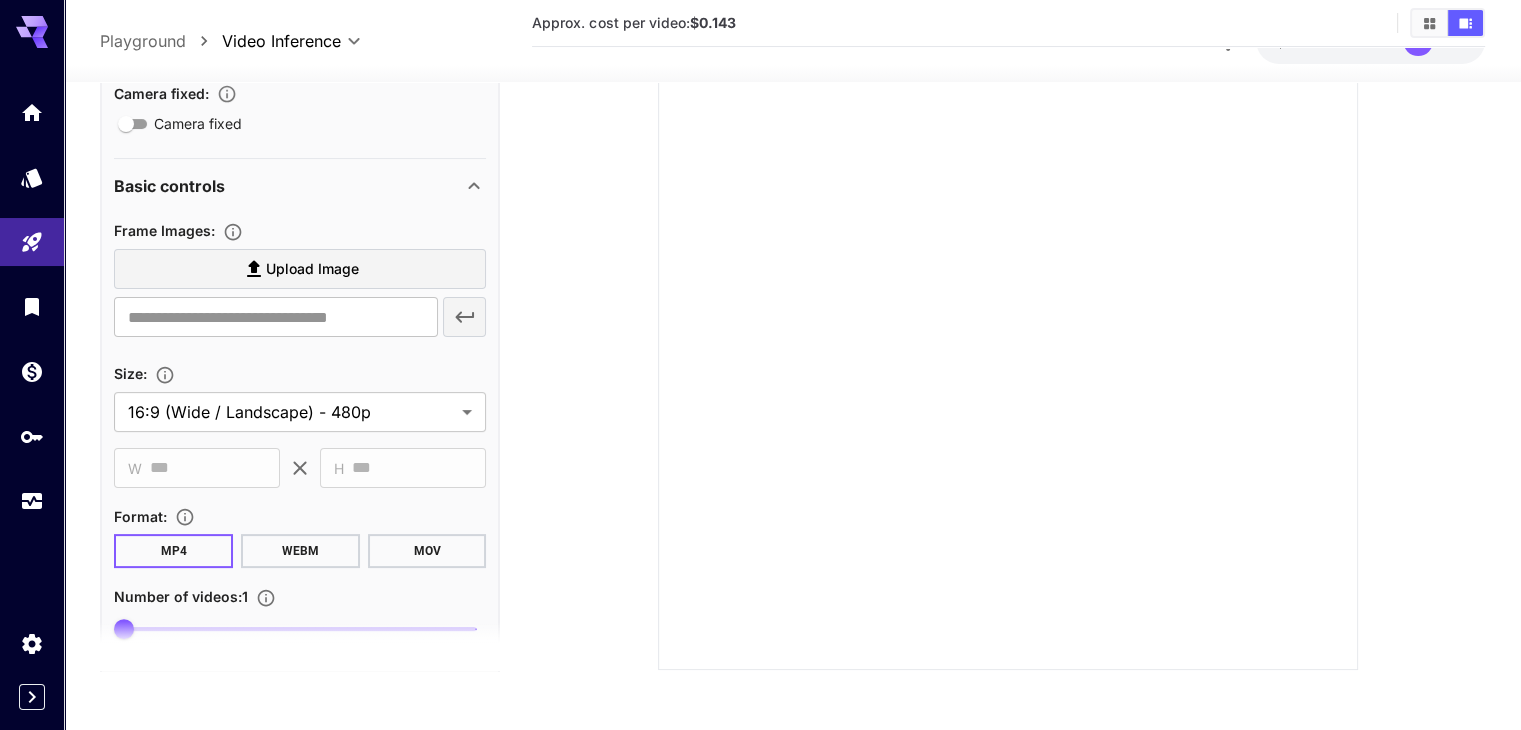 click 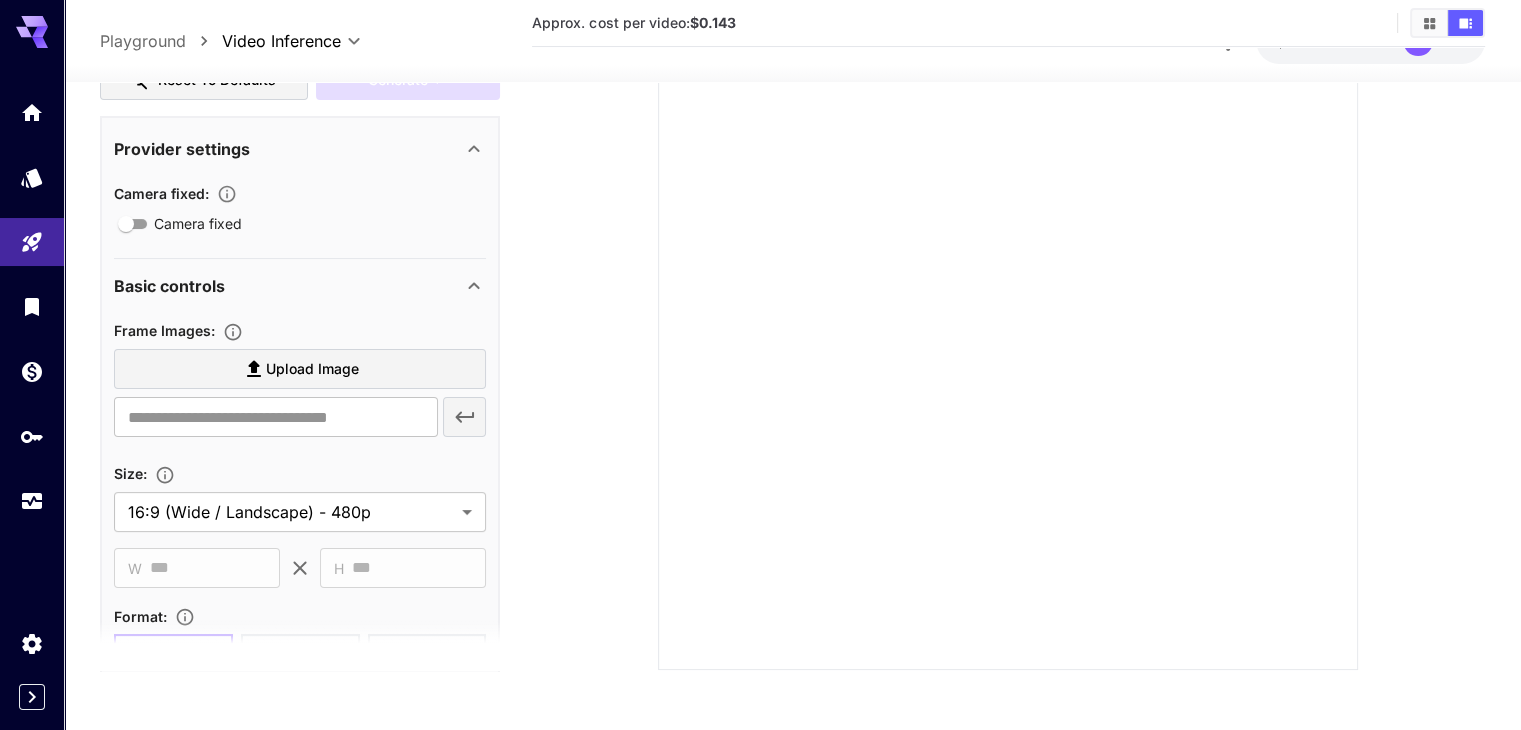 scroll, scrollTop: 400, scrollLeft: 0, axis: vertical 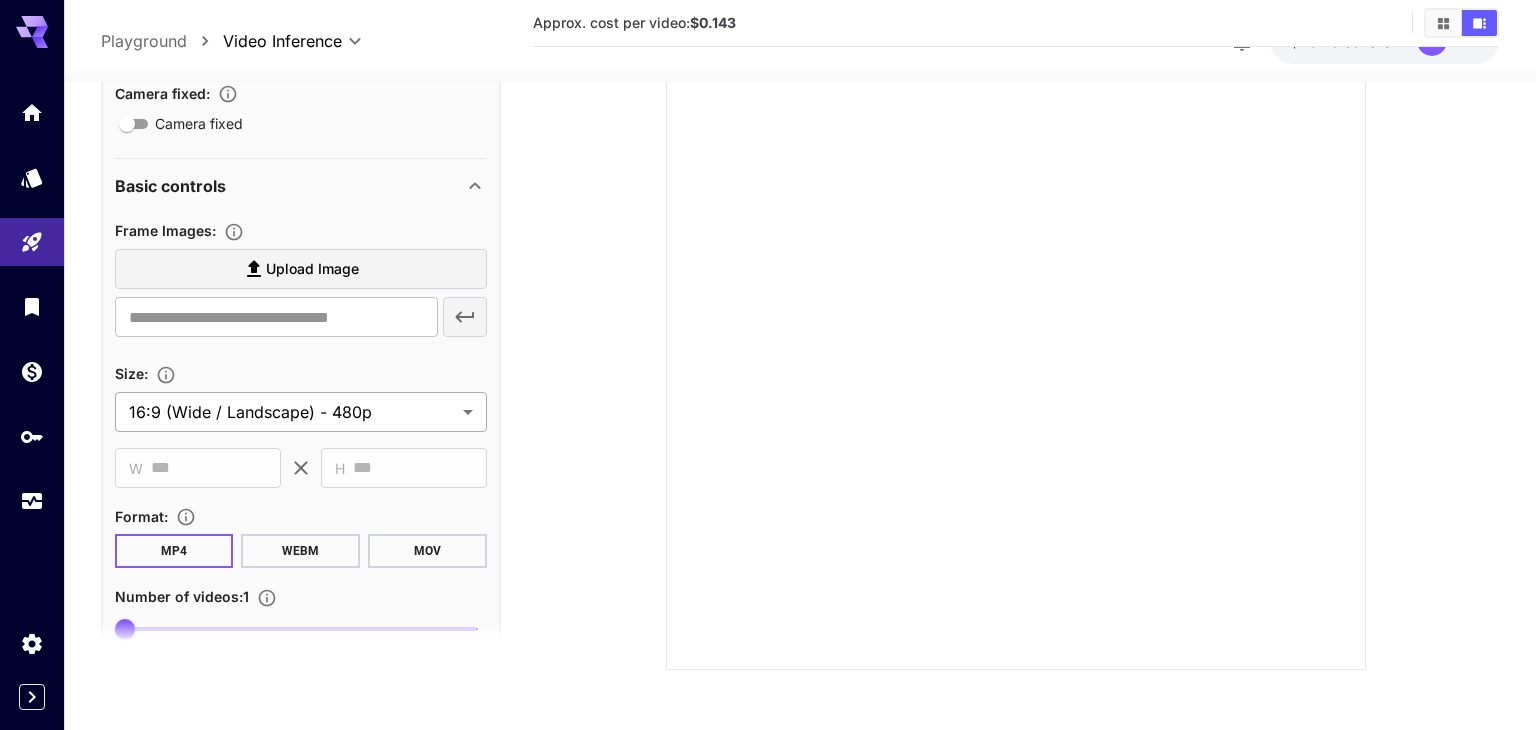 click on "**********" at bounding box center [768, 245] 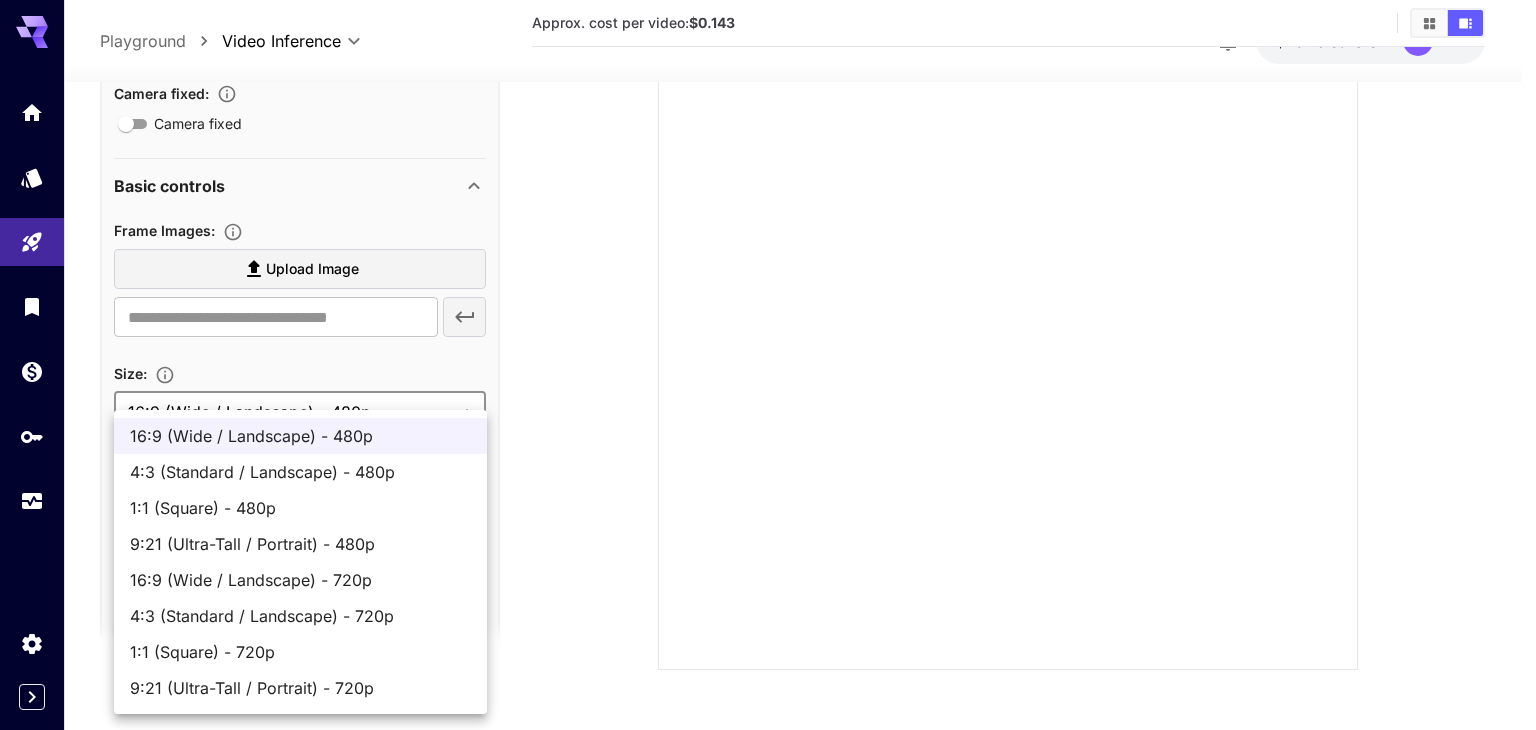 click on "16:9 (Wide / Landscape) - 720p" at bounding box center [300, 580] 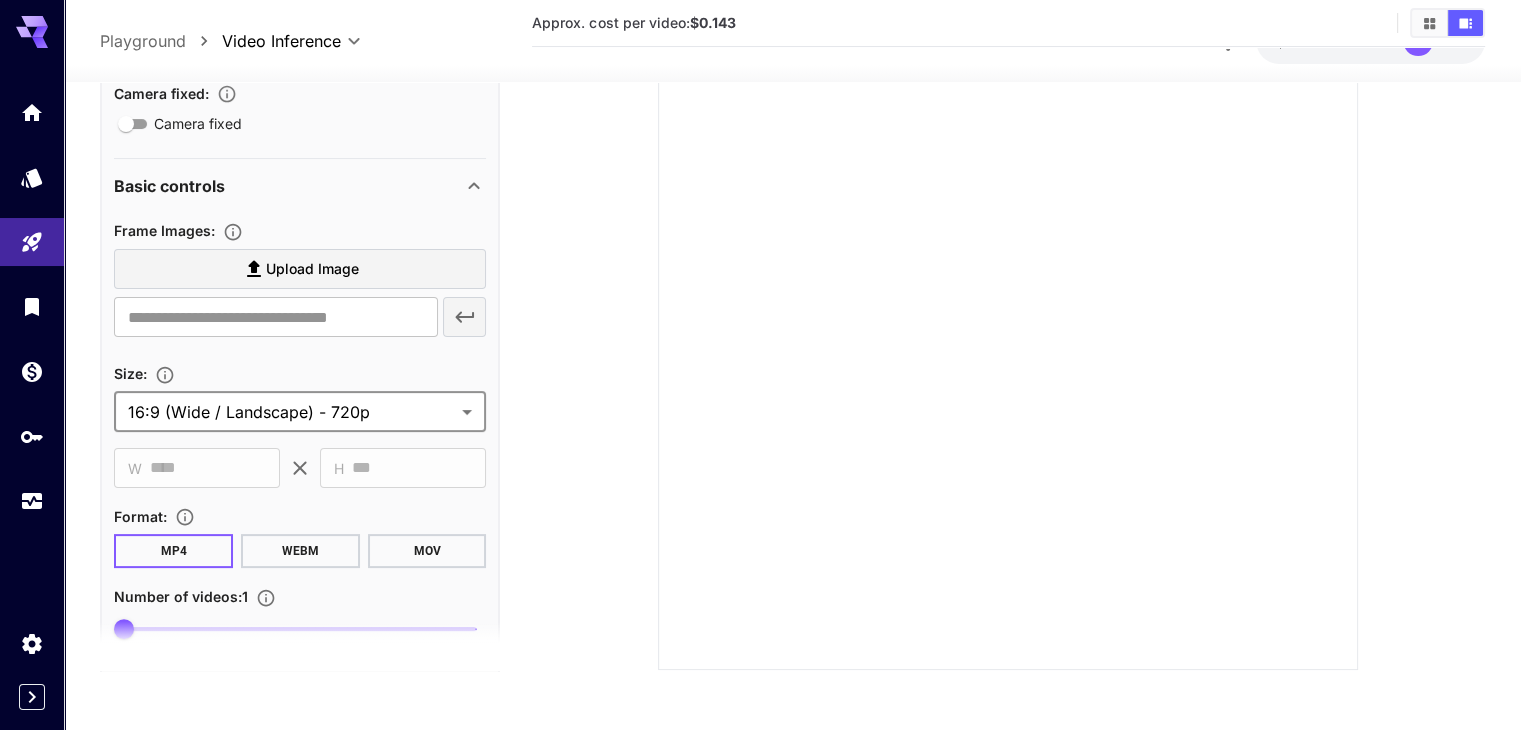 click at bounding box center [1008, 296] 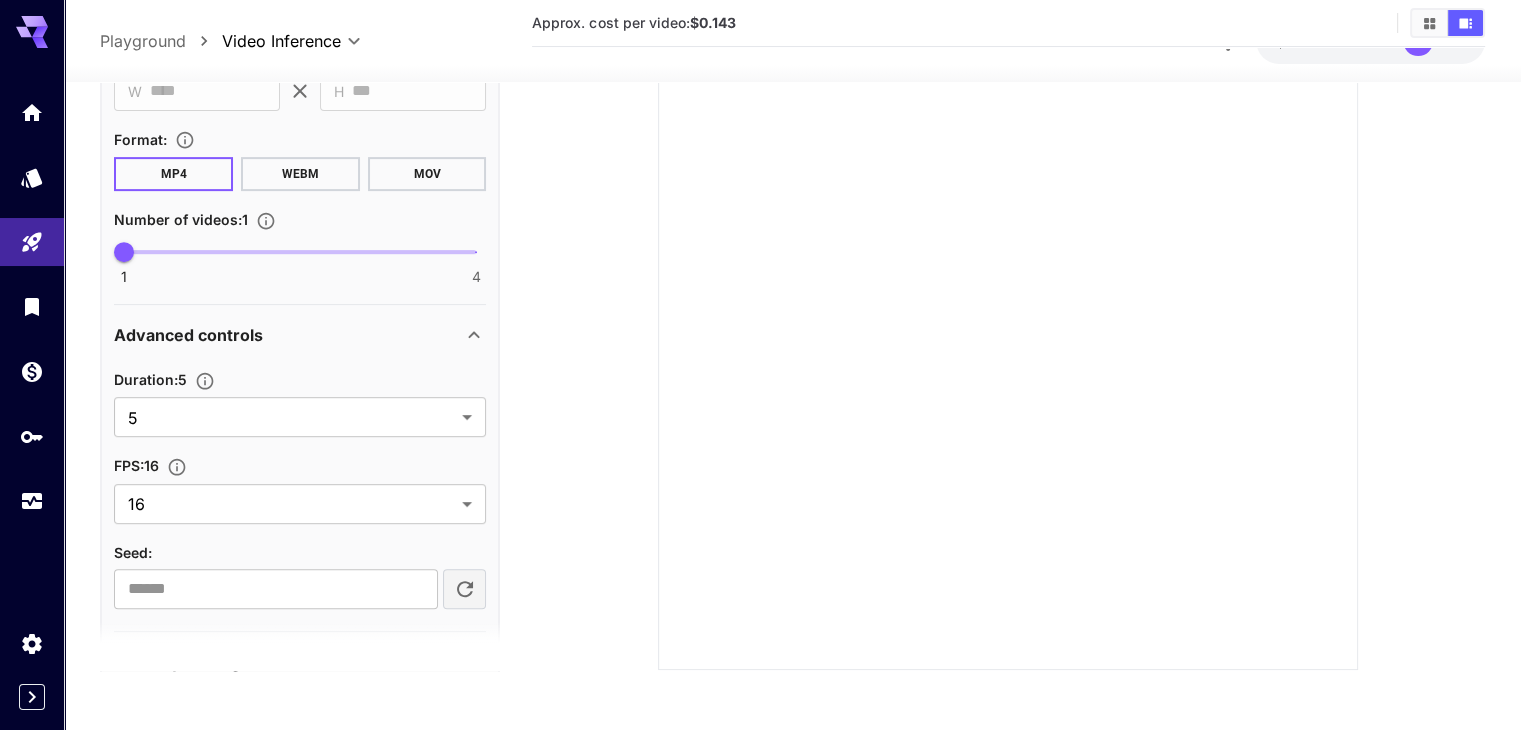 scroll, scrollTop: 748, scrollLeft: 0, axis: vertical 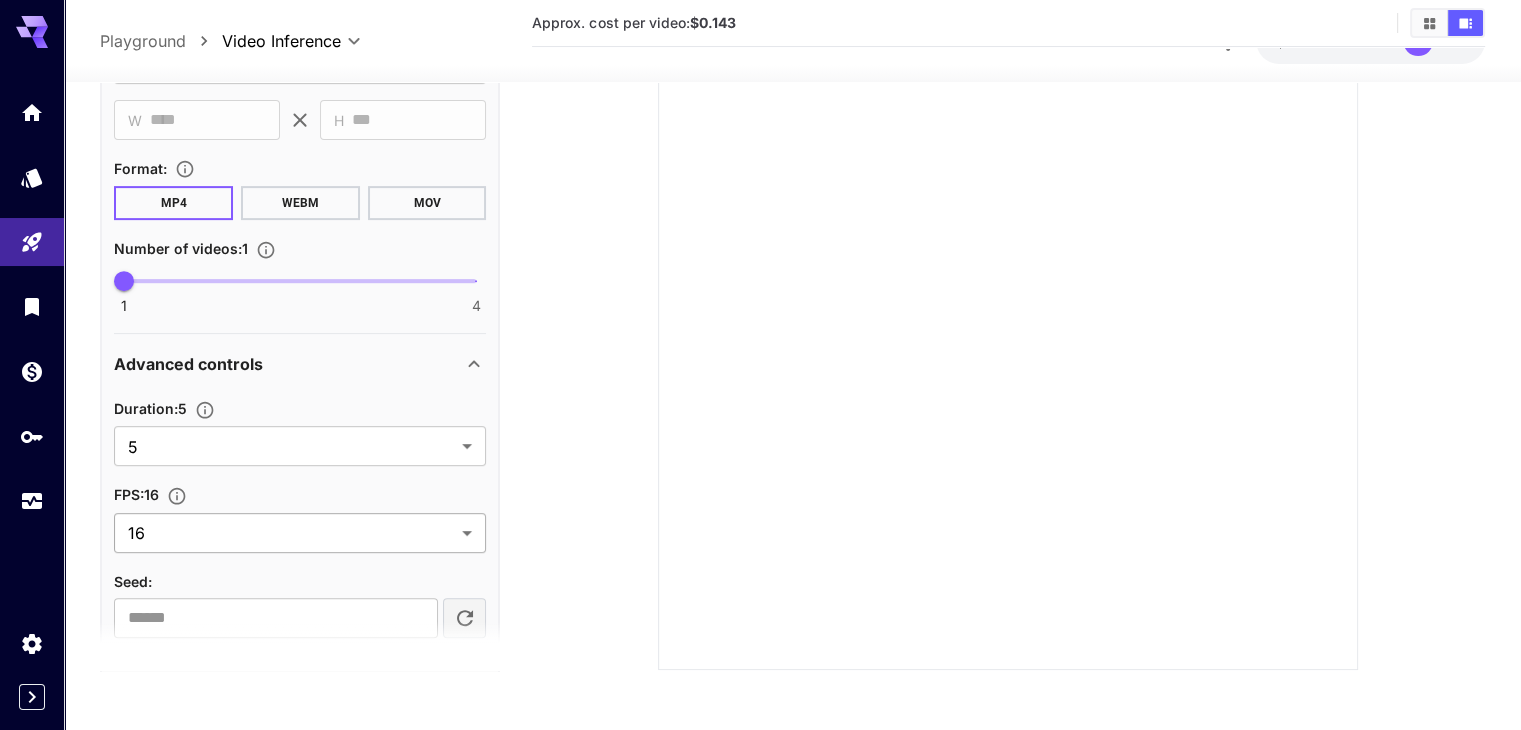 click on "**********" at bounding box center [760, 245] 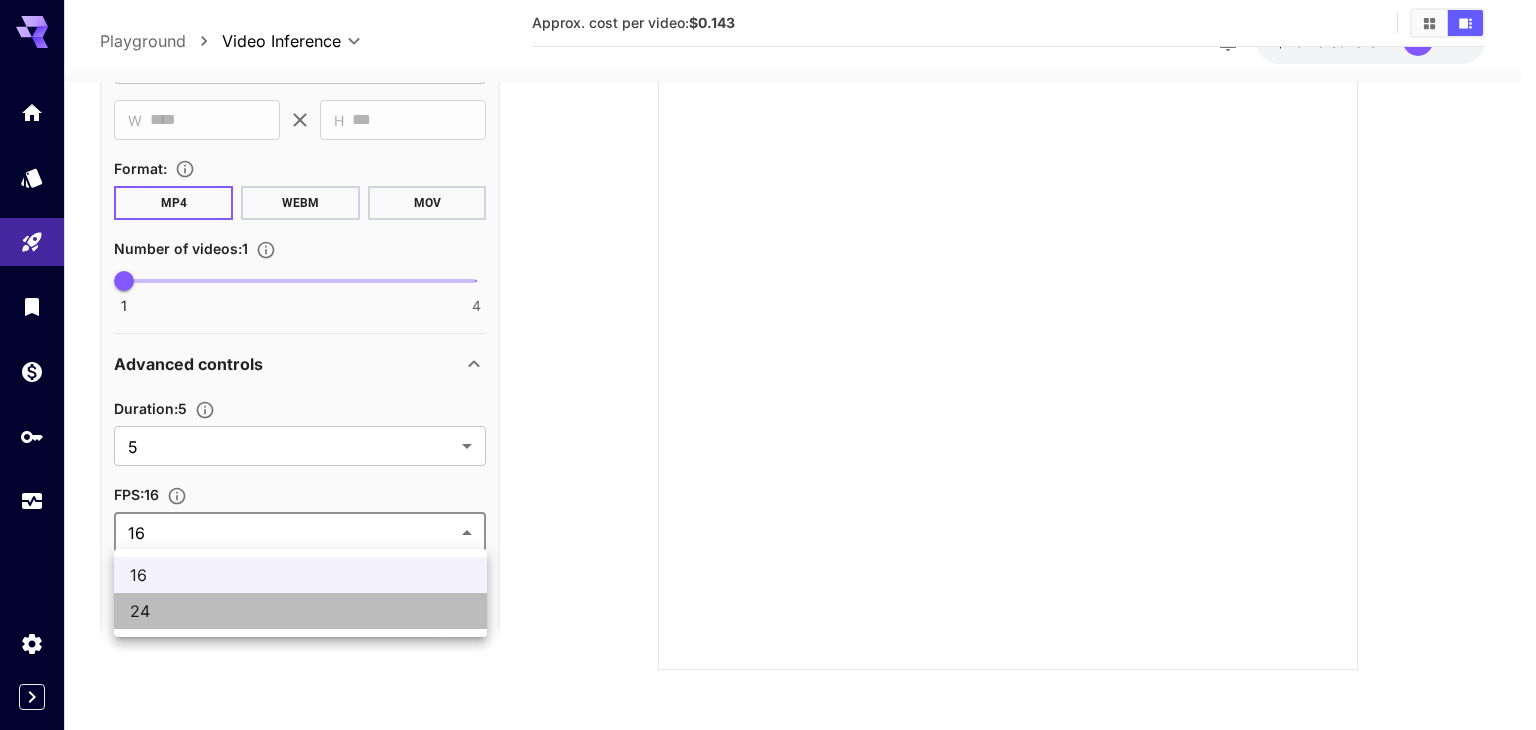 click on "24" at bounding box center (300, 611) 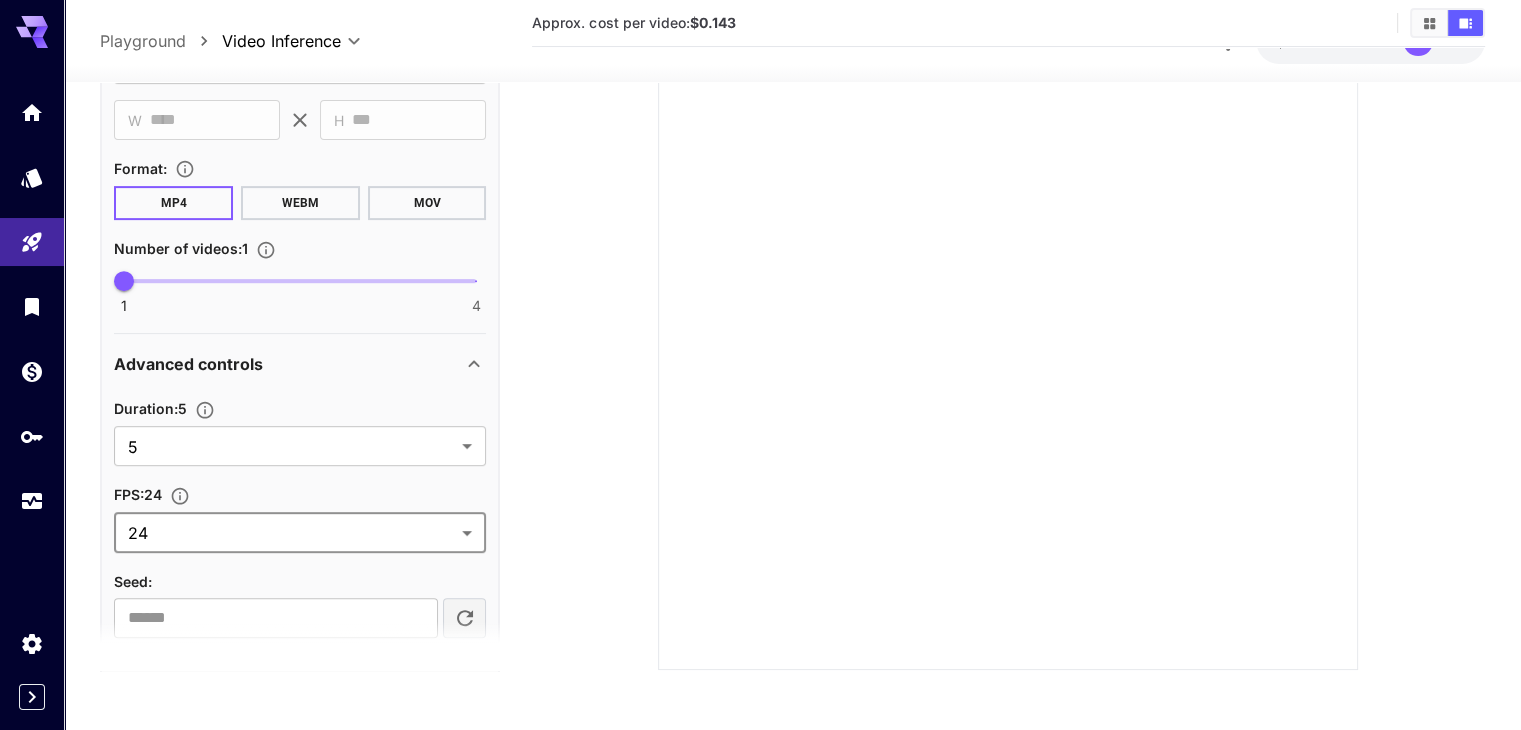 click at bounding box center [1008, 296] 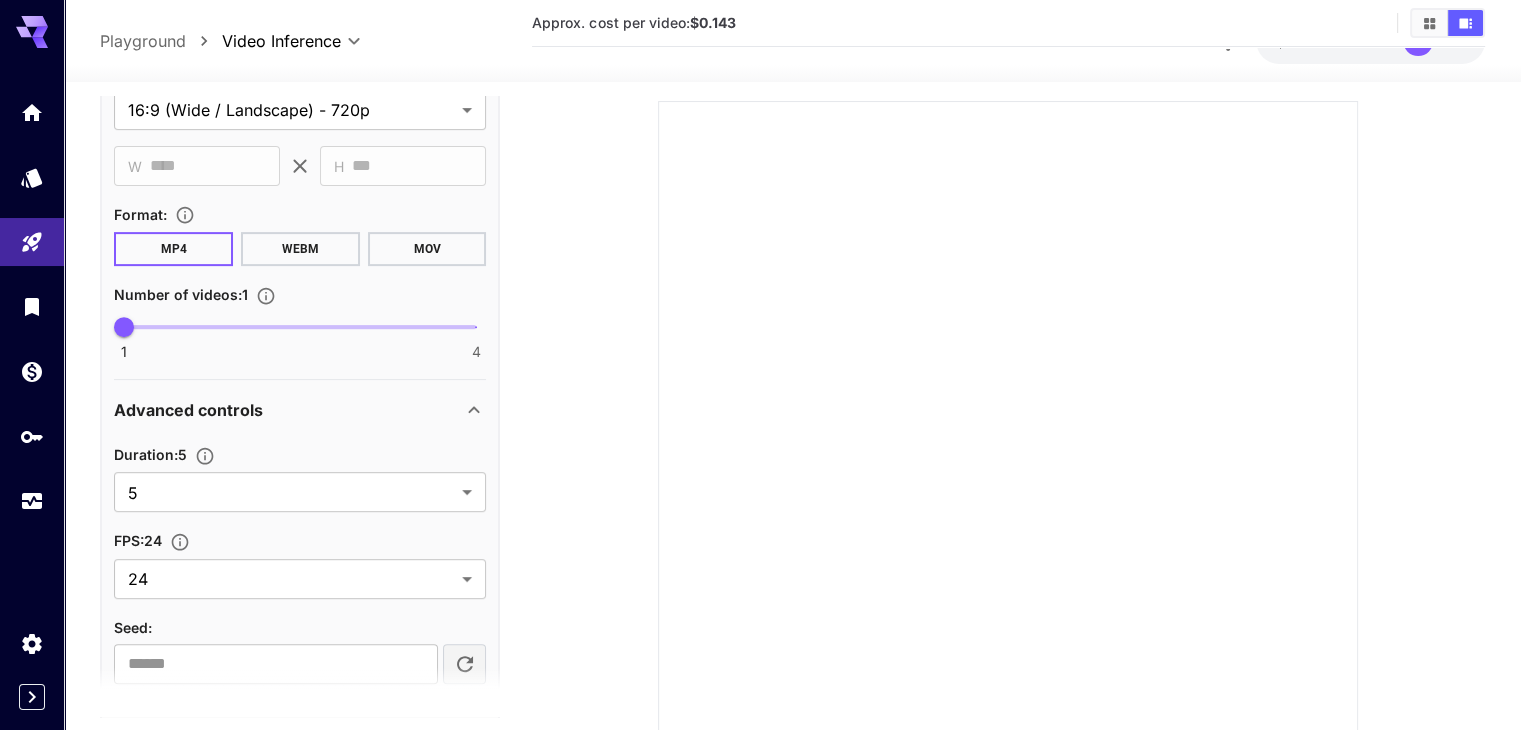 scroll, scrollTop: 0, scrollLeft: 0, axis: both 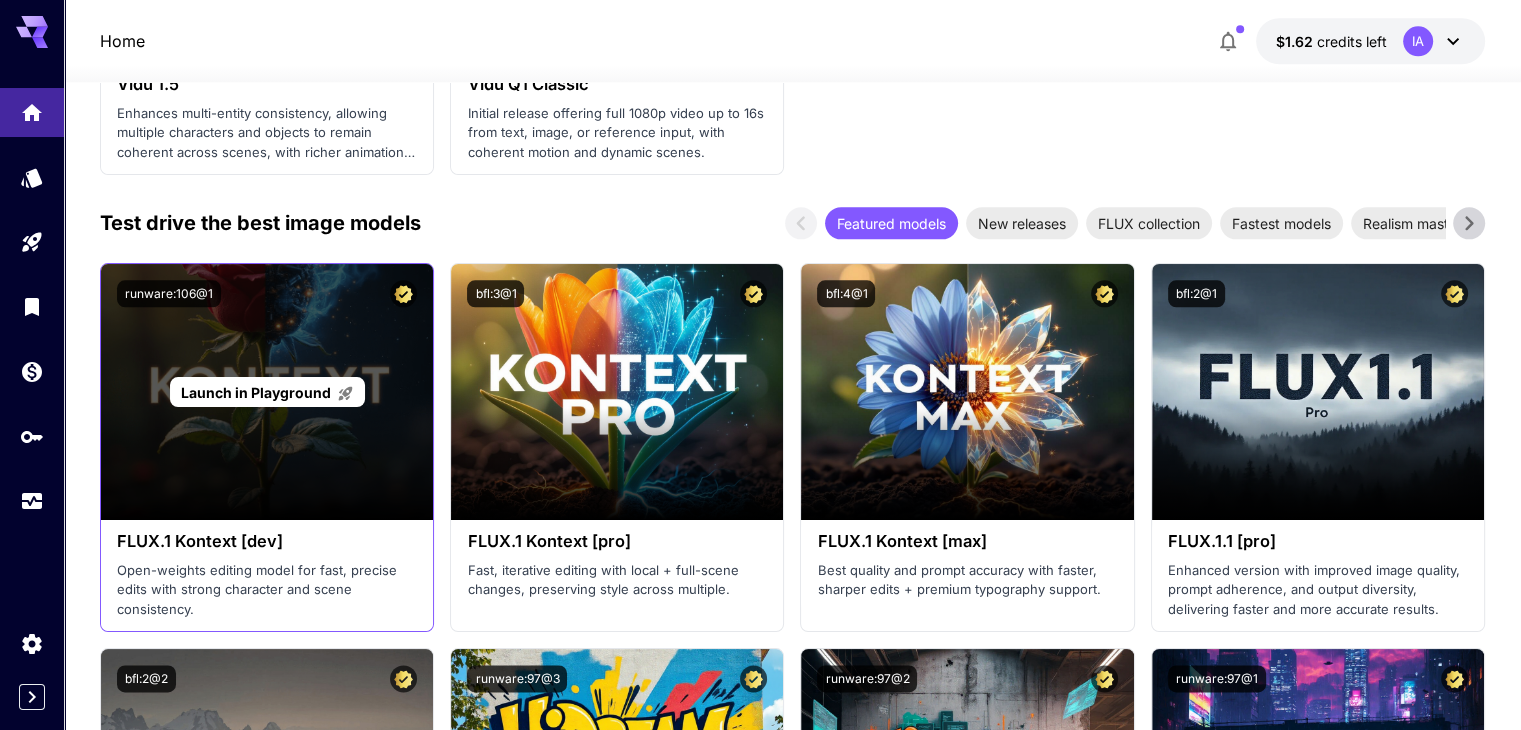click on "Launch in Playground" at bounding box center [256, 392] 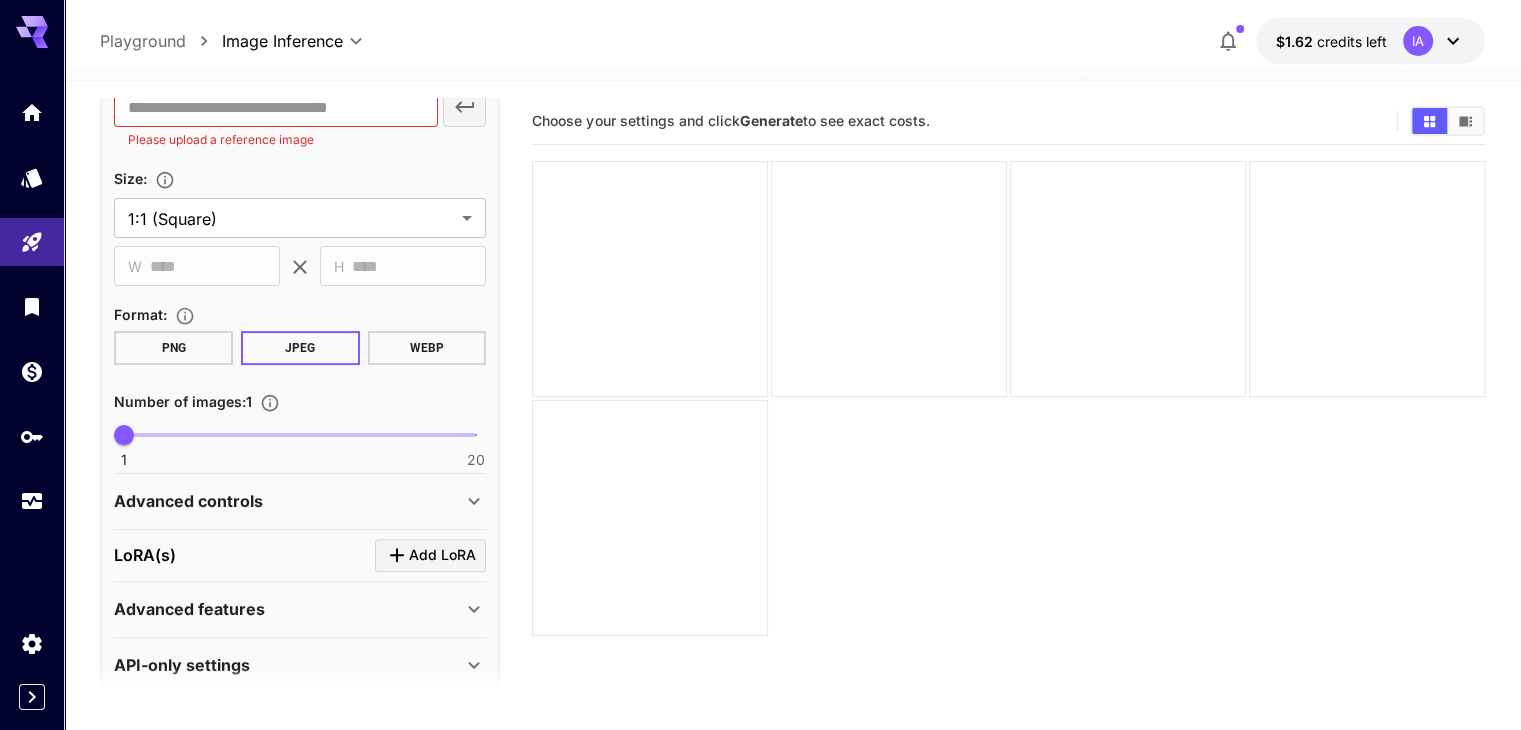 scroll, scrollTop: 540, scrollLeft: 0, axis: vertical 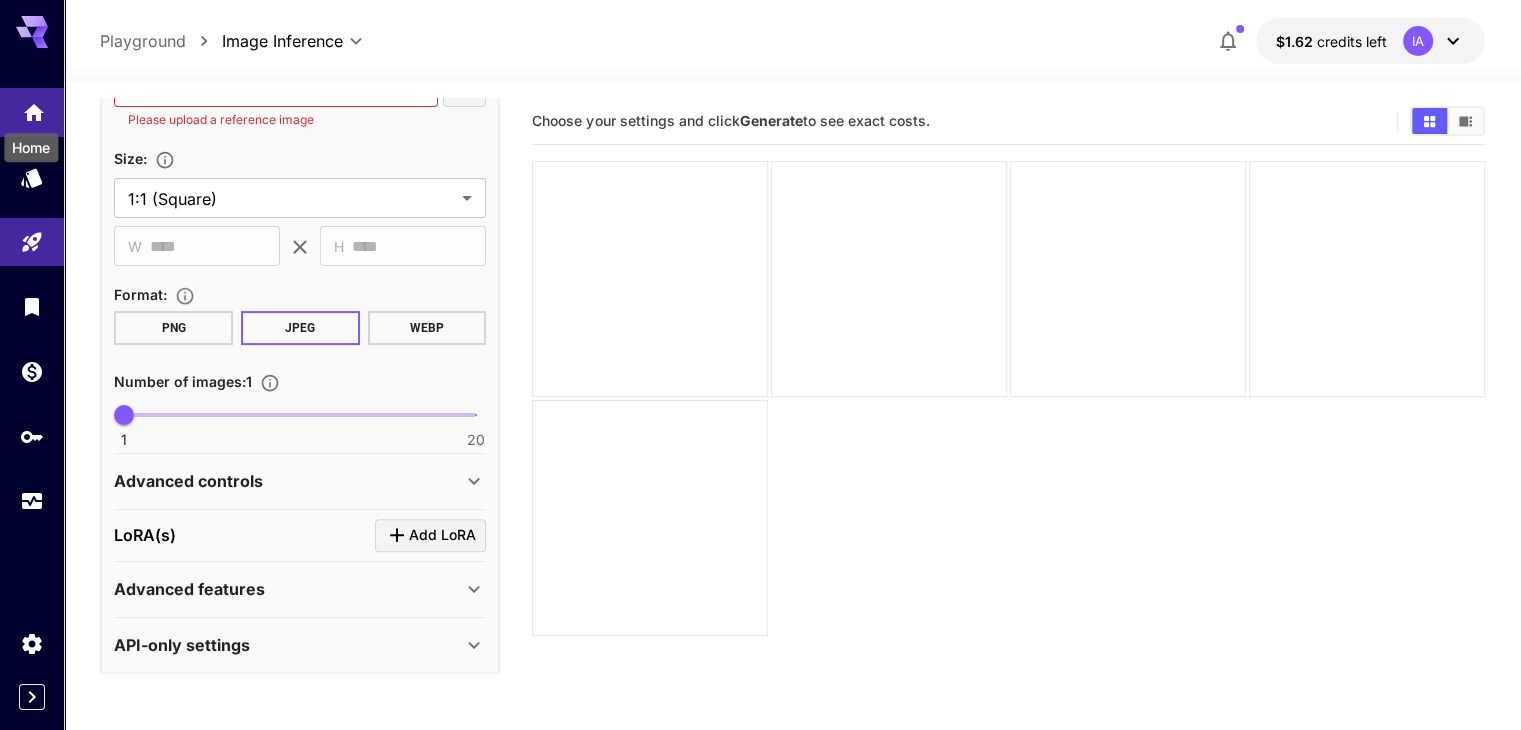 click 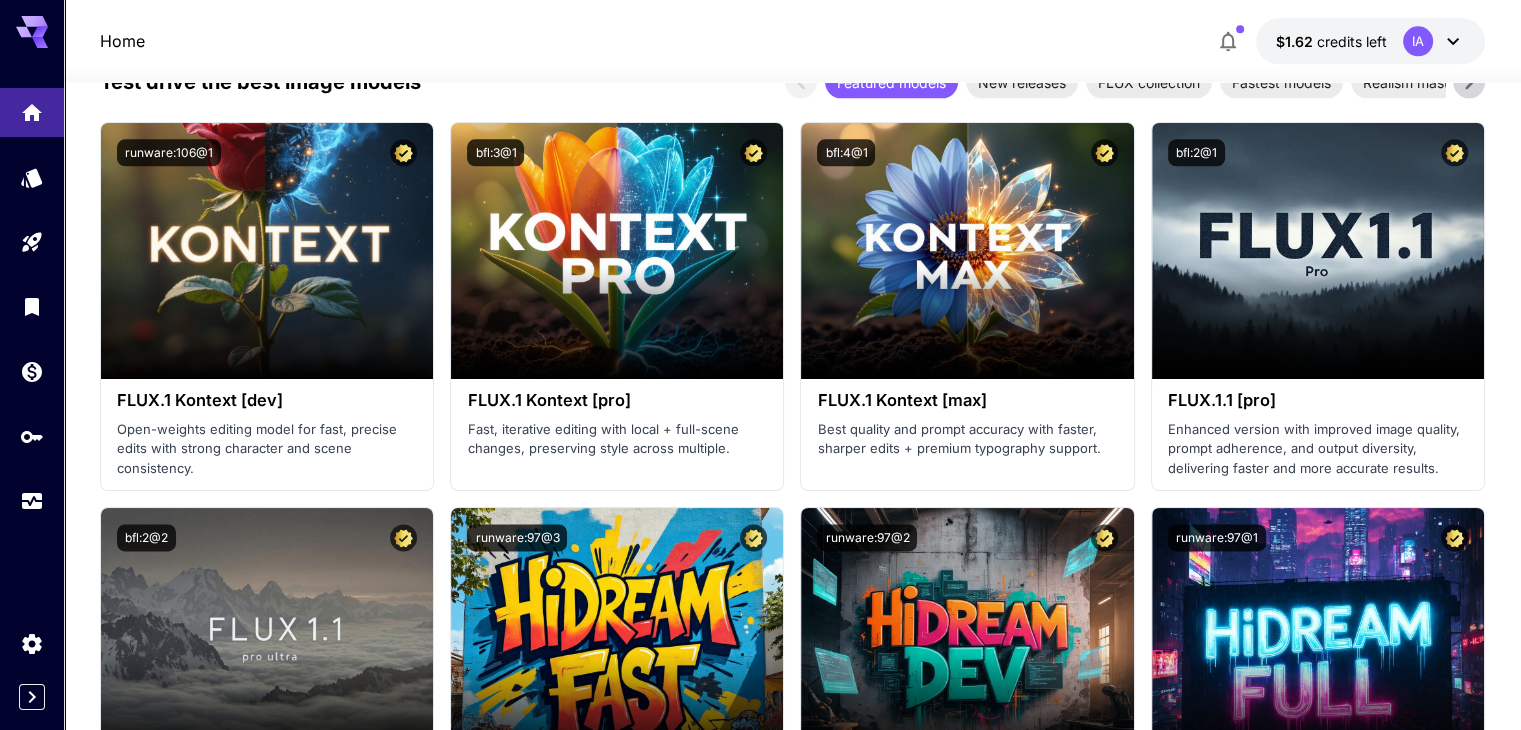 scroll, scrollTop: 2600, scrollLeft: 0, axis: vertical 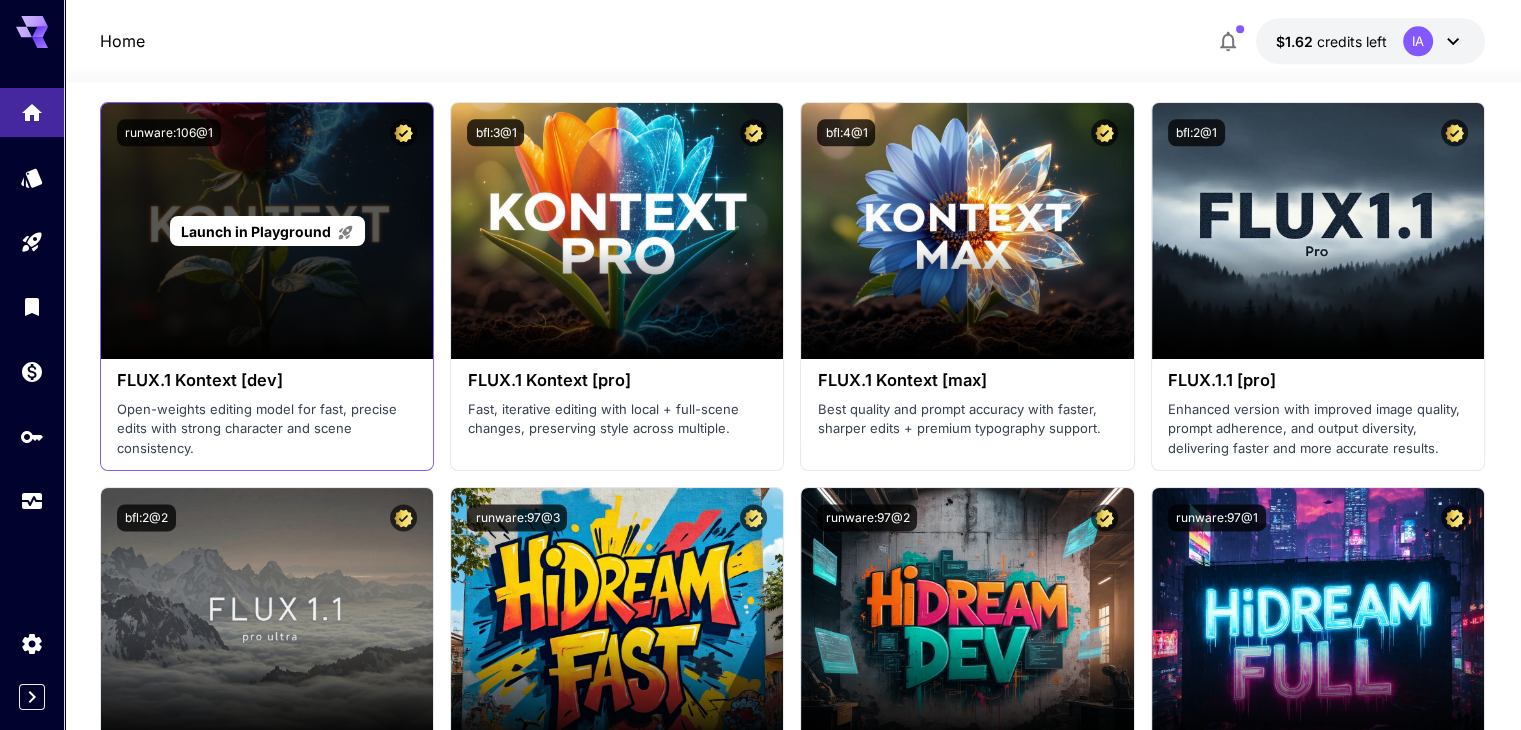 click on "Launch in Playground" at bounding box center (267, 231) 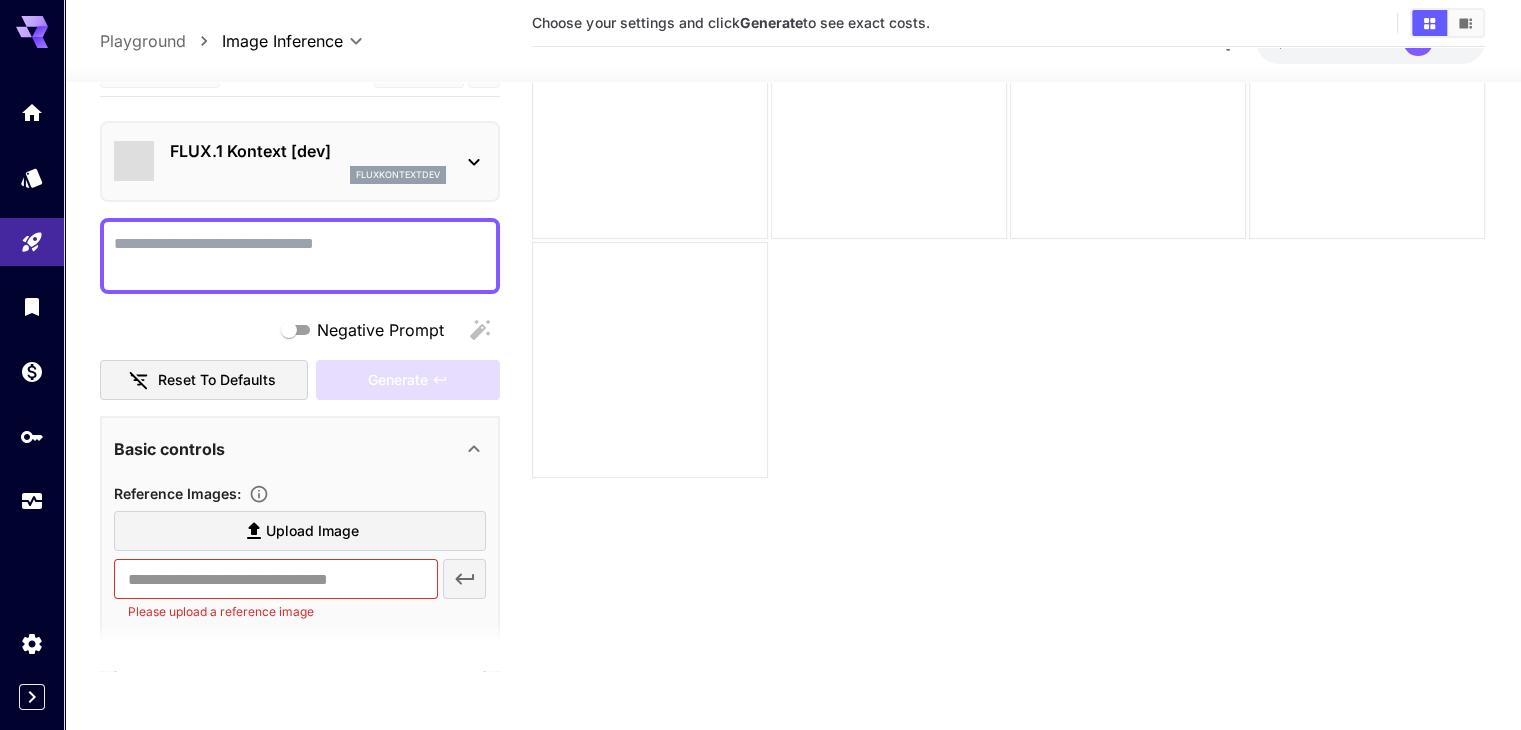 scroll, scrollTop: 158, scrollLeft: 0, axis: vertical 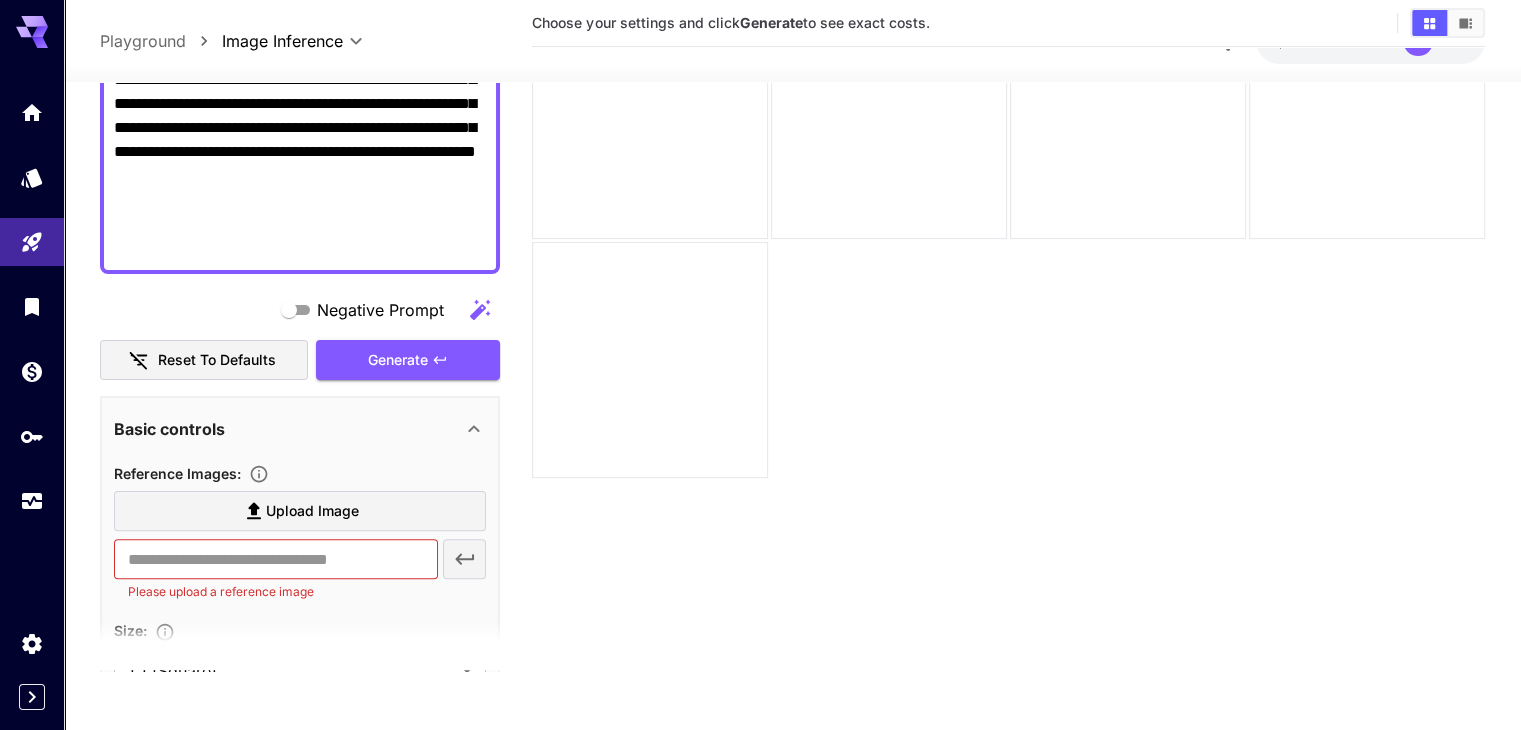 type on "**********" 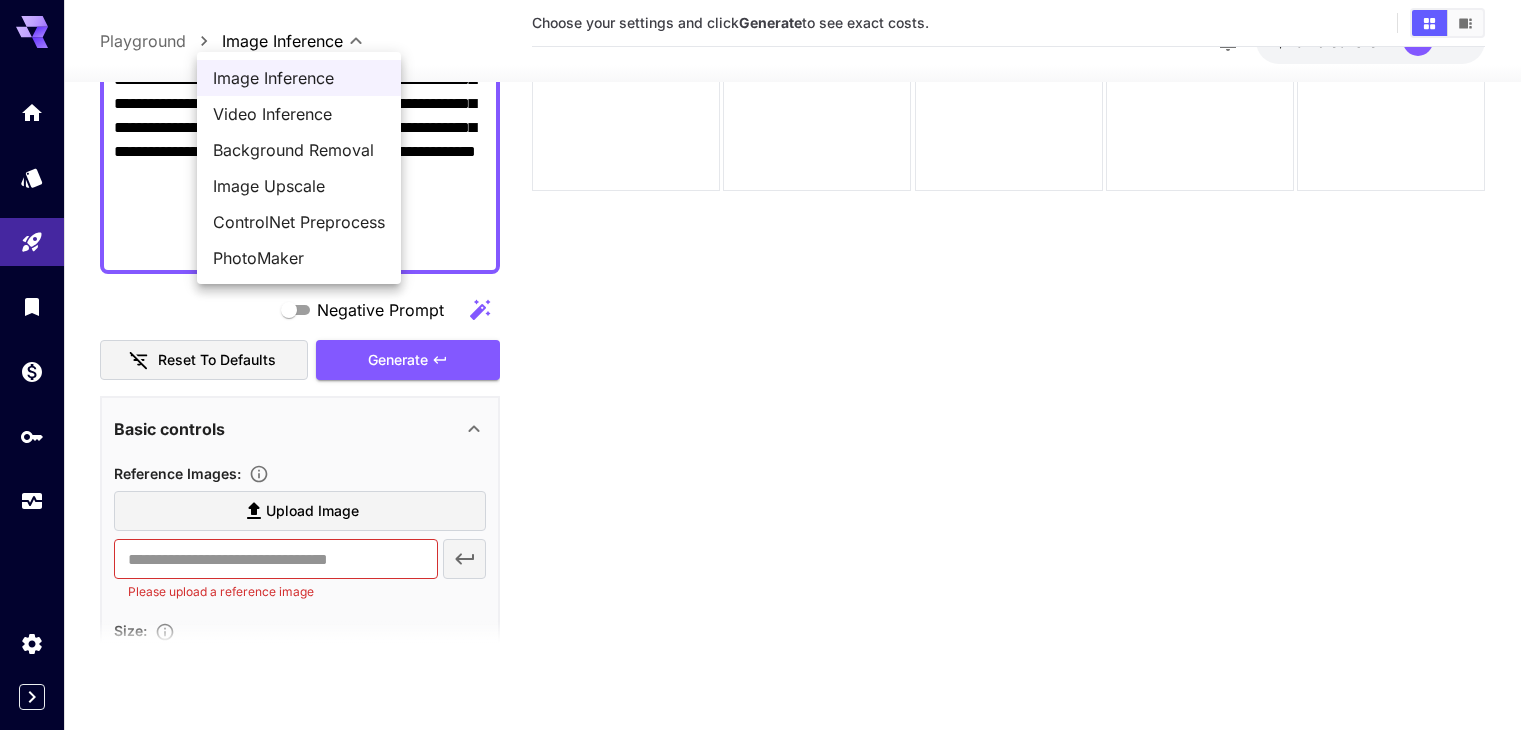 click on "**********" at bounding box center (768, 286) 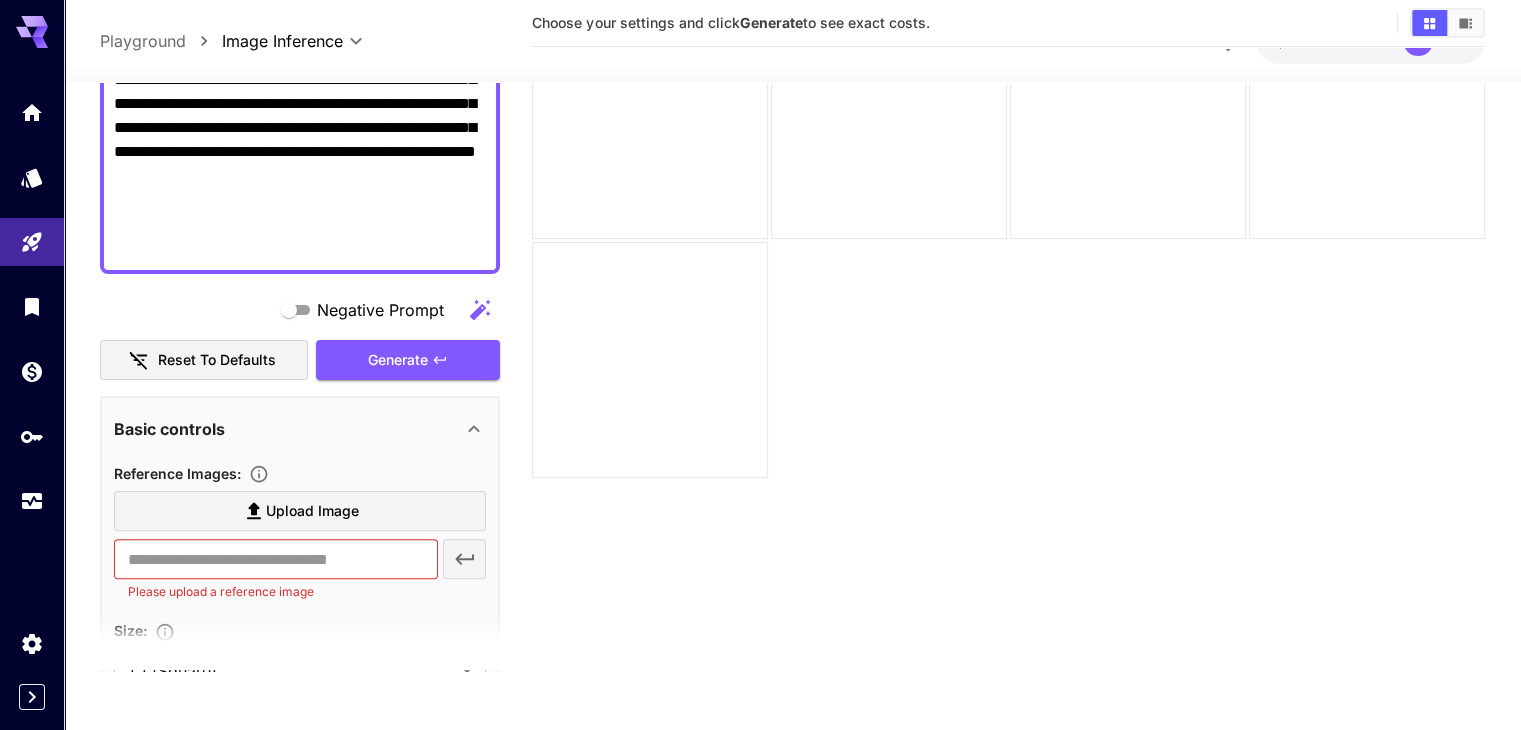 click on "**********" at bounding box center (760, 286) 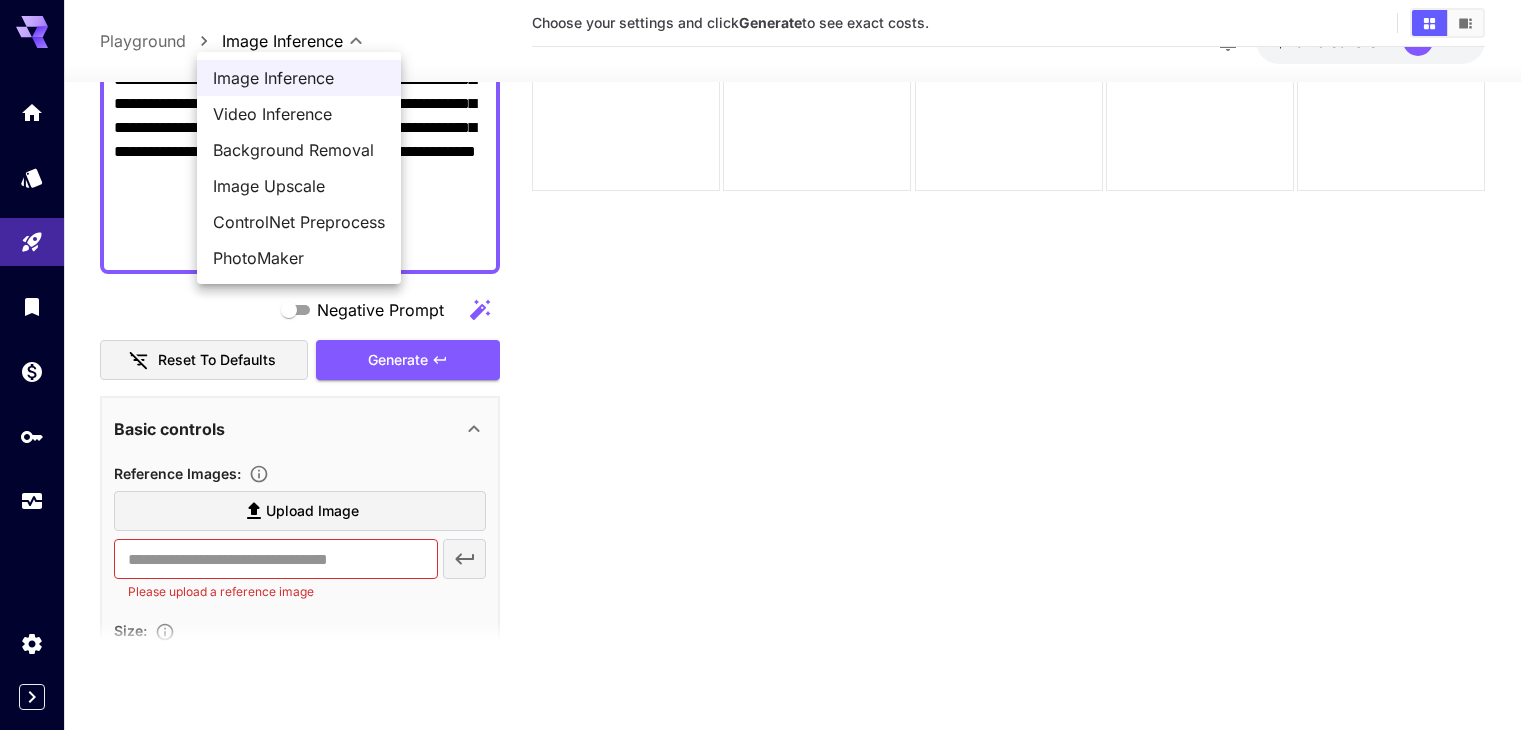 click at bounding box center [768, 365] 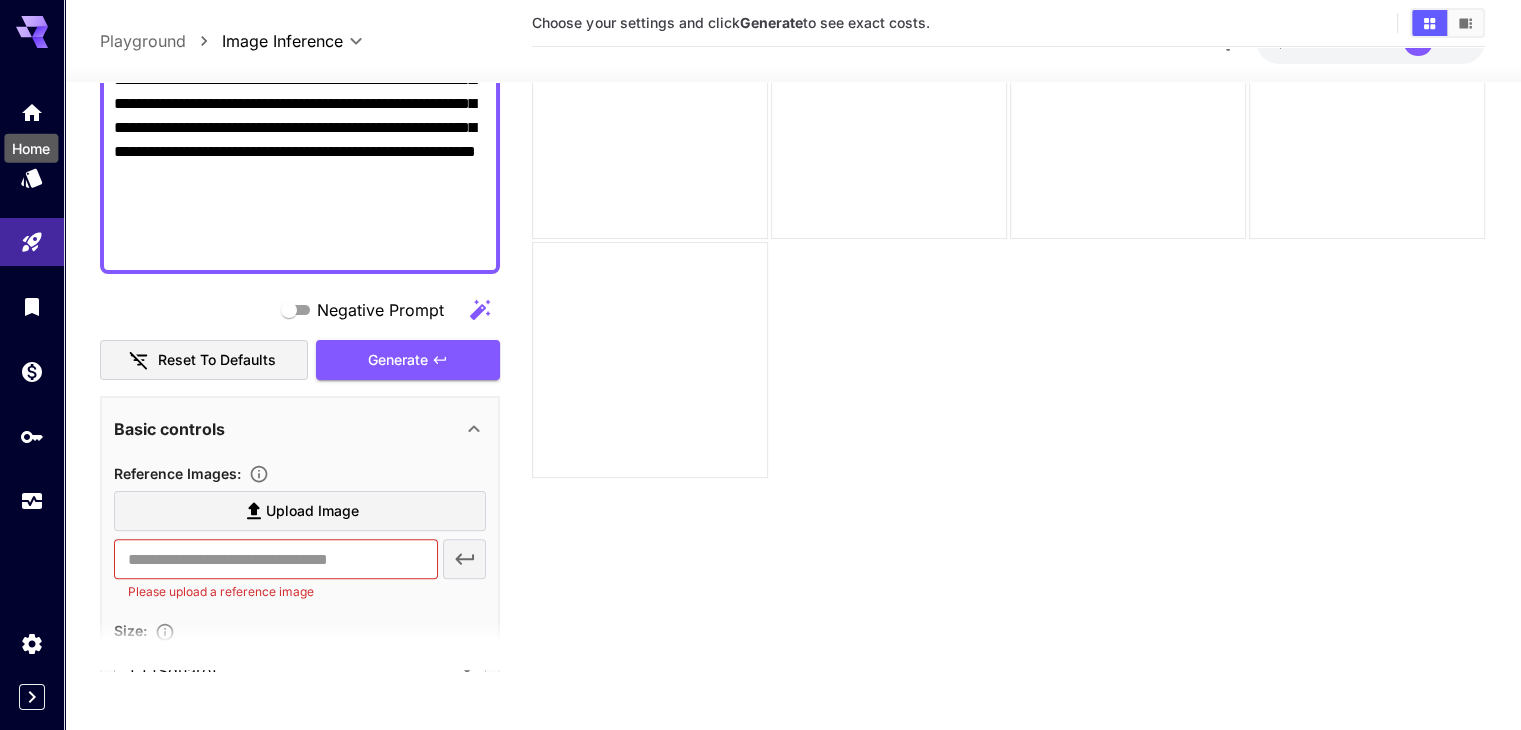 click on "Home" at bounding box center (31, 142) 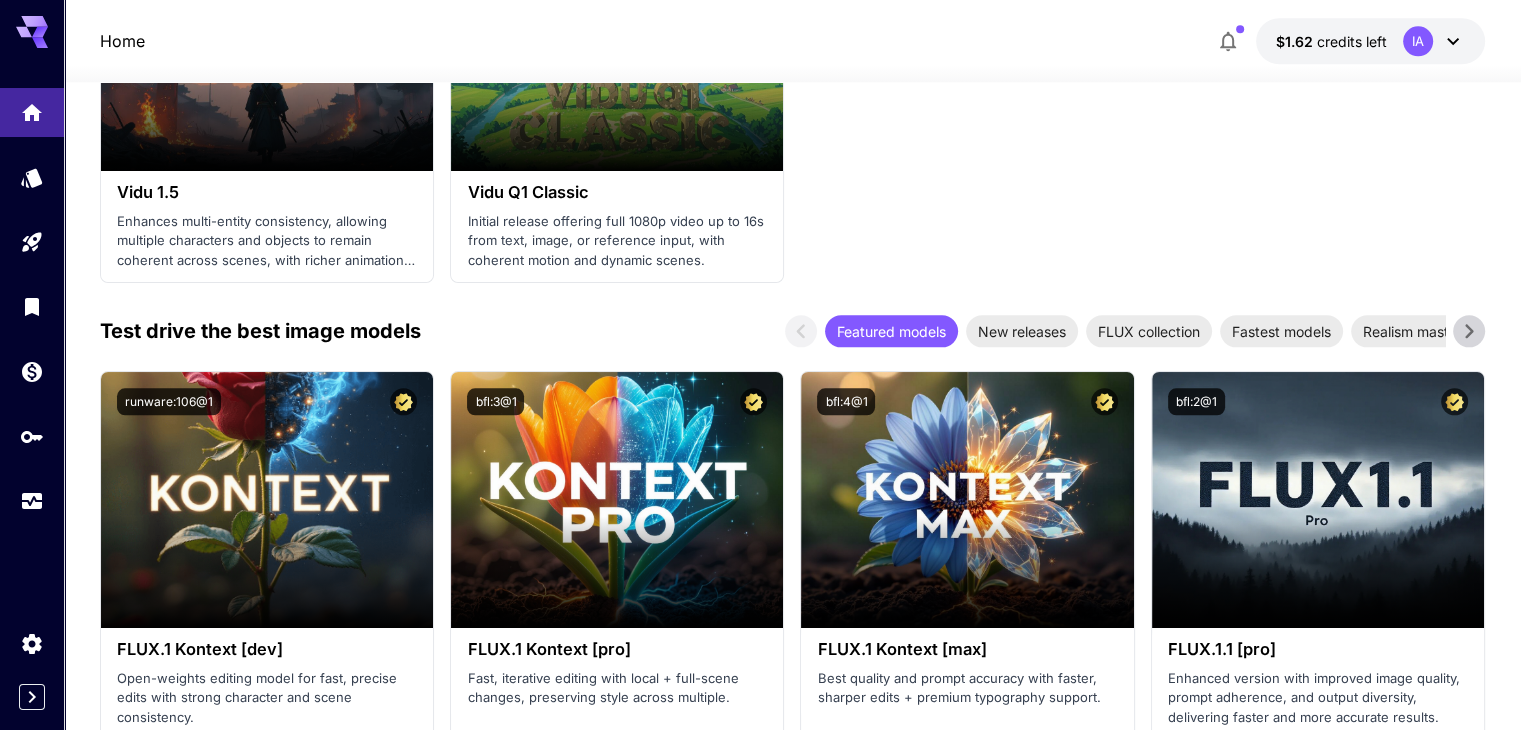 scroll, scrollTop: 2558, scrollLeft: 0, axis: vertical 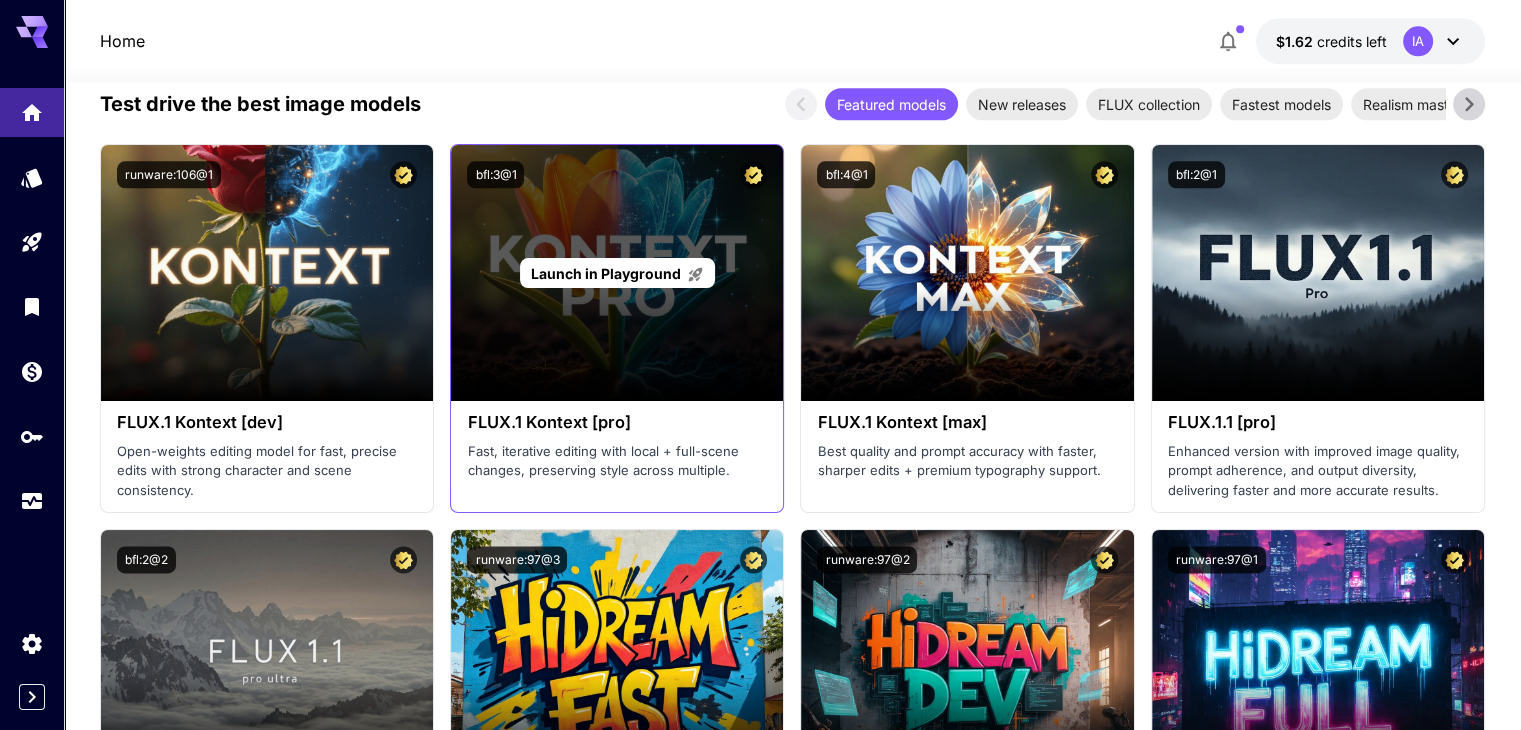 click on "Launch in Playground" at bounding box center [606, 273] 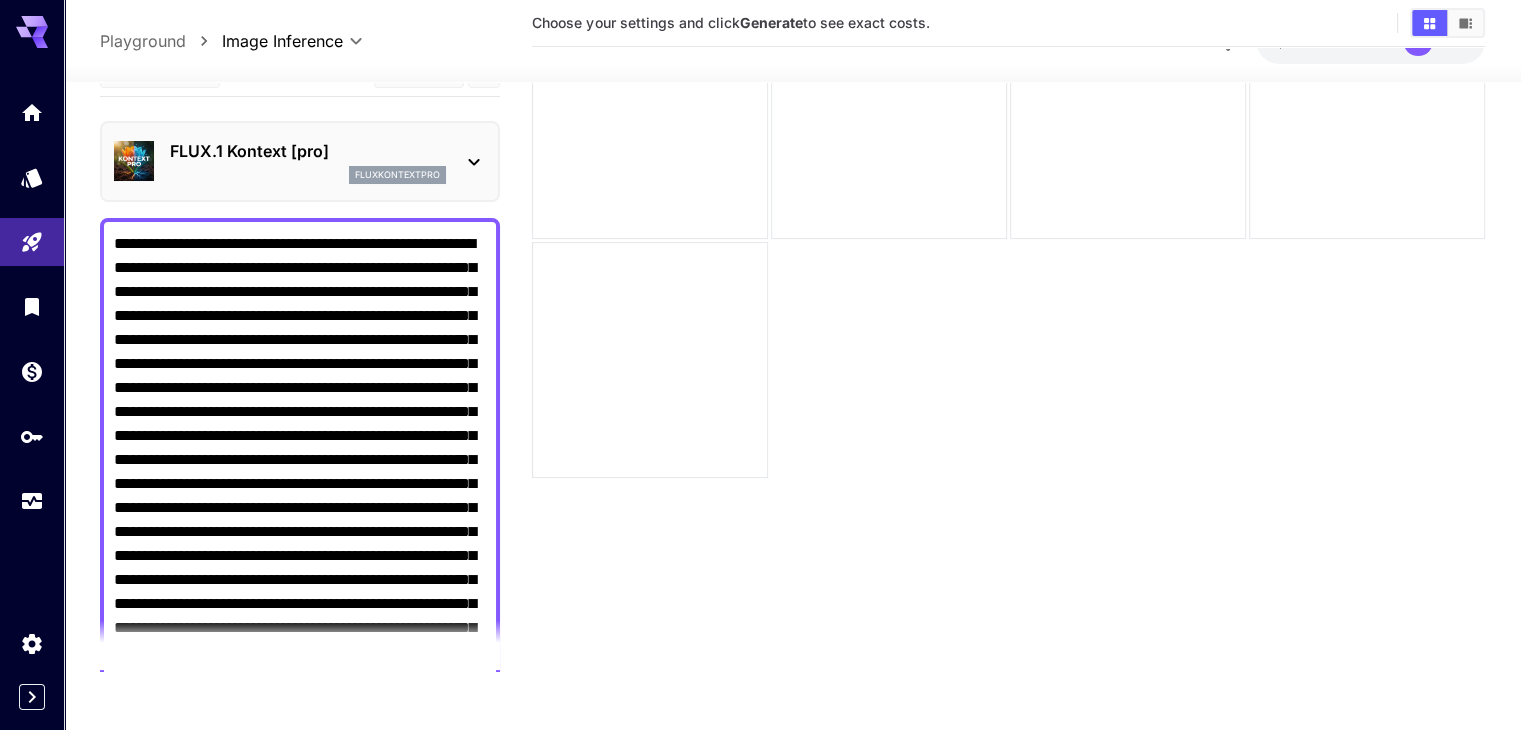 scroll, scrollTop: 158, scrollLeft: 0, axis: vertical 